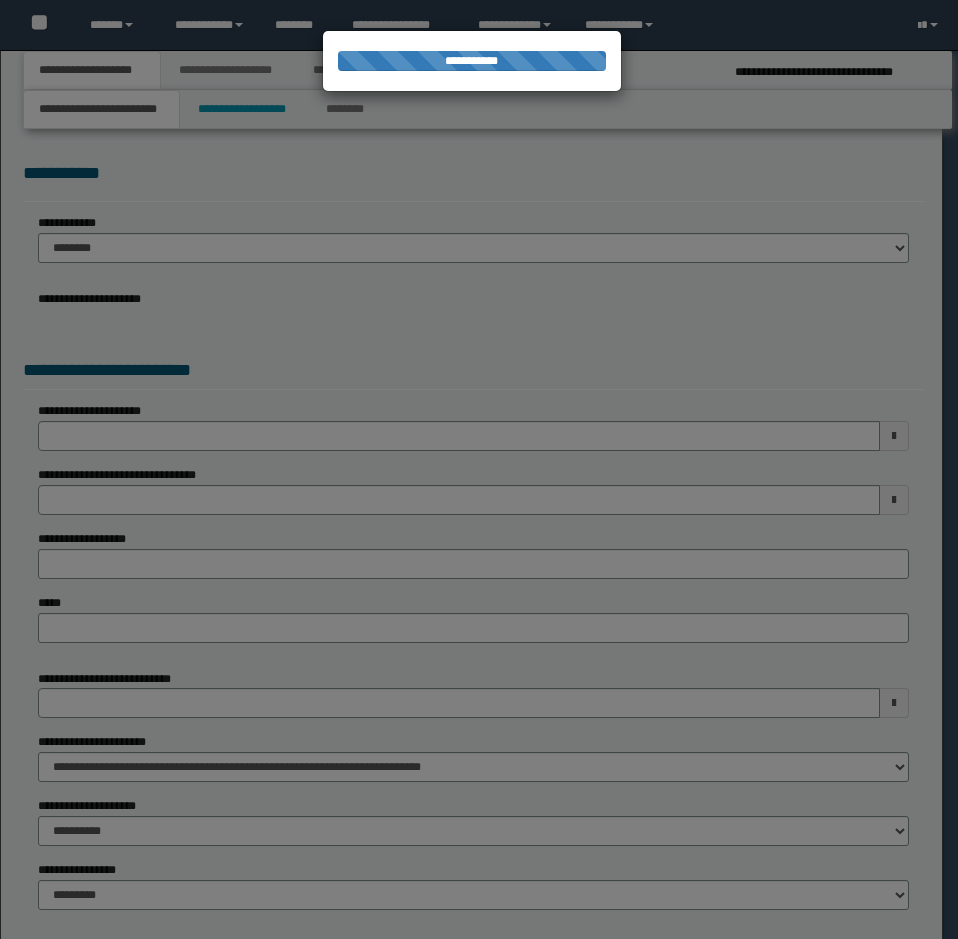 scroll, scrollTop: 0, scrollLeft: 0, axis: both 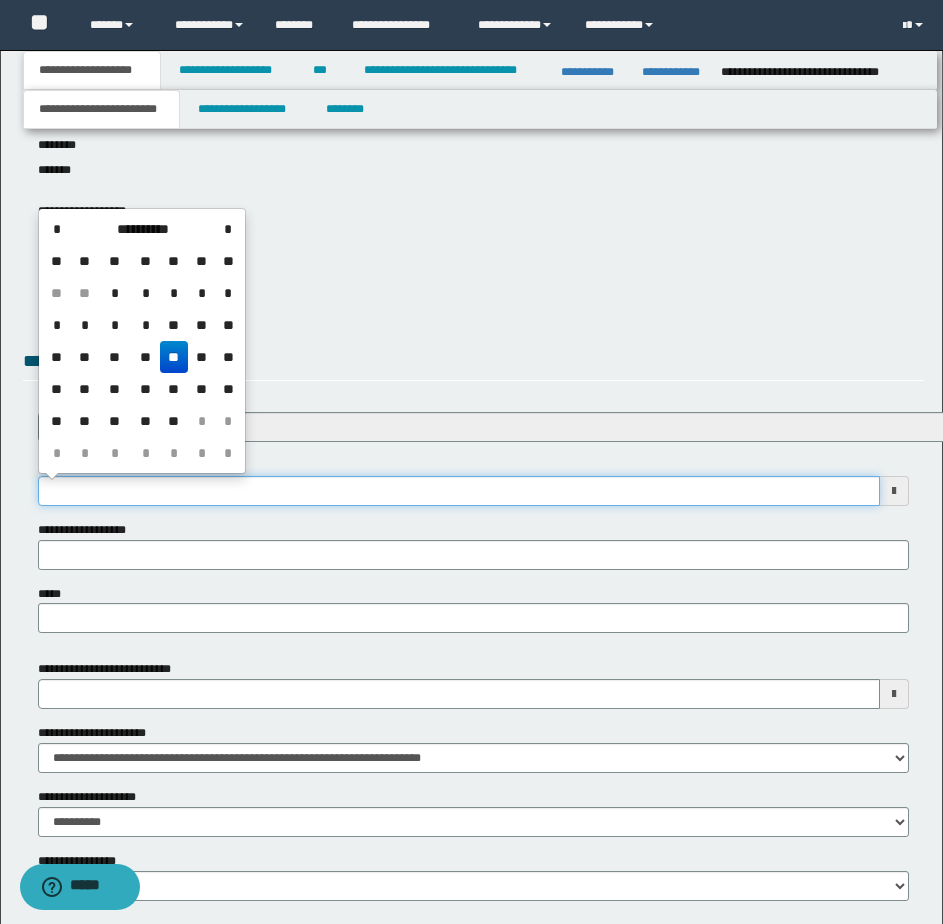 click on "**********" at bounding box center (459, 491) 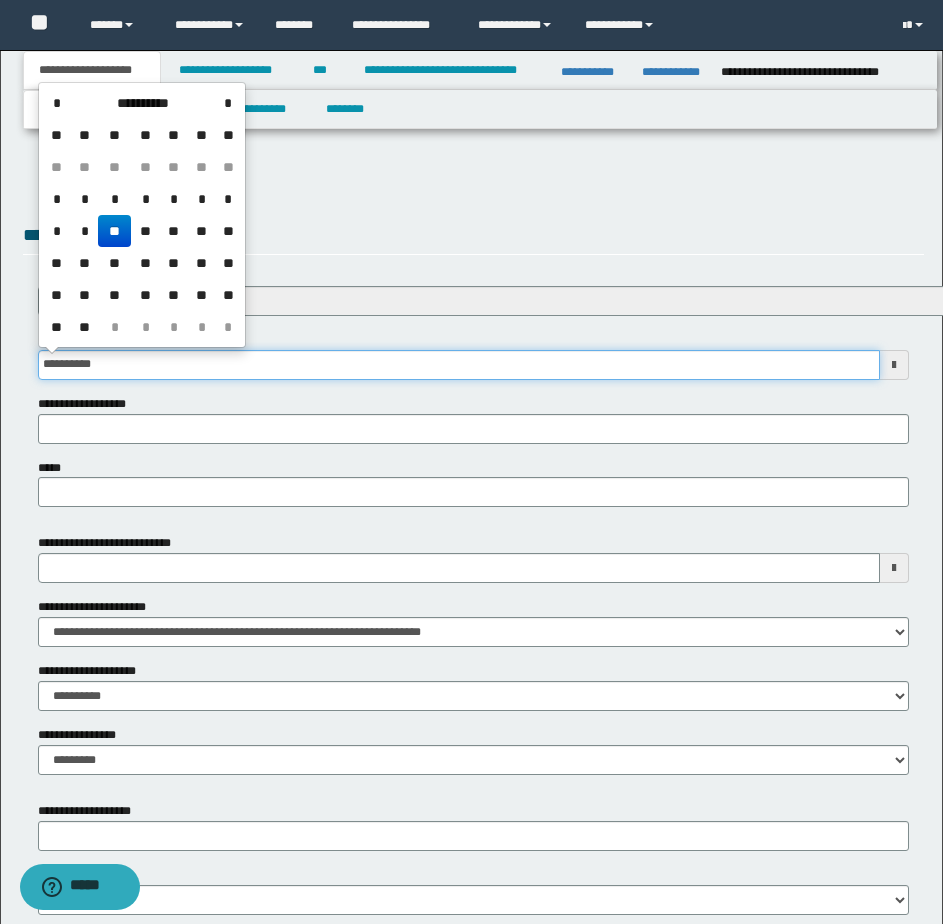 scroll, scrollTop: 740, scrollLeft: 0, axis: vertical 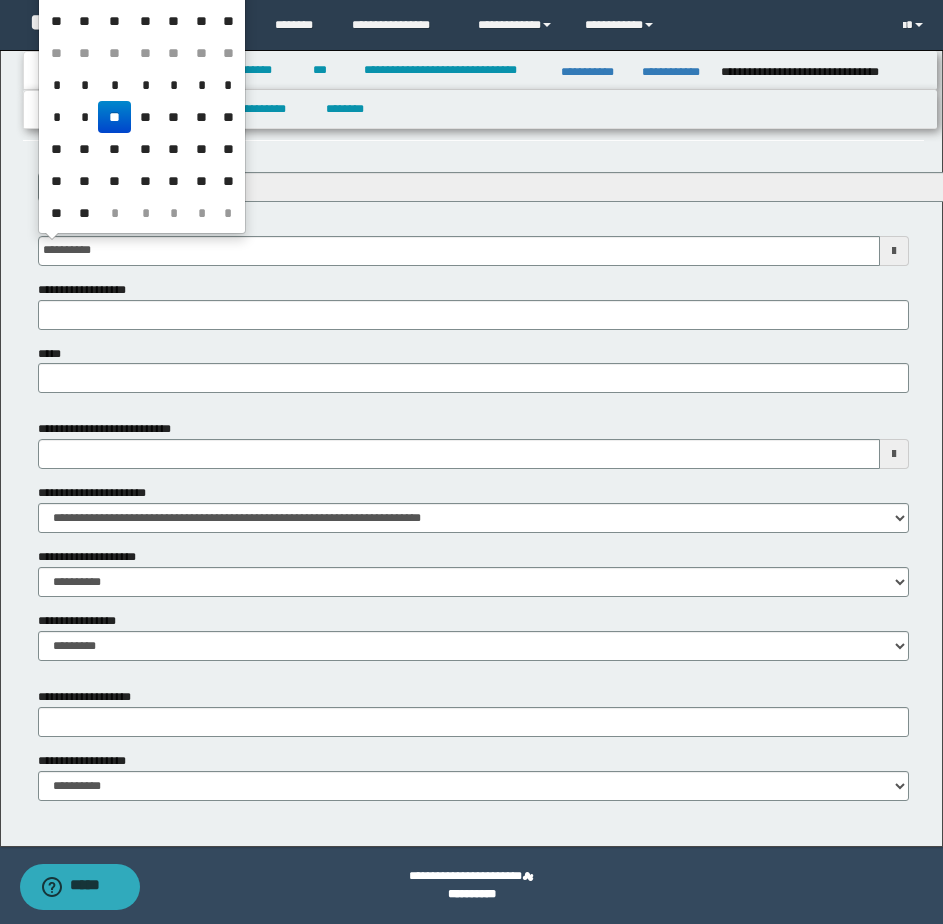 click on "**********" at bounding box center [473, 636] 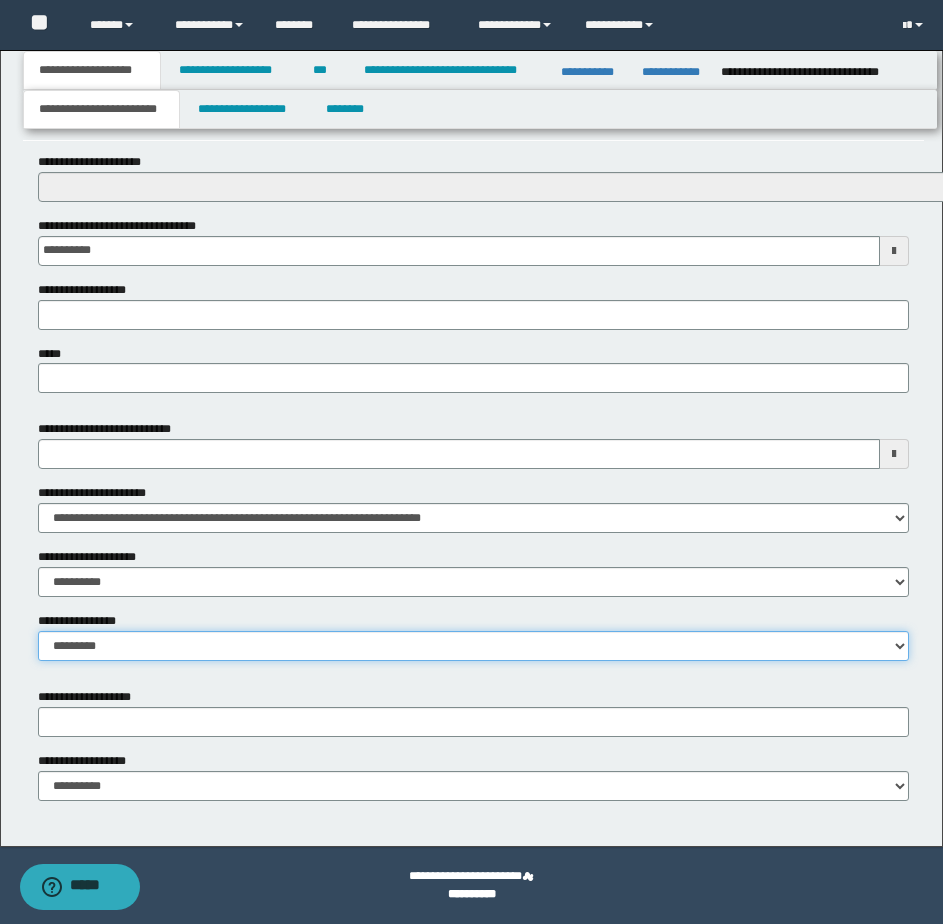 click on "**********" at bounding box center (473, 646) 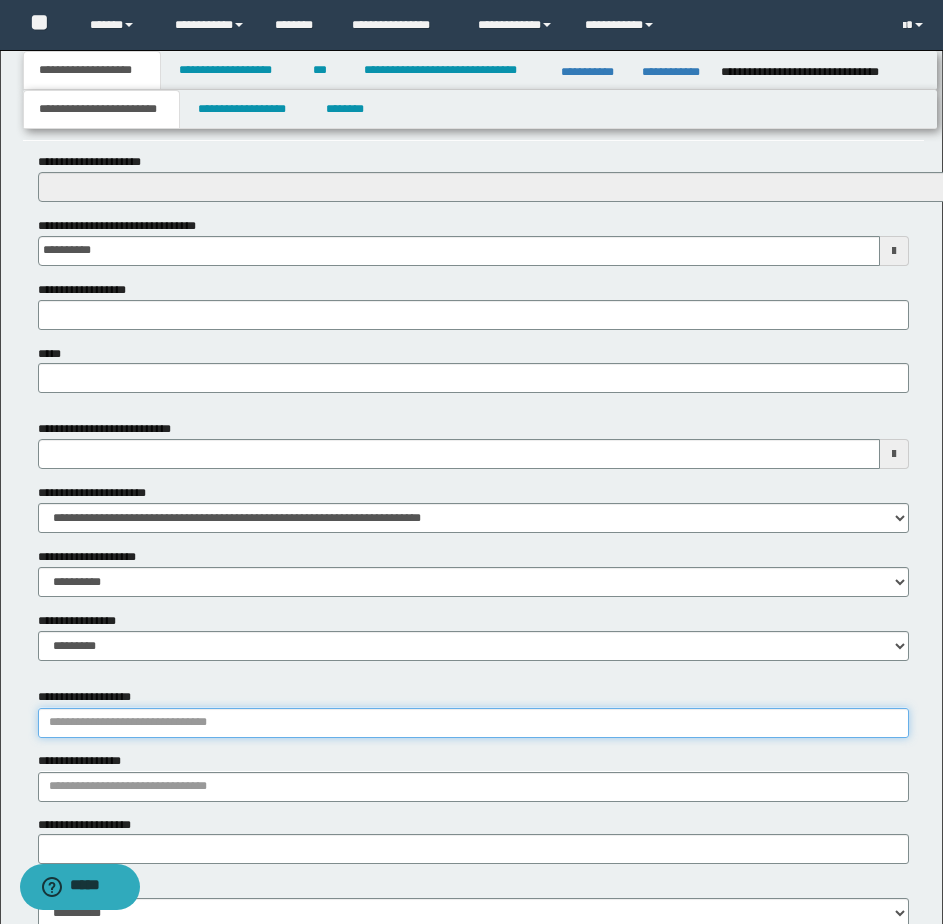 click on "**********" at bounding box center [473, 723] 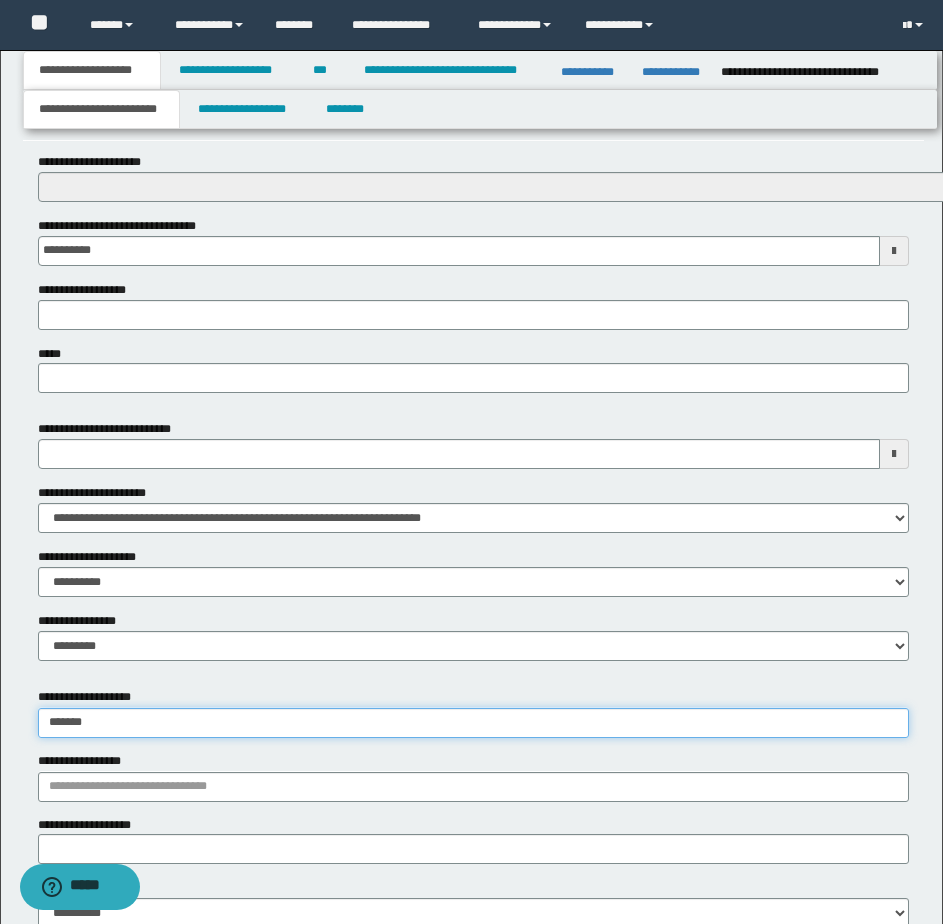 type on "********" 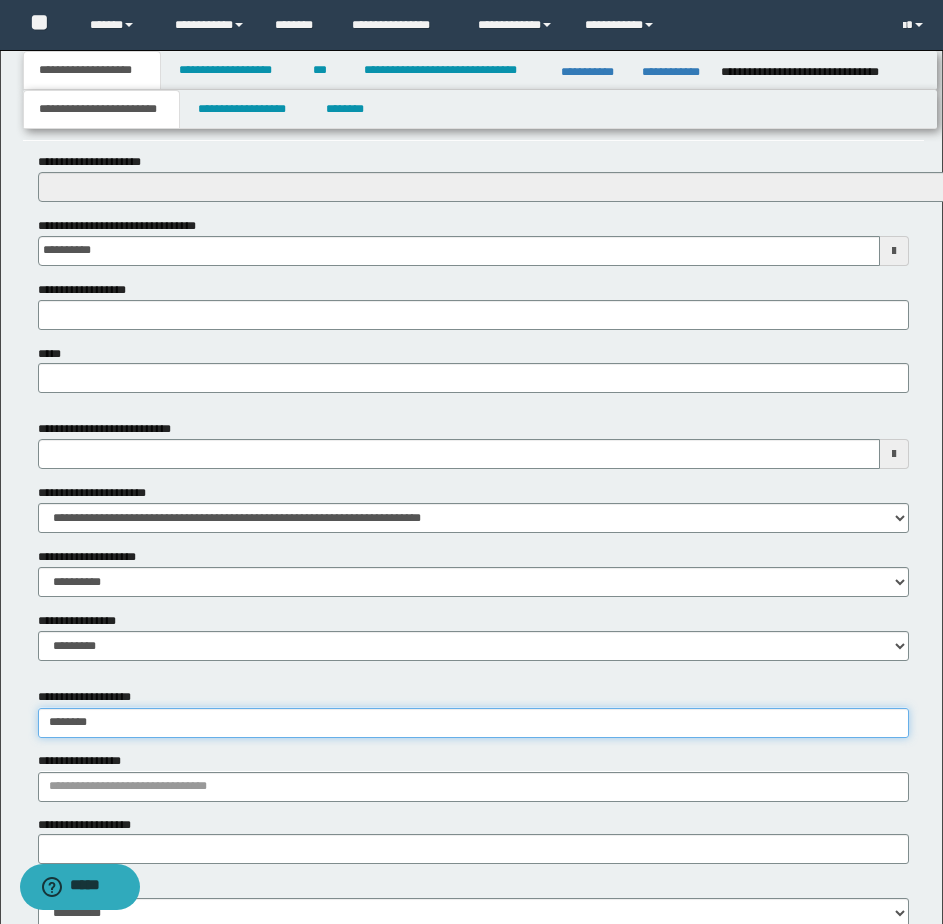 type on "********" 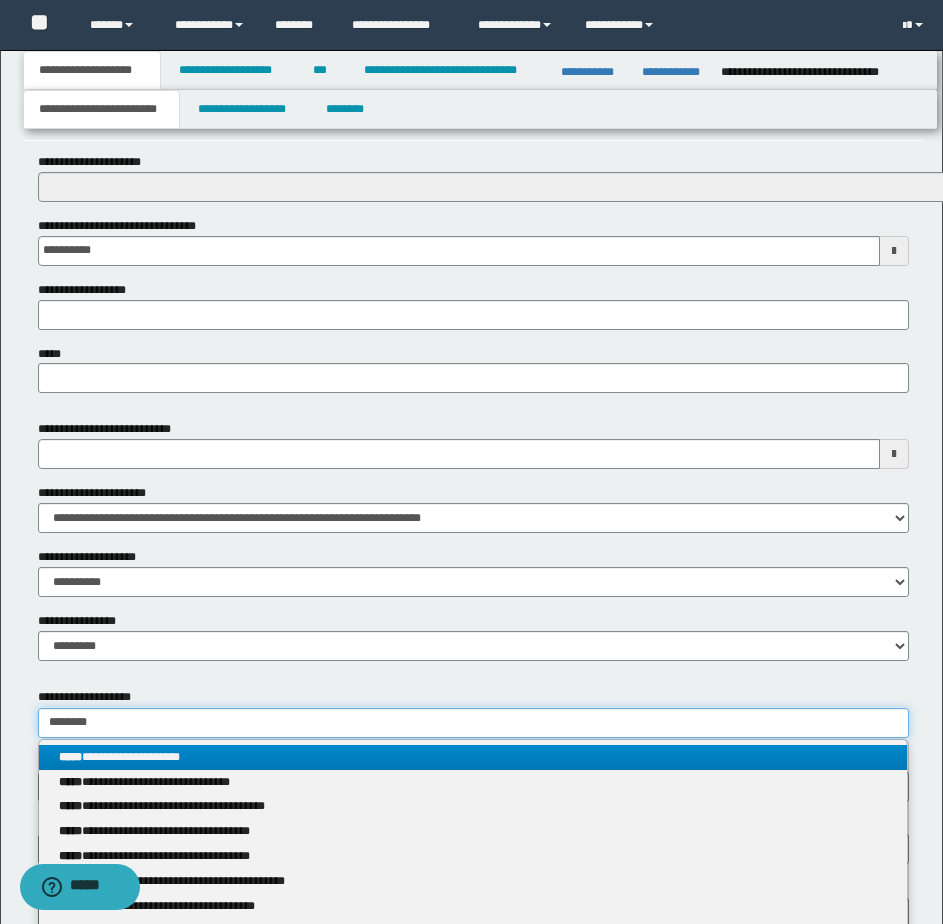 type on "********" 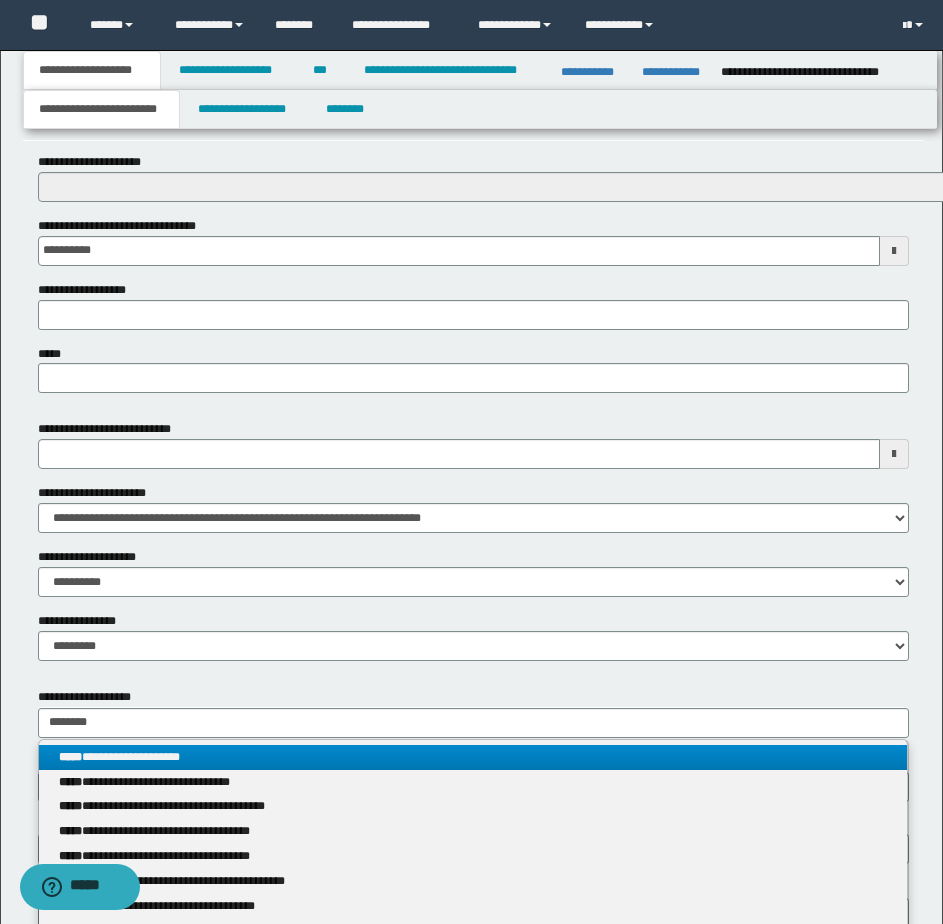 click on "**********" at bounding box center (473, 757) 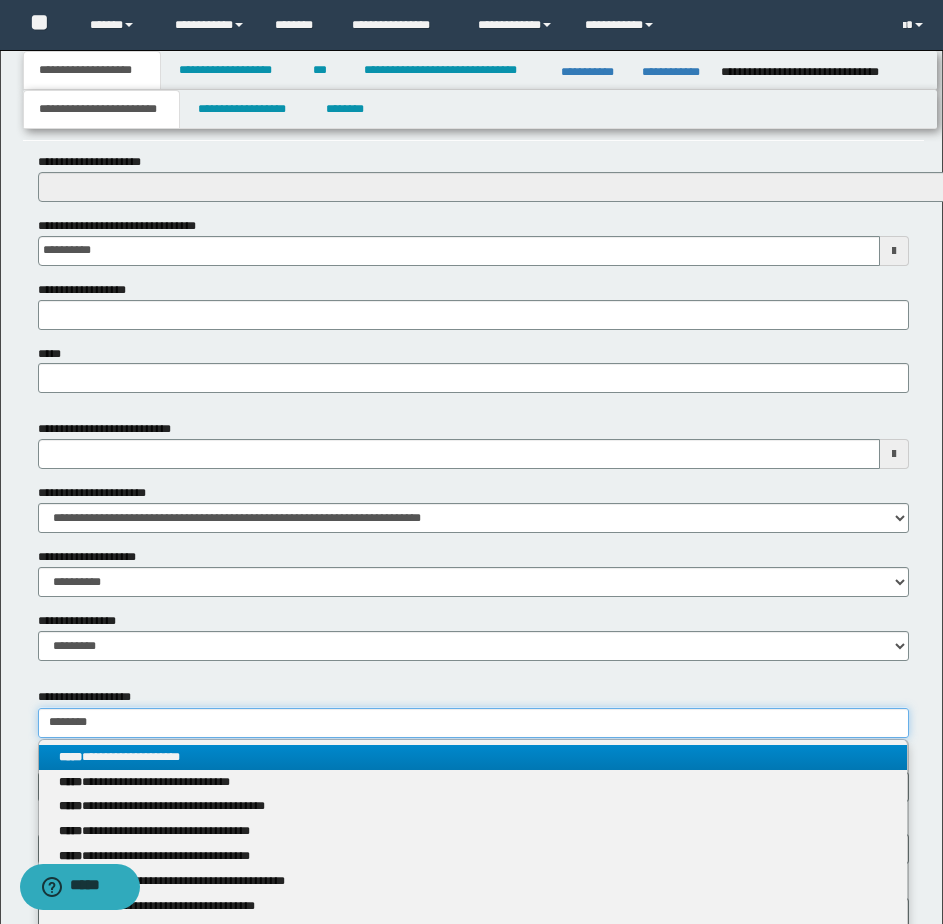 type 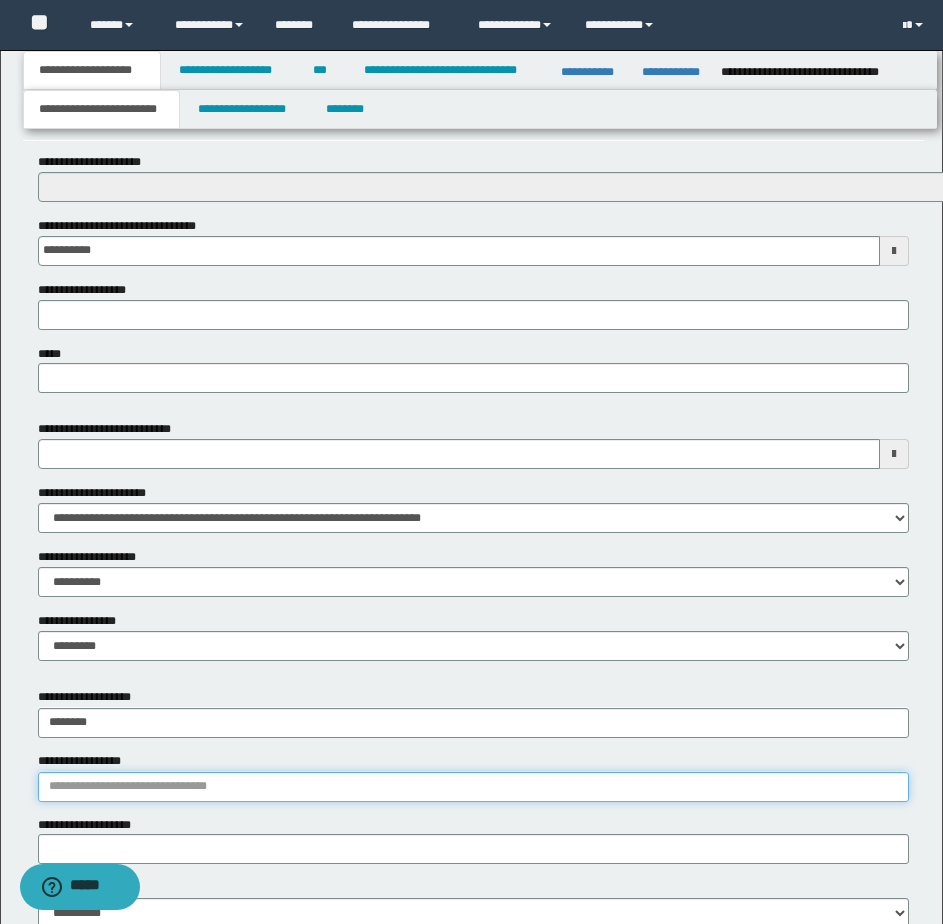click on "**********" at bounding box center [473, 787] 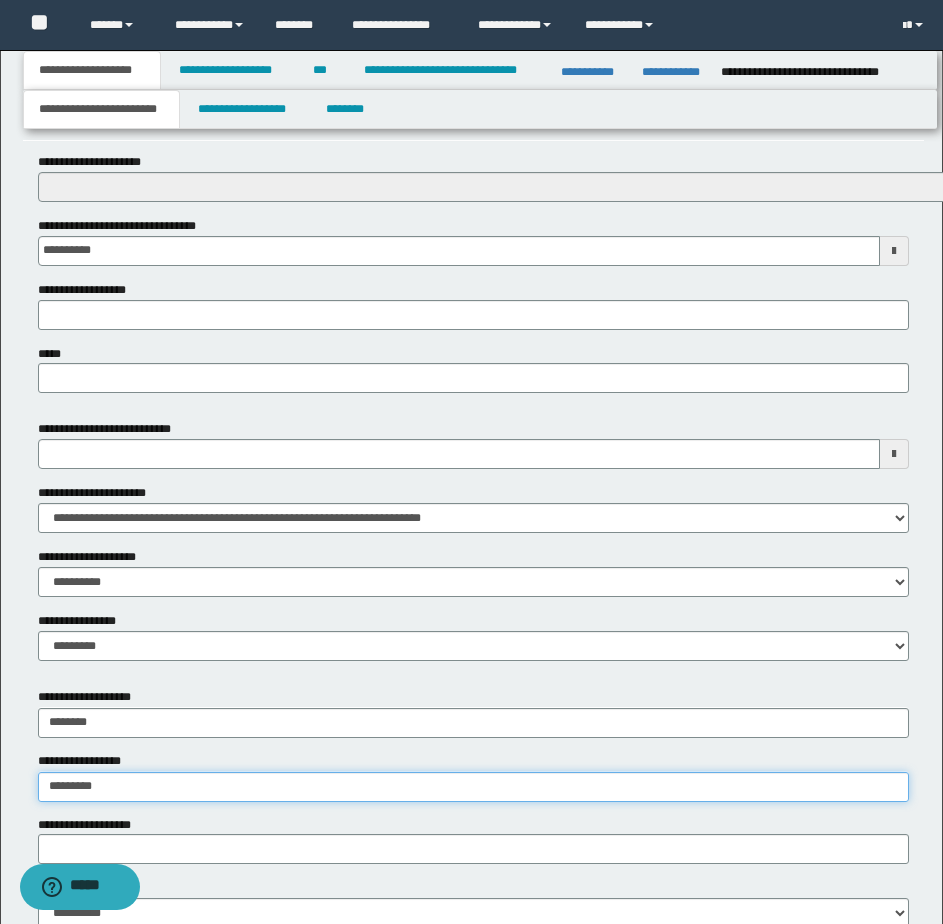 type on "**********" 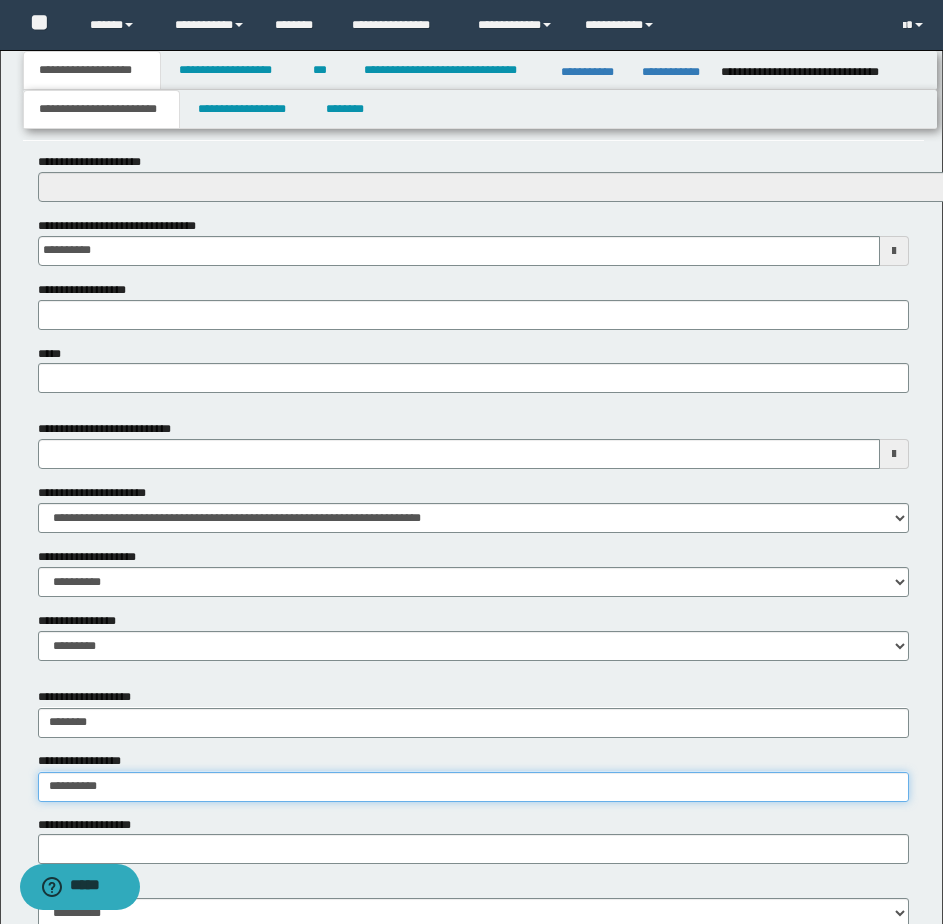 type on "**********" 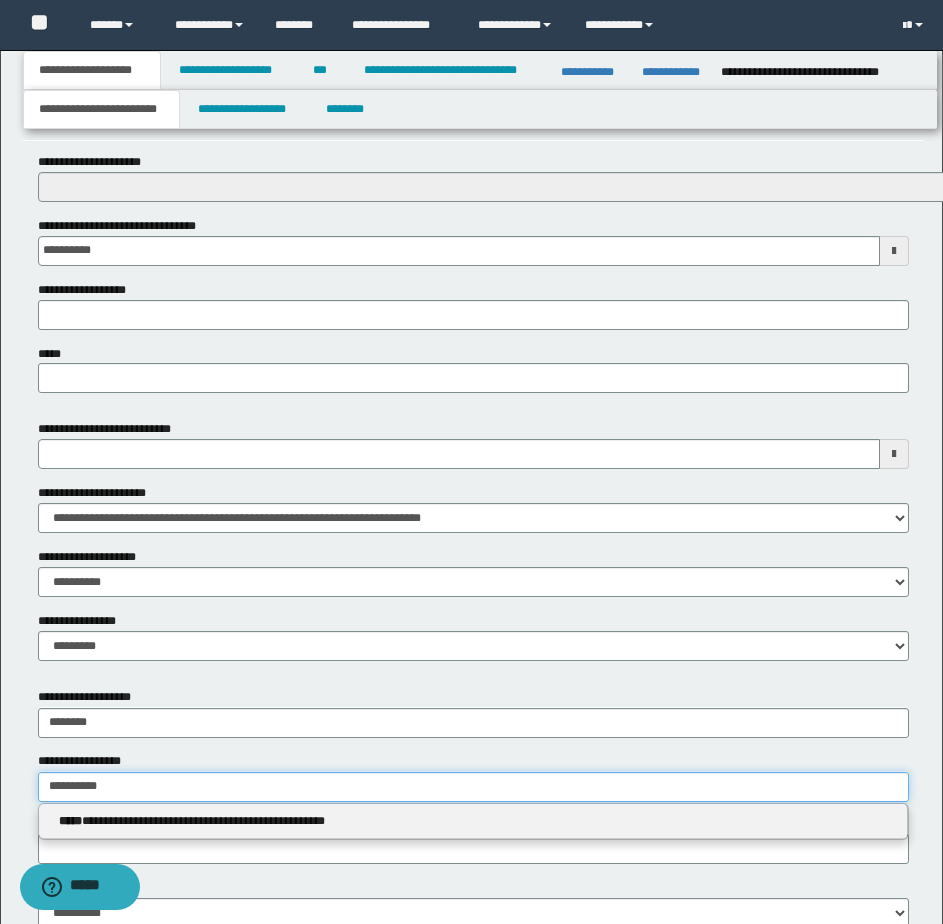 type on "**********" 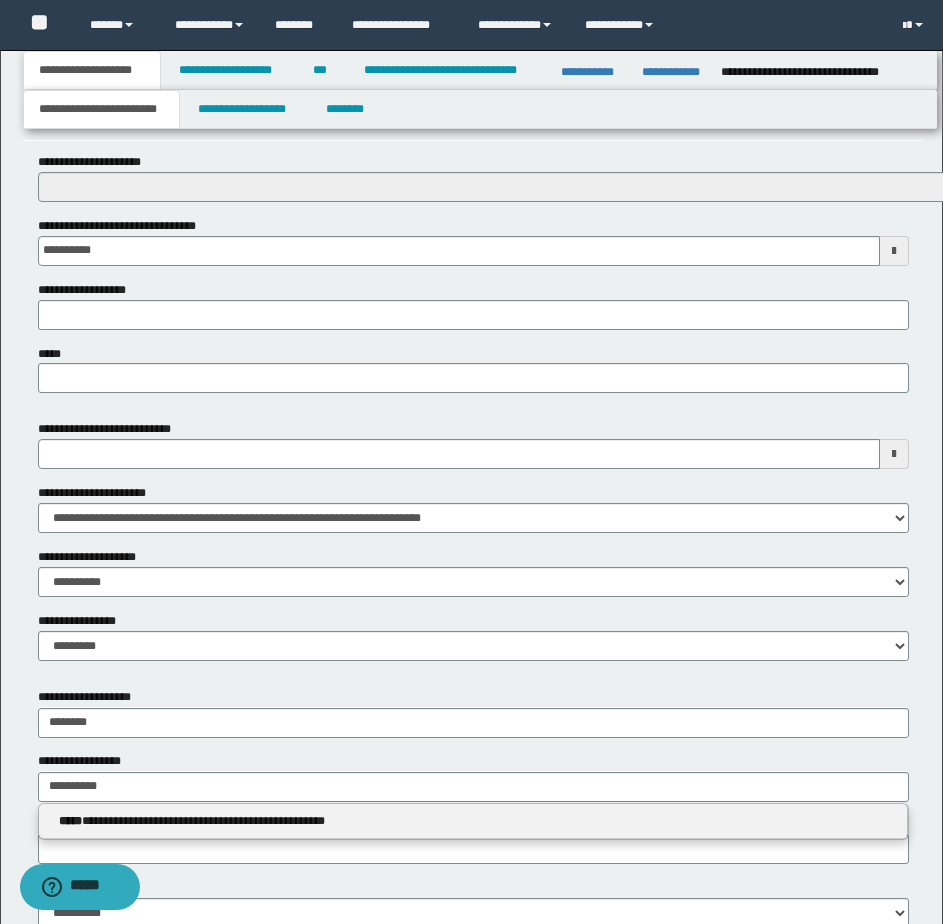 click on "**********" at bounding box center [473, 822] 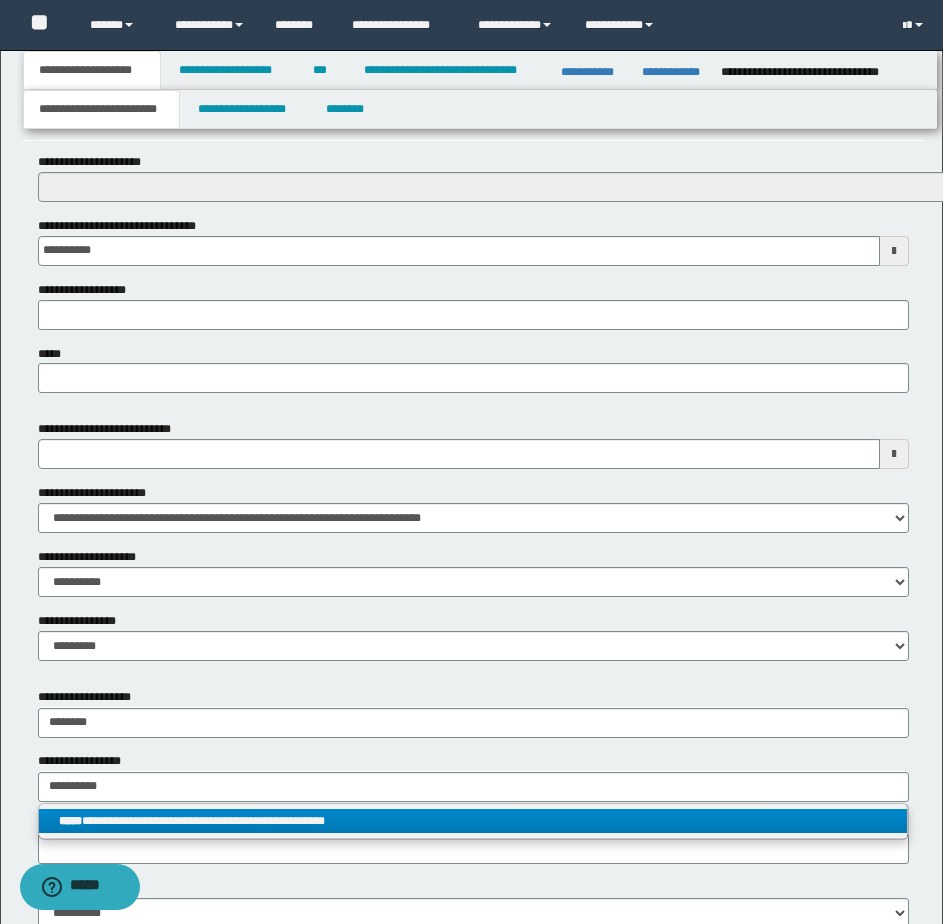 click on "**********" at bounding box center [473, 821] 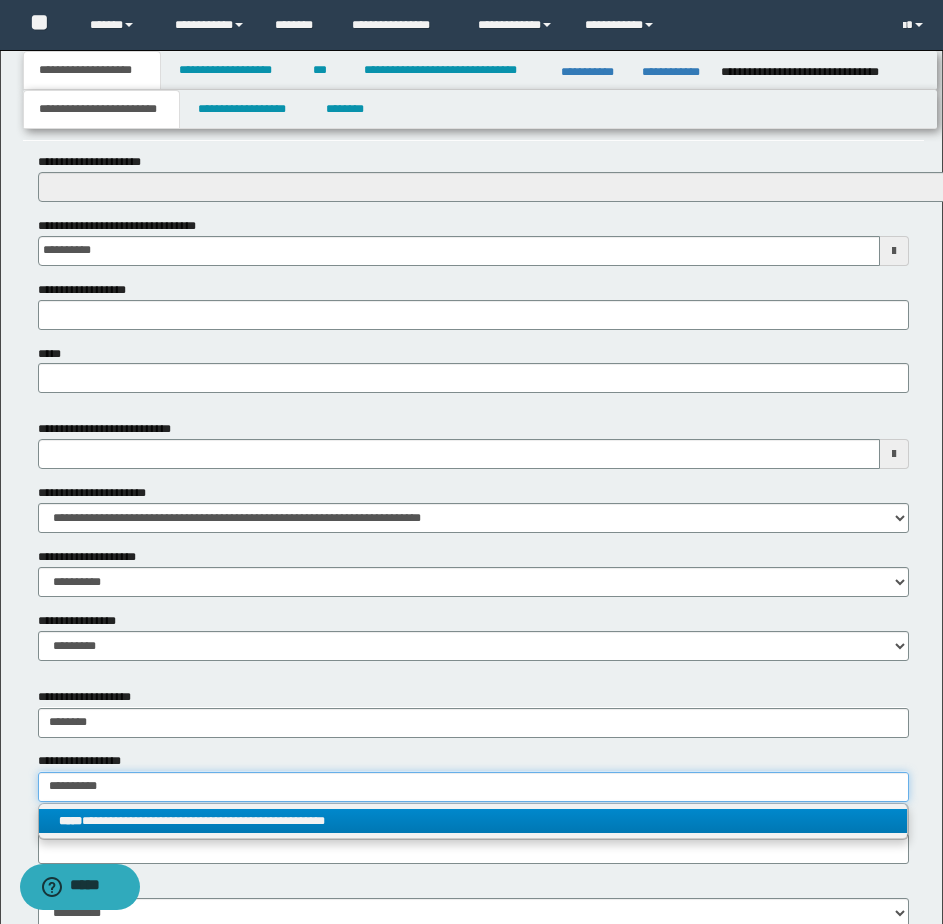 type 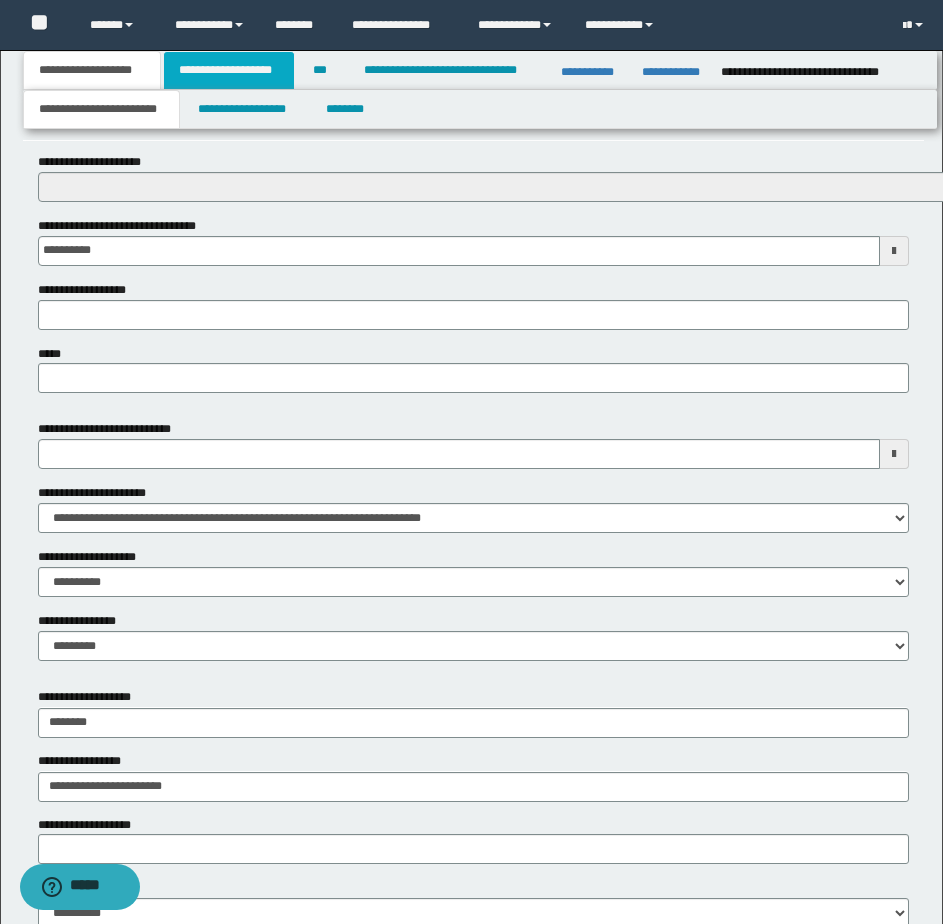 click on "**********" at bounding box center [229, 70] 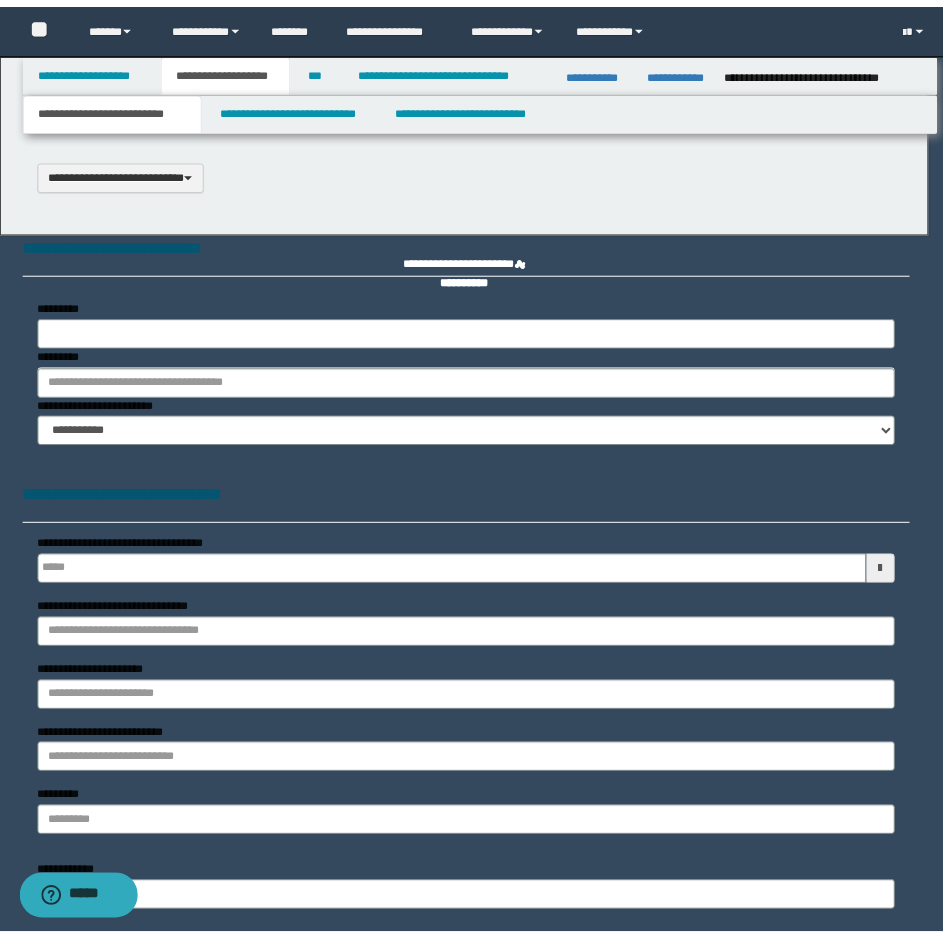 scroll, scrollTop: 0, scrollLeft: 0, axis: both 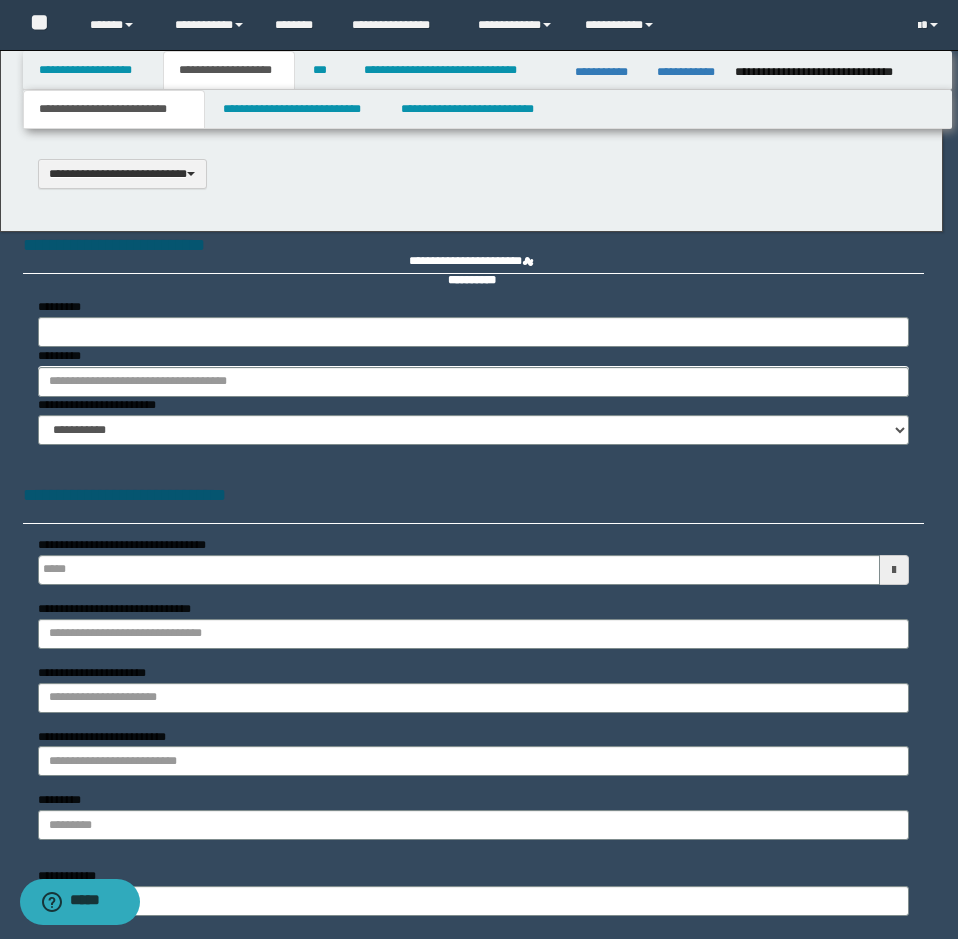 select on "*" 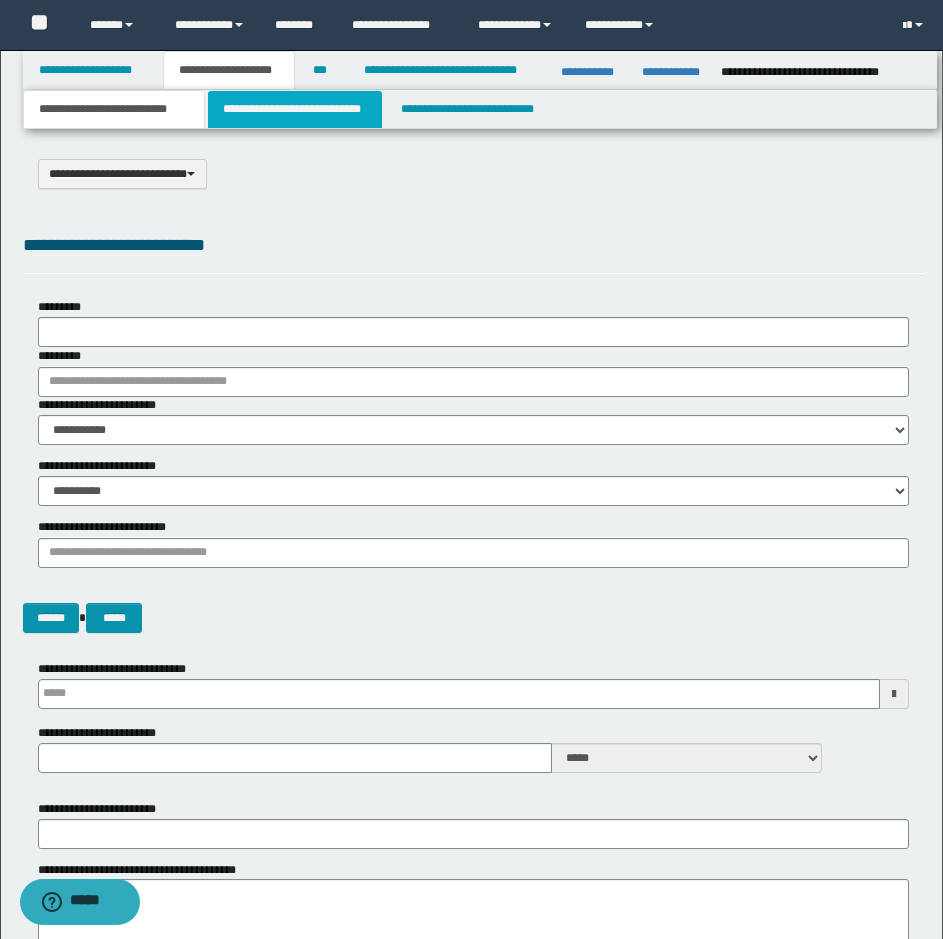 click on "**********" at bounding box center (295, 109) 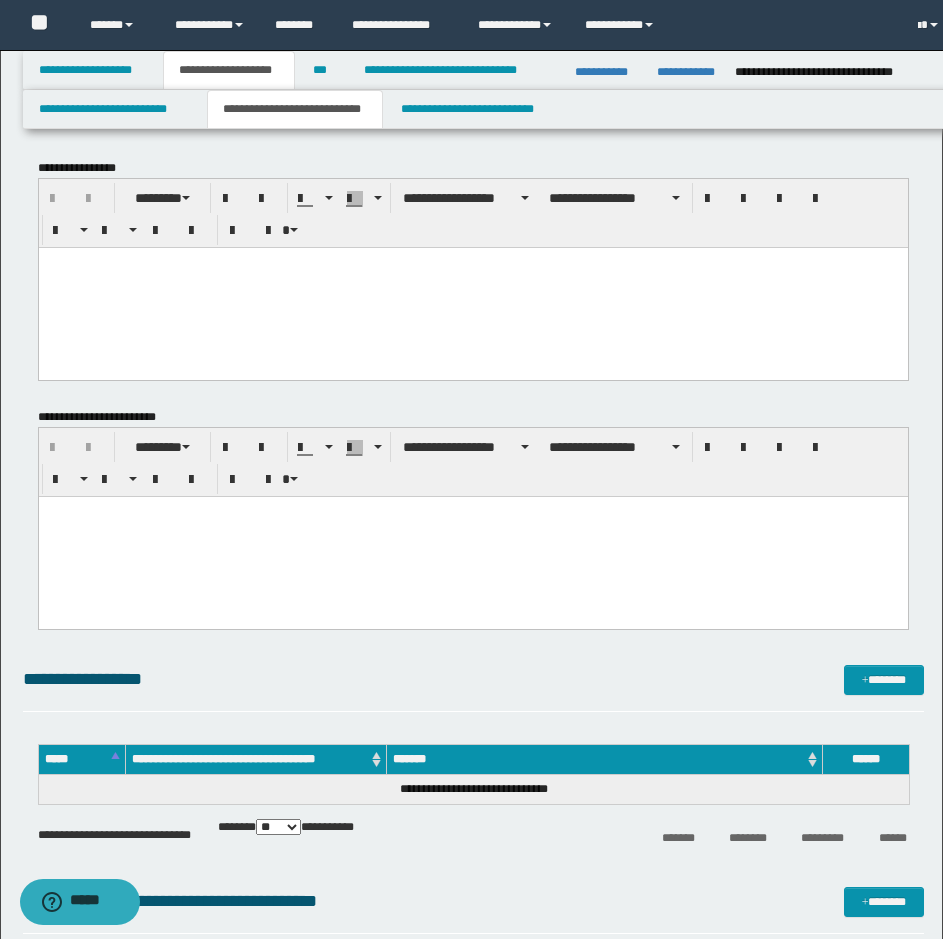 scroll, scrollTop: 0, scrollLeft: 0, axis: both 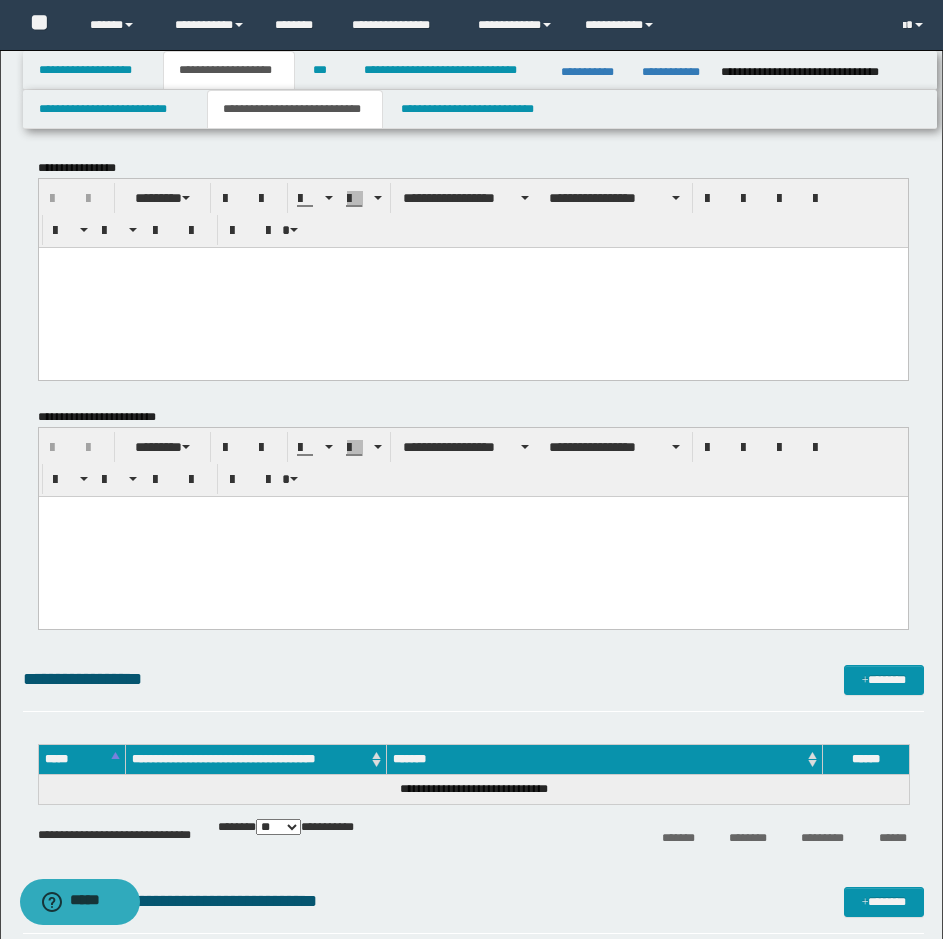 click at bounding box center [472, 287] 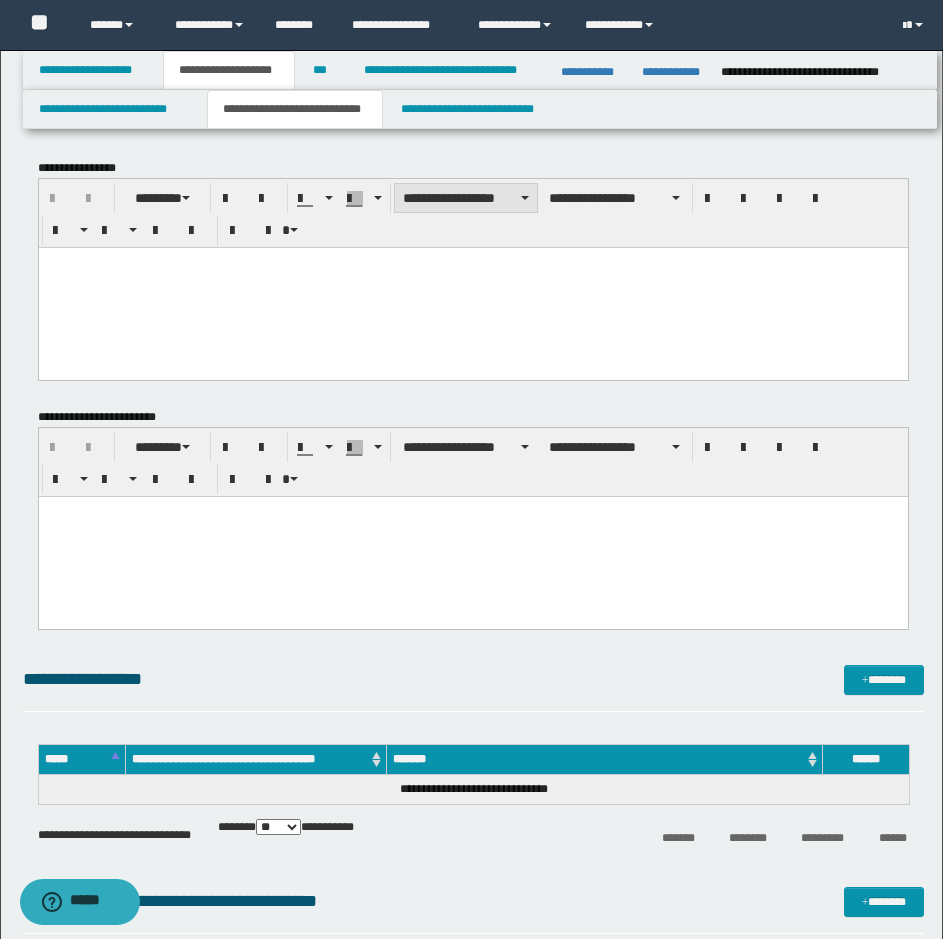 type 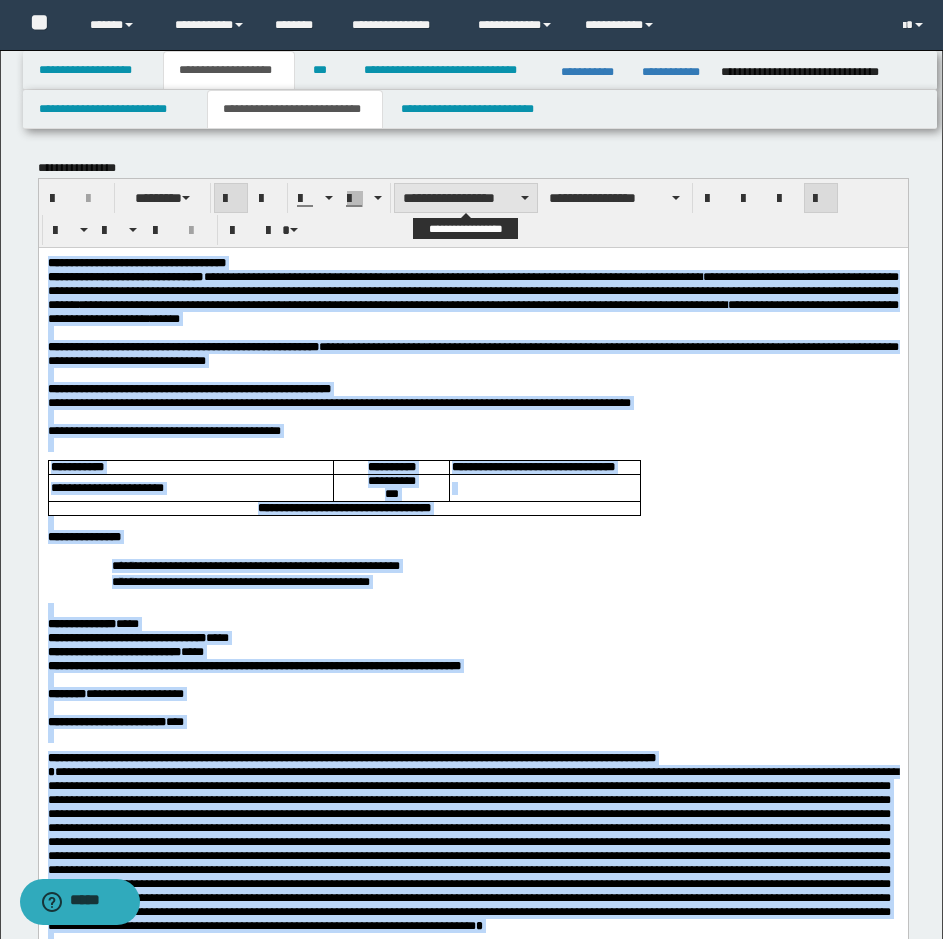 click on "**********" at bounding box center [466, 198] 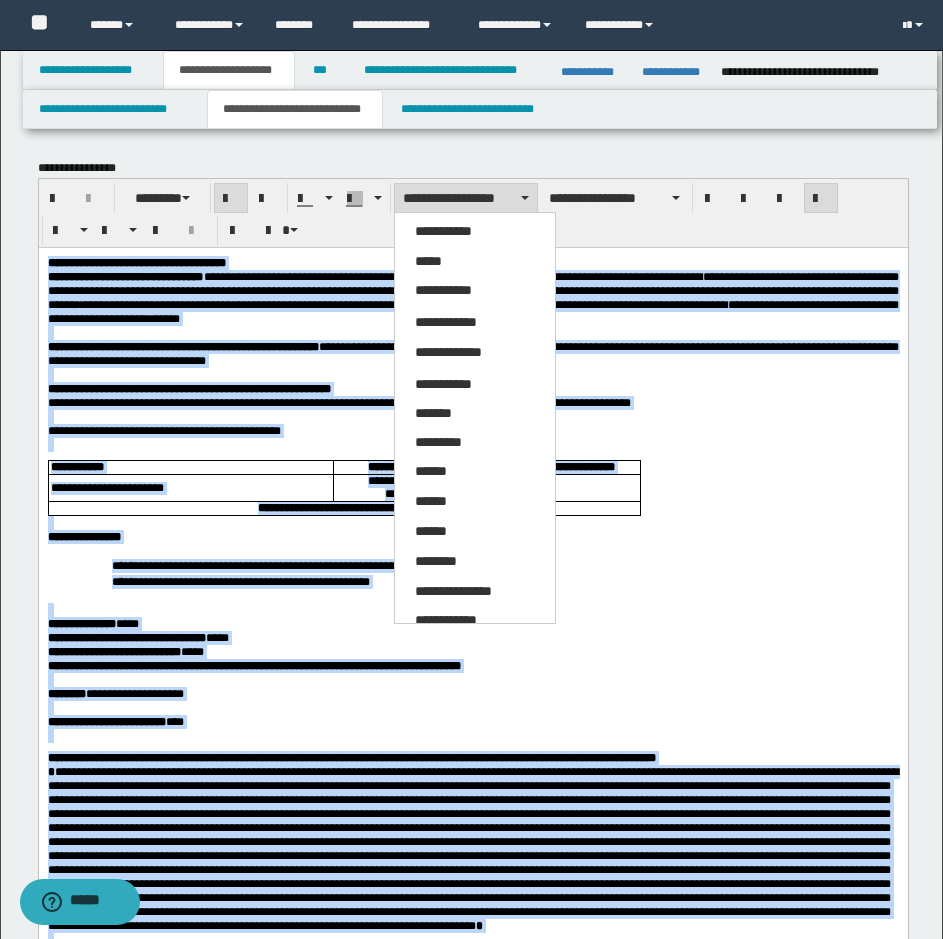 drag, startPoint x: 461, startPoint y: 259, endPoint x: 464, endPoint y: 224, distance: 35.128338 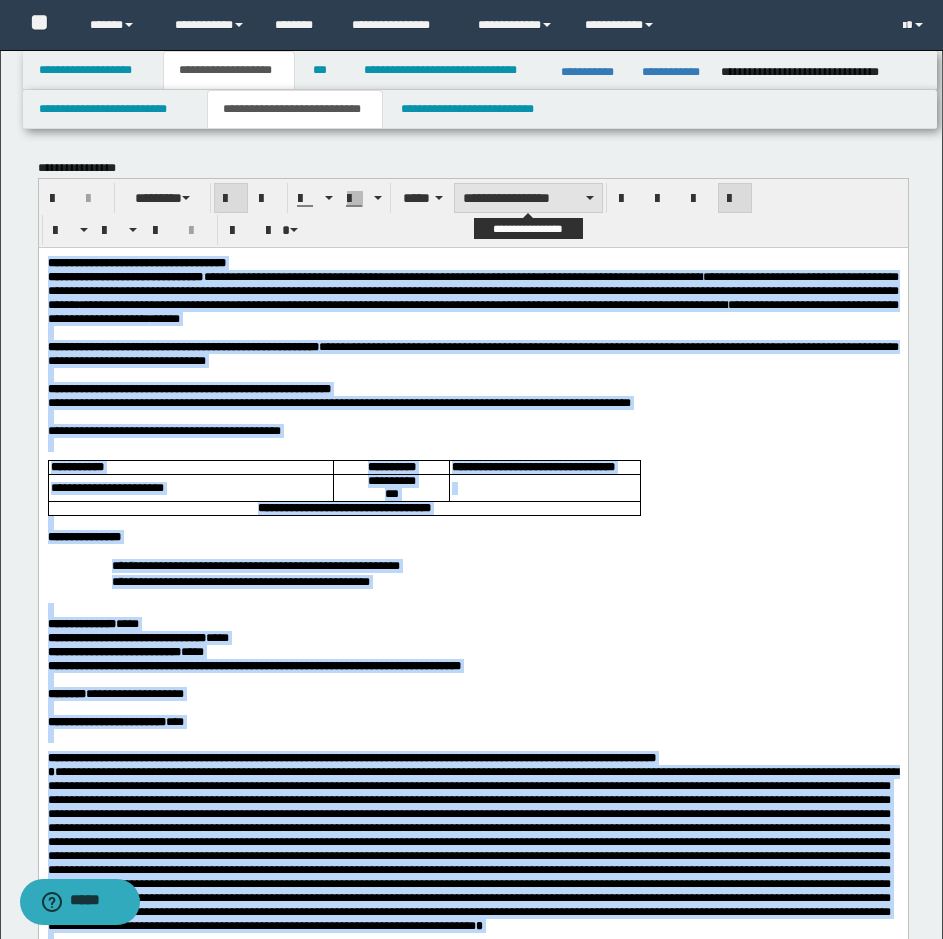 click on "**********" at bounding box center (528, 198) 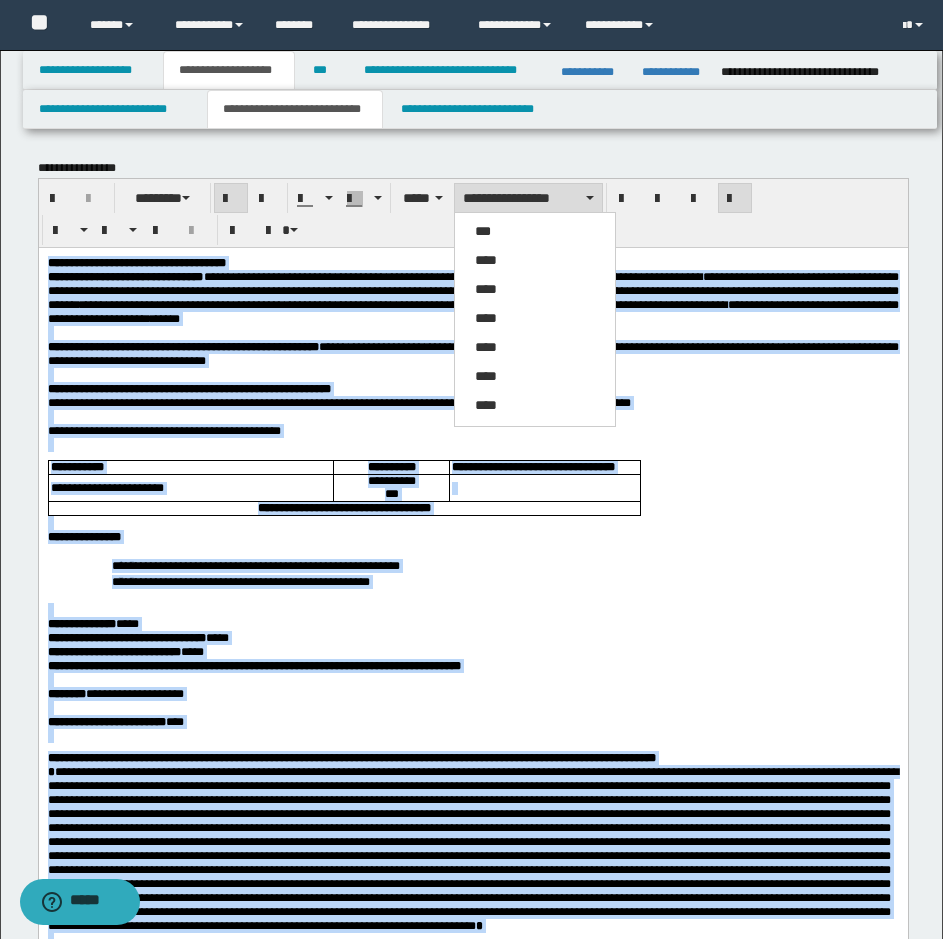 click on "****" at bounding box center (535, 261) 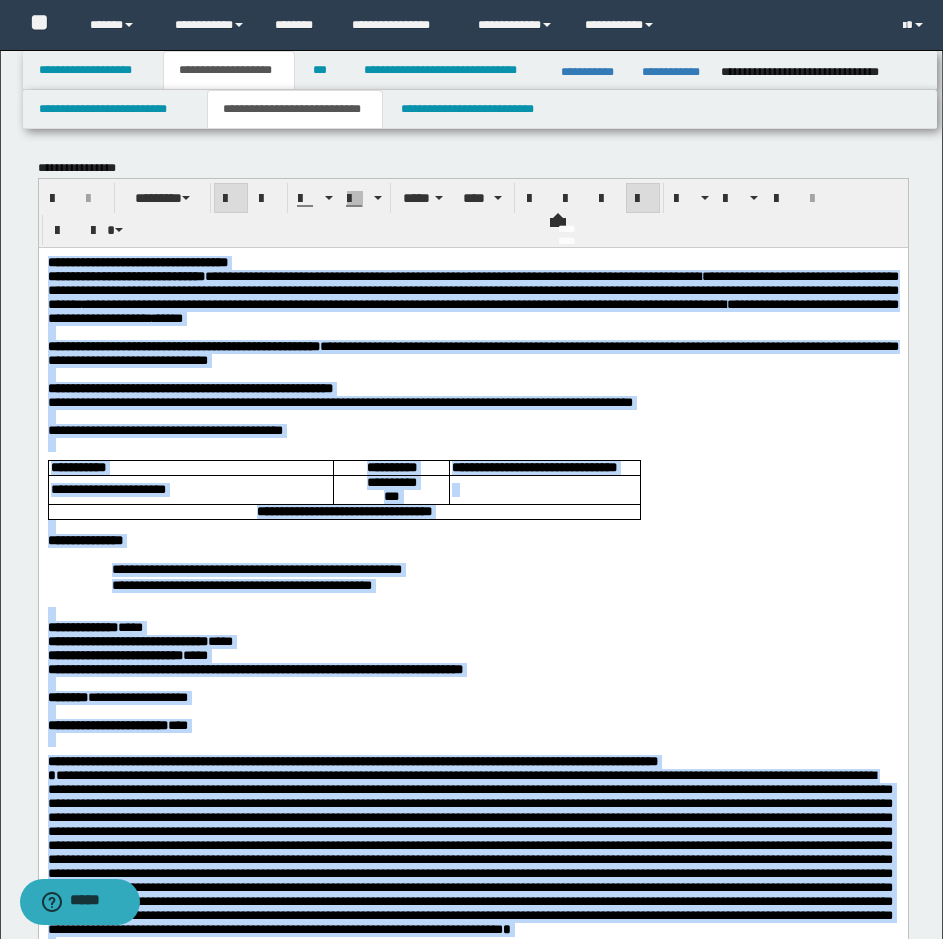 click at bounding box center [643, 199] 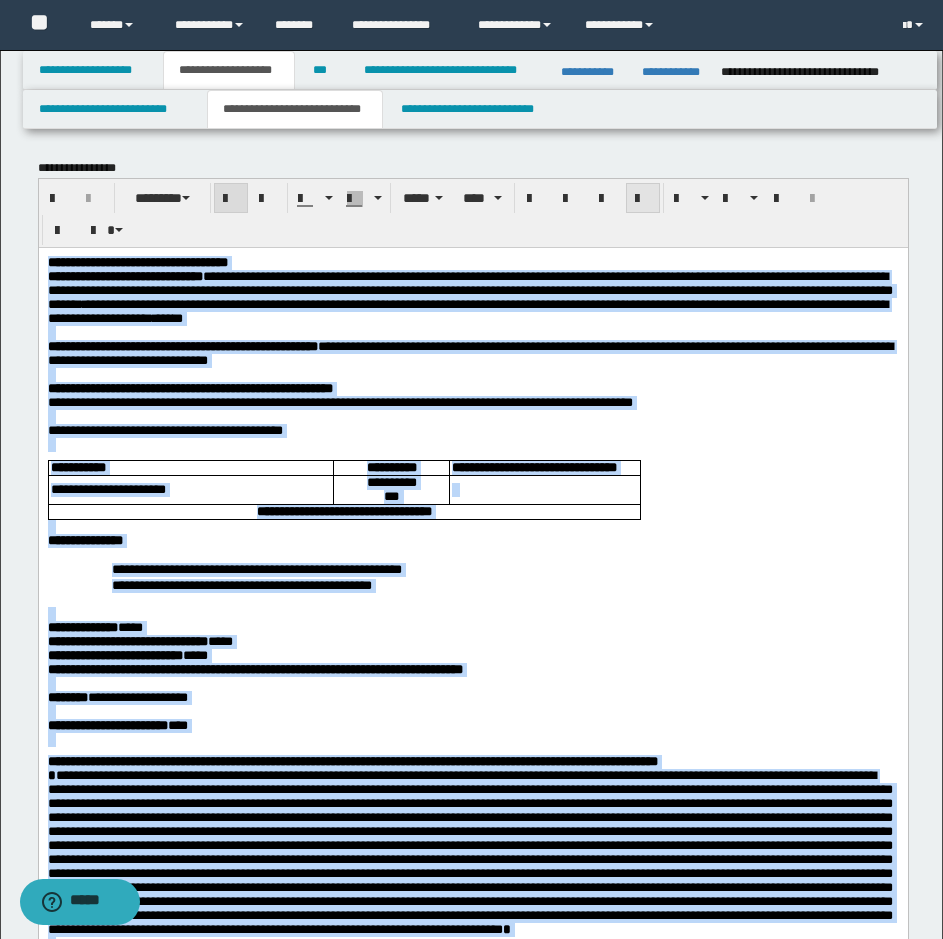 drag, startPoint x: 639, startPoint y: 193, endPoint x: 571, endPoint y: 88, distance: 125.09596 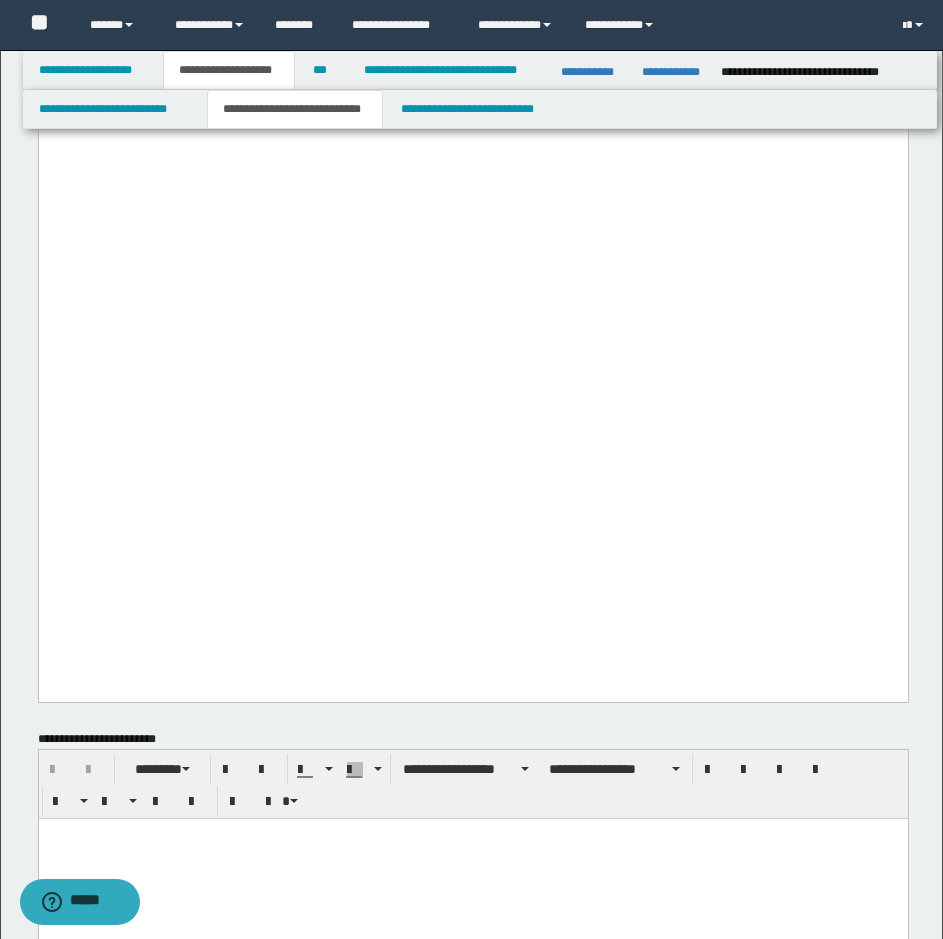 scroll, scrollTop: 3200, scrollLeft: 0, axis: vertical 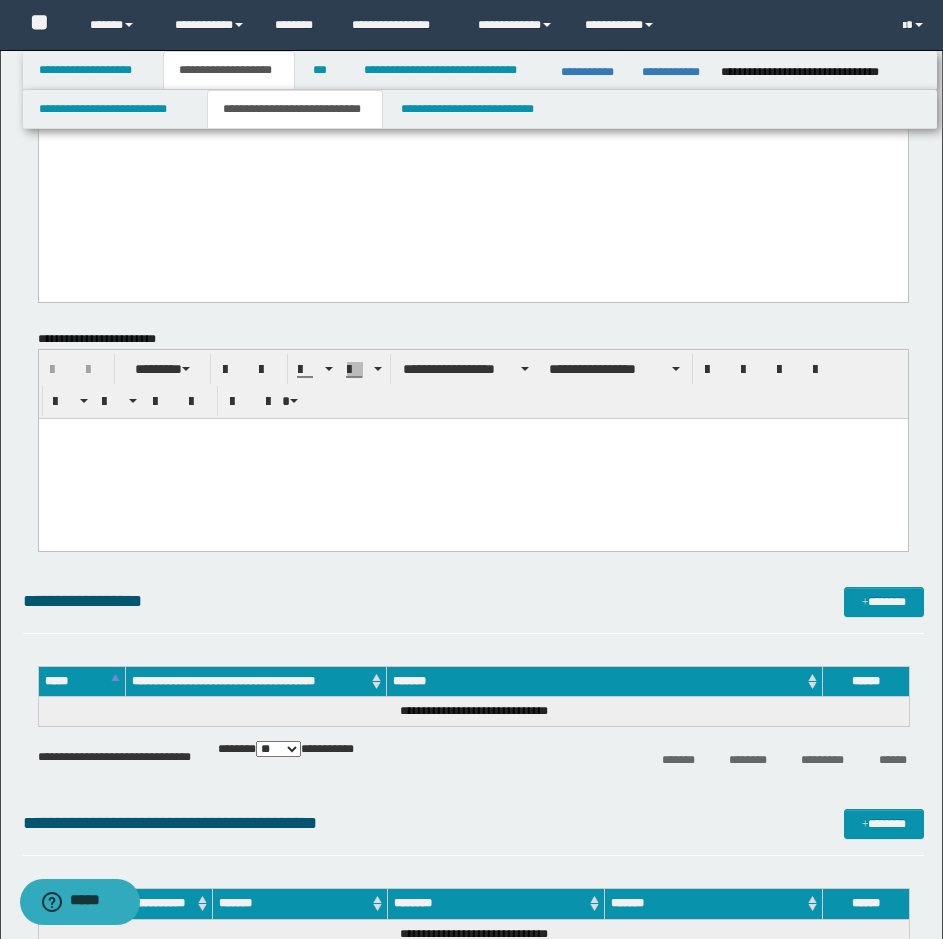 click at bounding box center [472, 458] 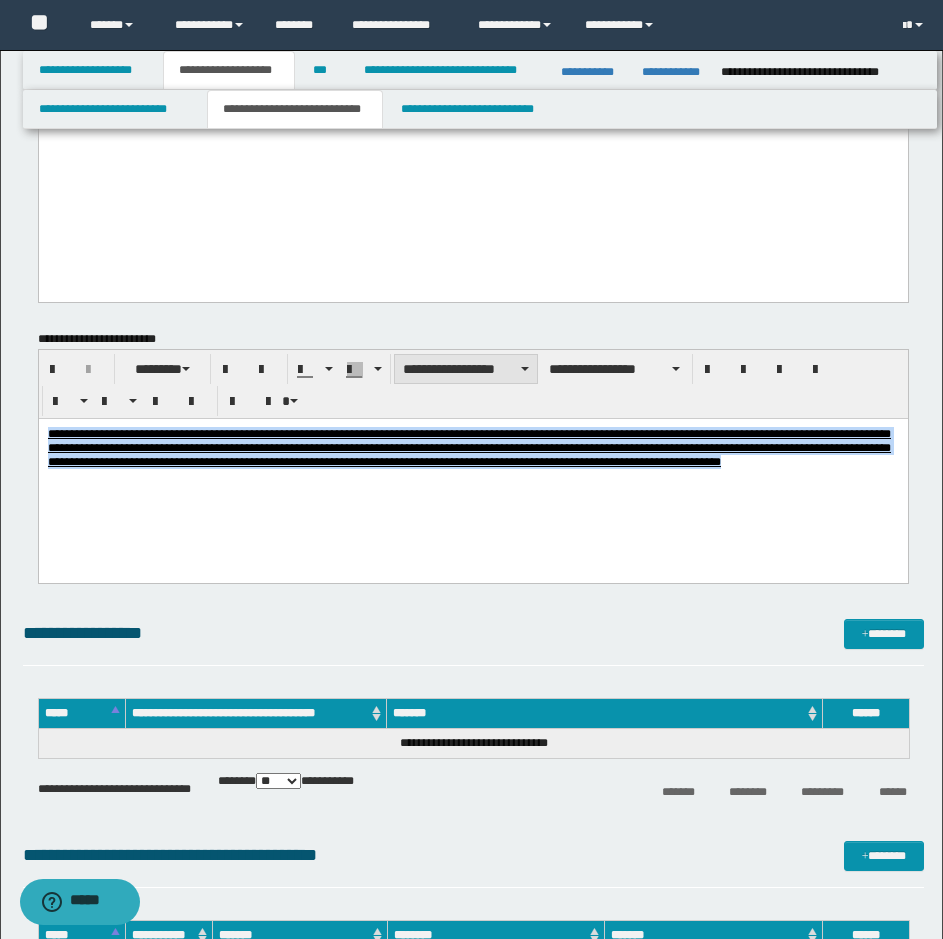 click on "**********" at bounding box center (466, 369) 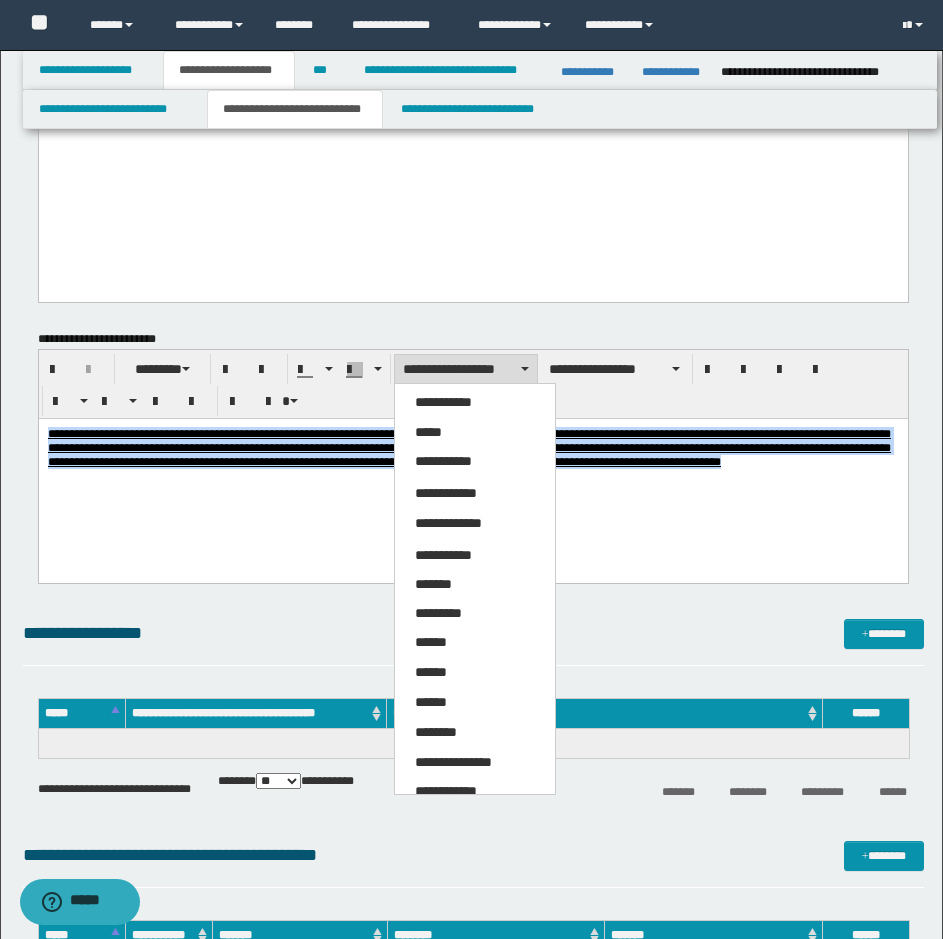 click on "*****" at bounding box center [475, 433] 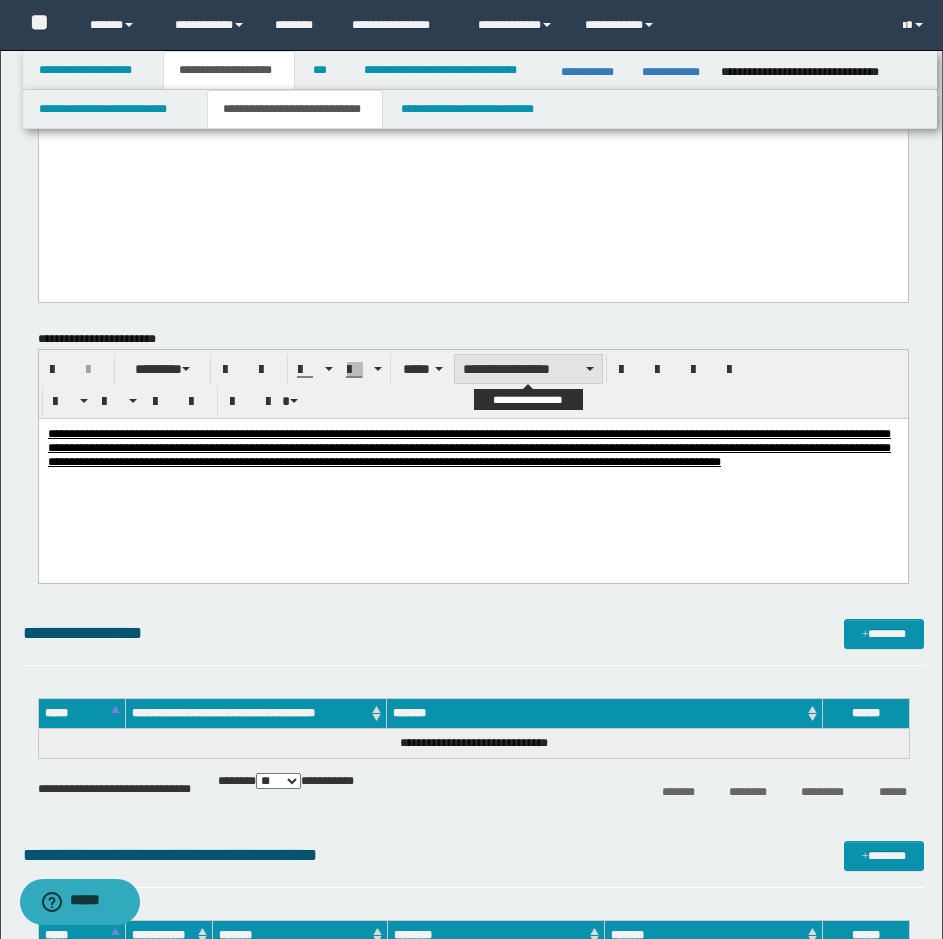 click on "**********" at bounding box center [528, 369] 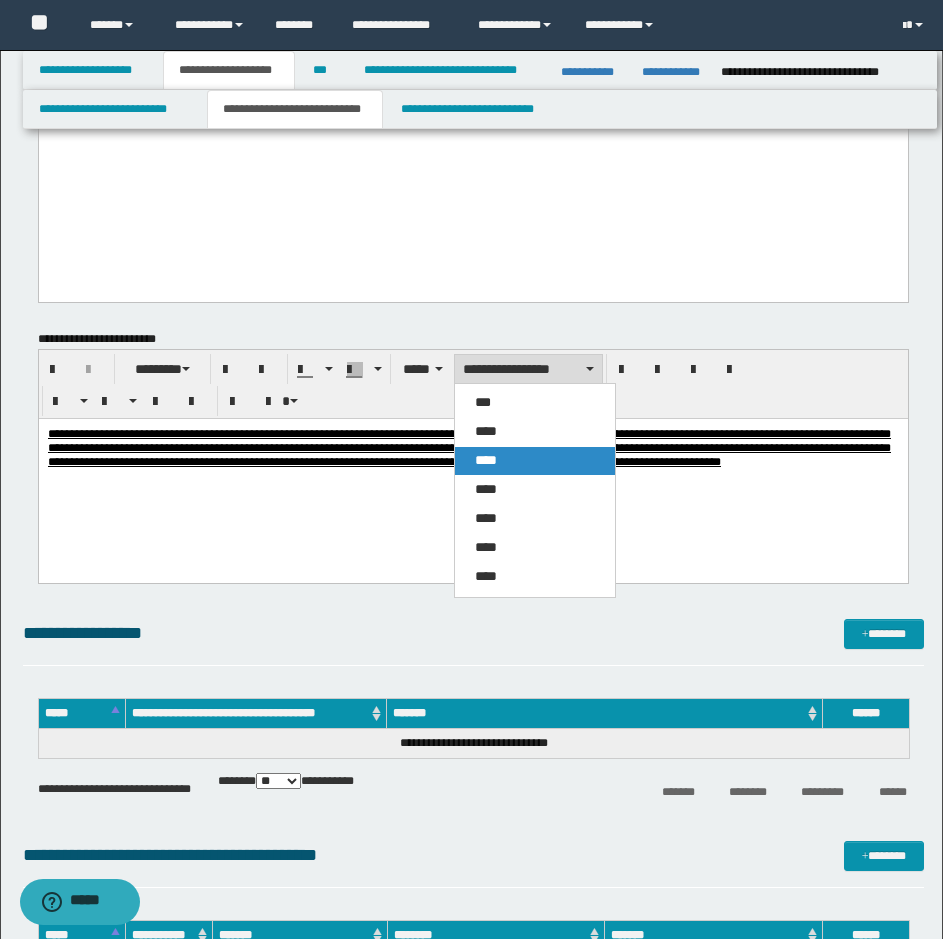 click on "****" at bounding box center [535, 461] 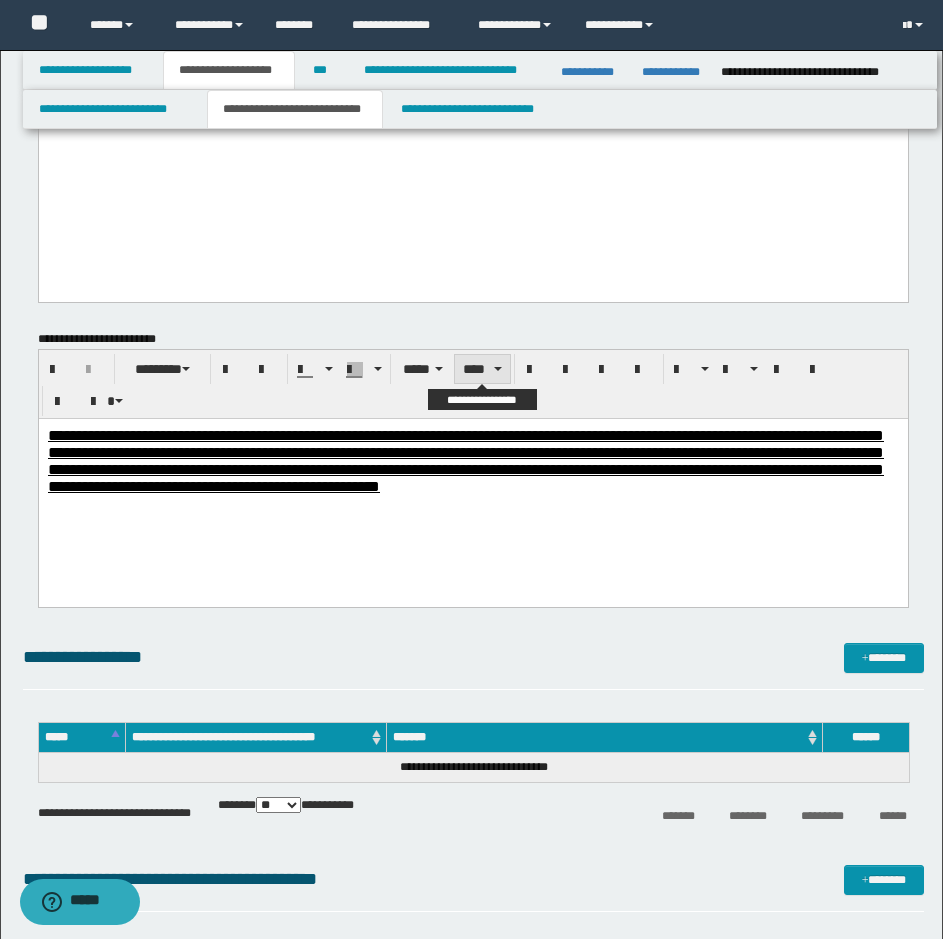 click on "****" at bounding box center (482, 369) 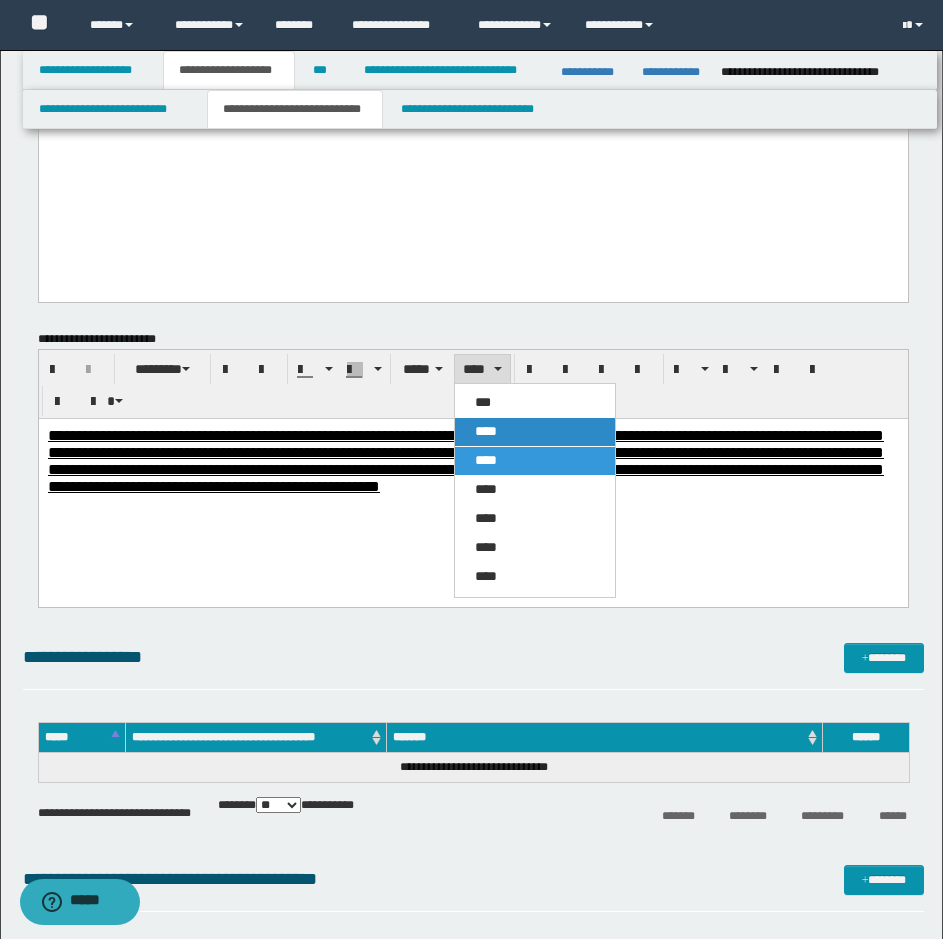 click on "****" at bounding box center (535, 432) 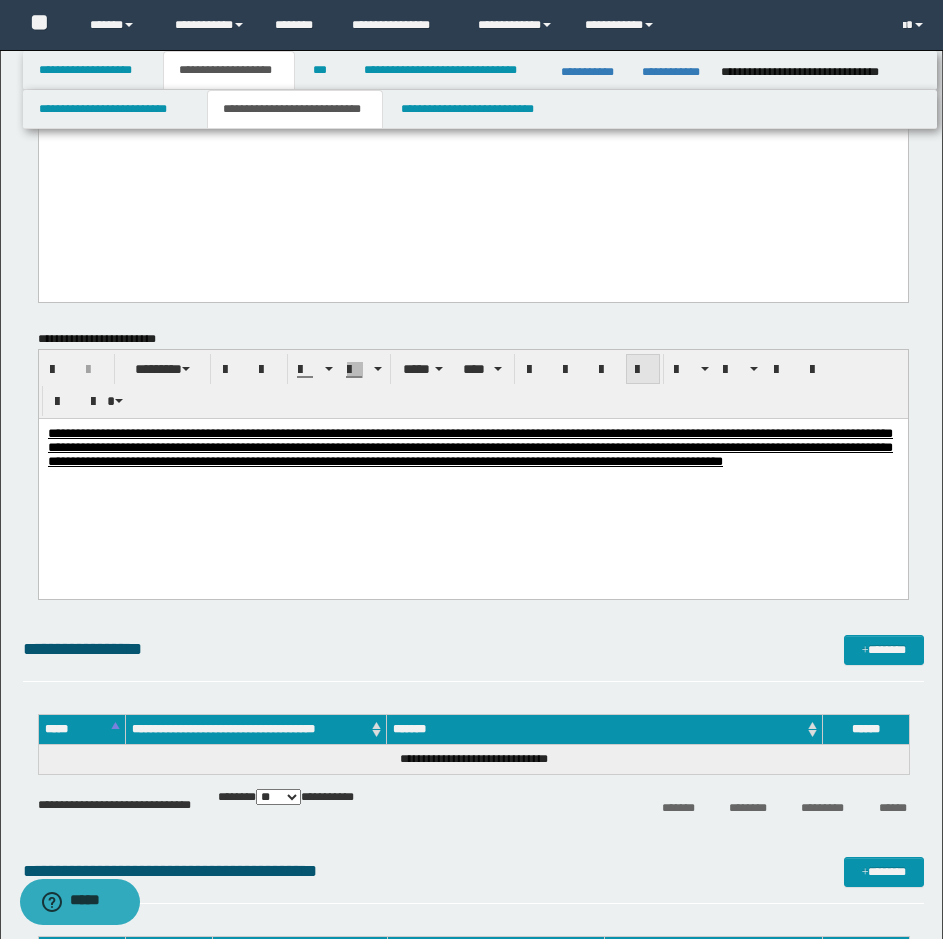 click at bounding box center (643, 370) 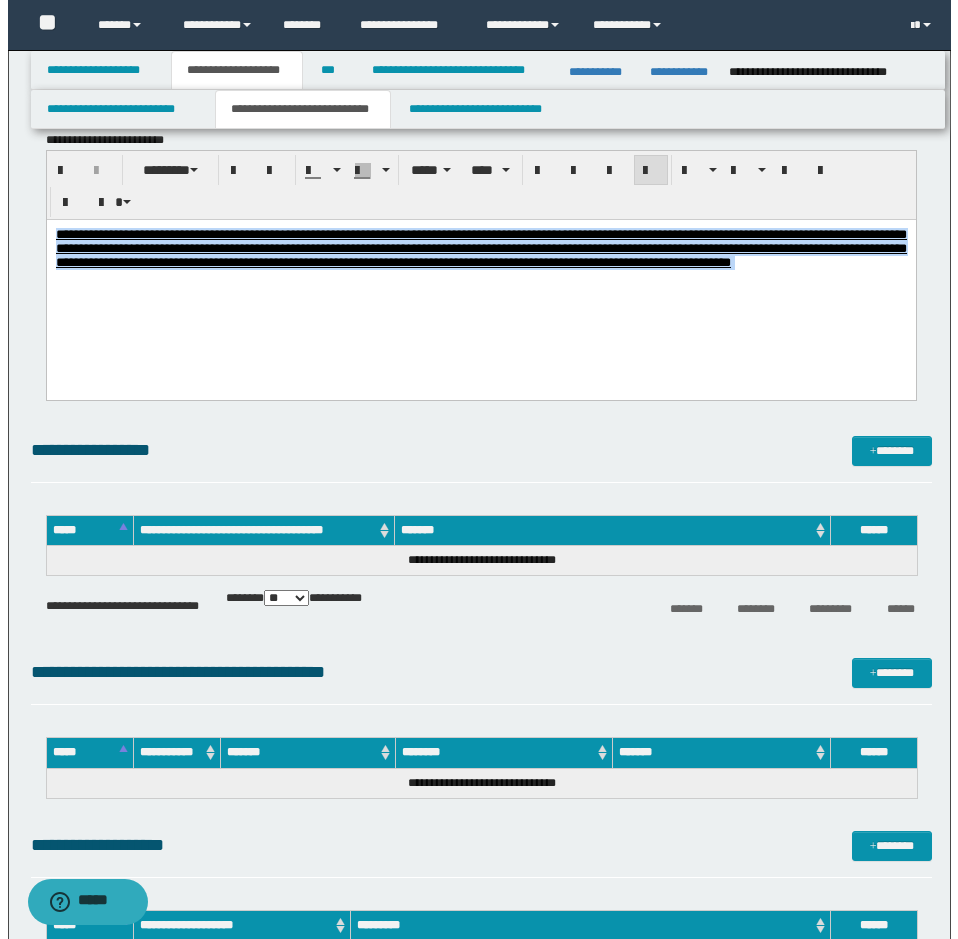 scroll, scrollTop: 3400, scrollLeft: 0, axis: vertical 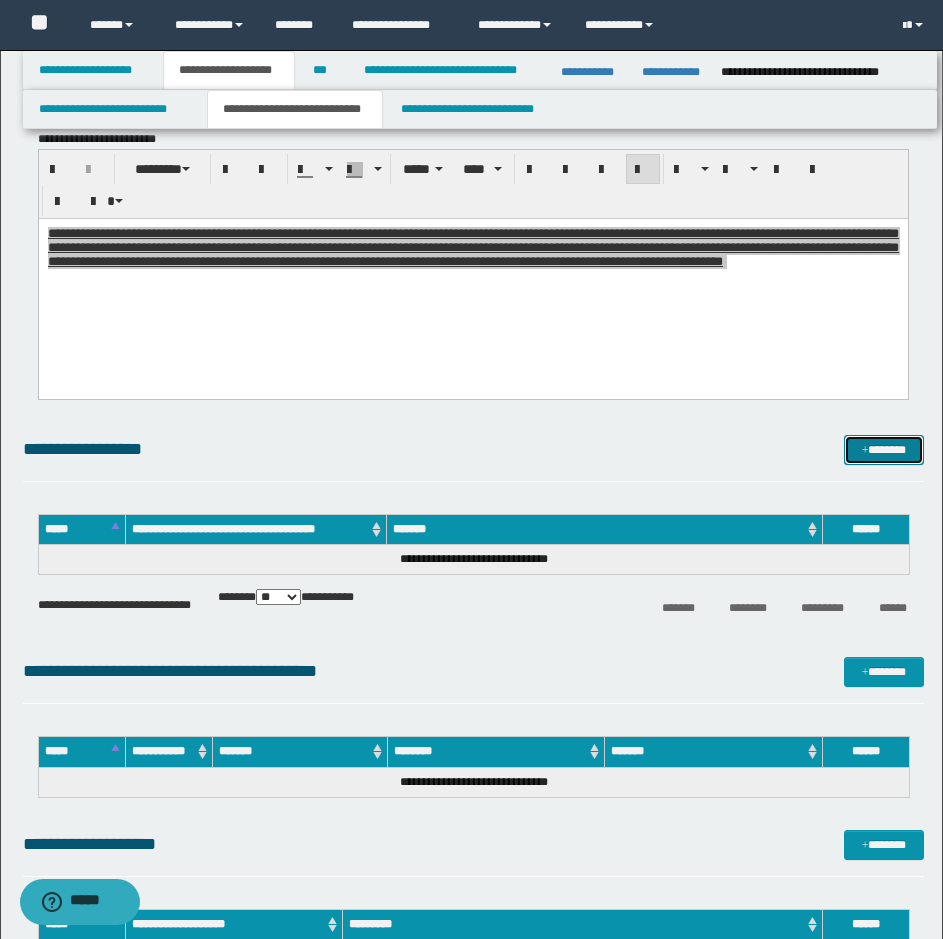 click on "*******" at bounding box center [884, 450] 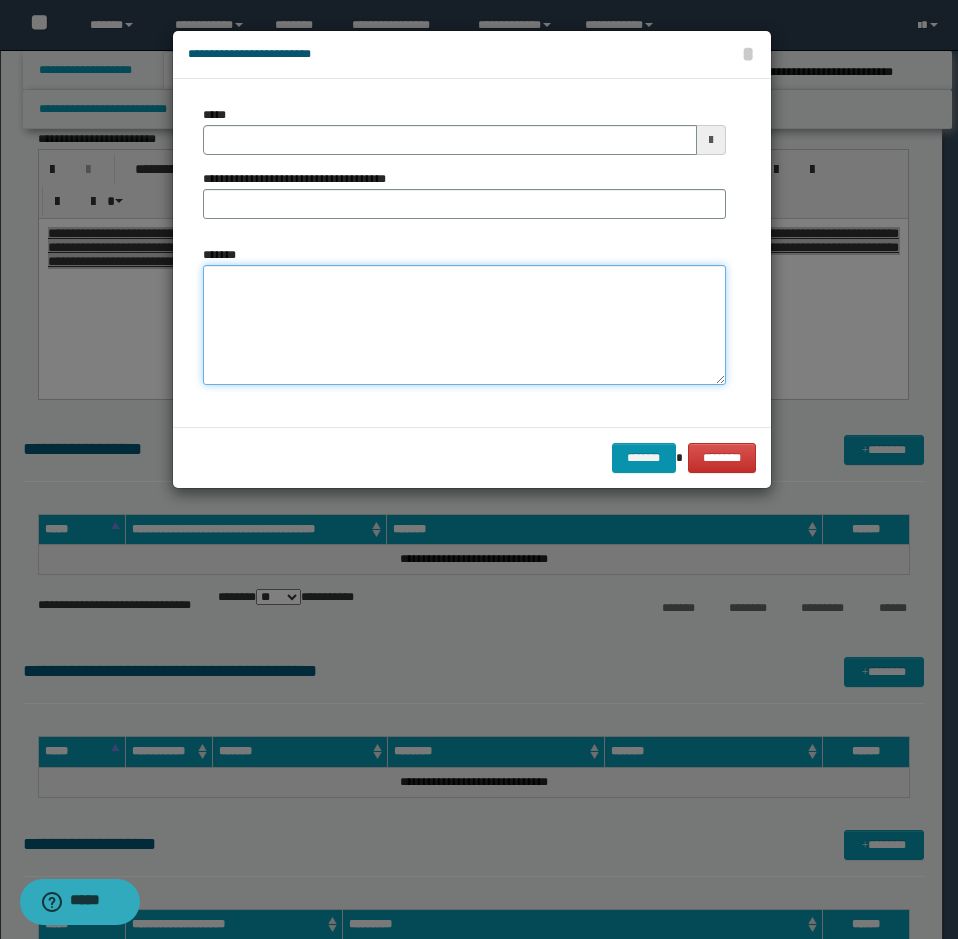 click on "*******" at bounding box center [464, 325] 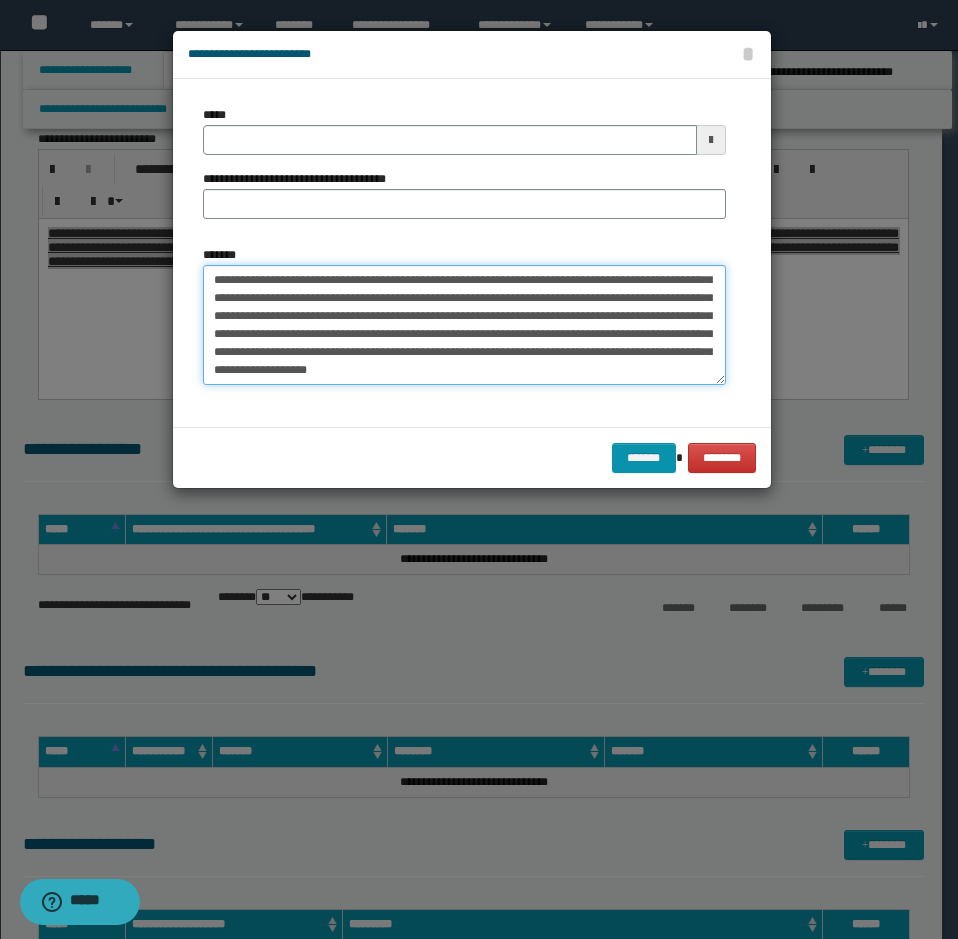 scroll, scrollTop: 0, scrollLeft: 0, axis: both 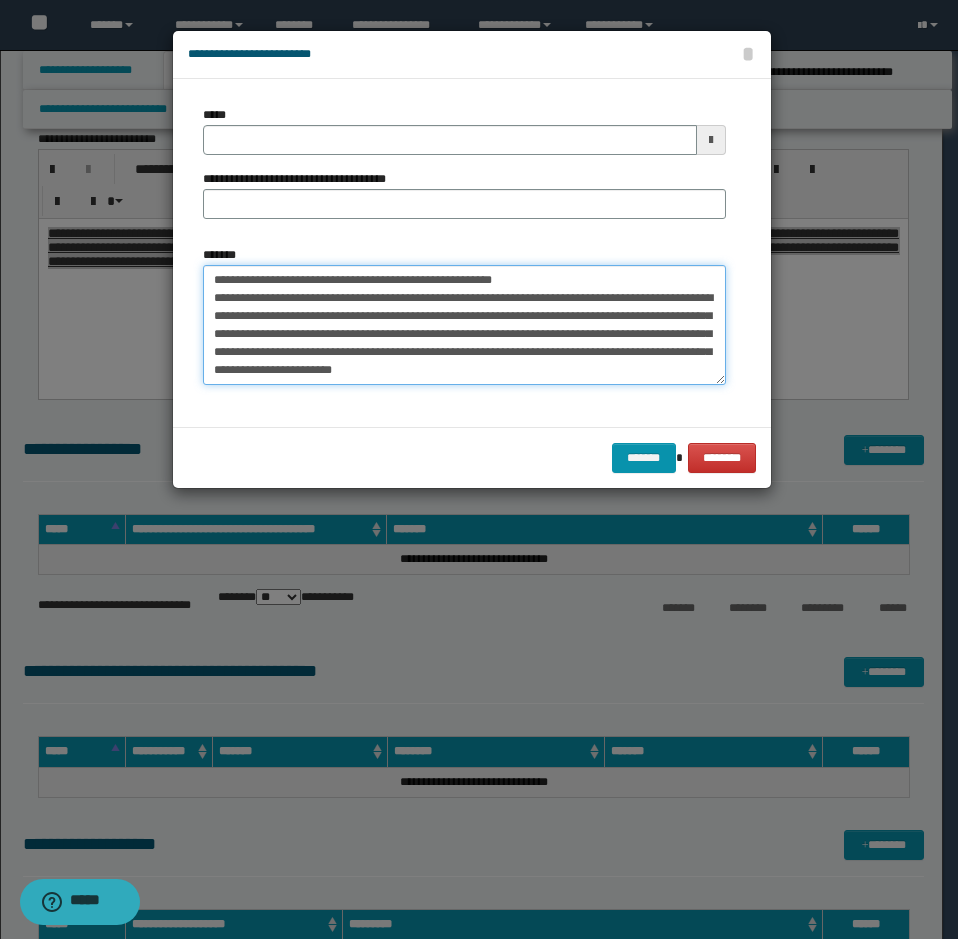 click on "*******" at bounding box center [464, 325] 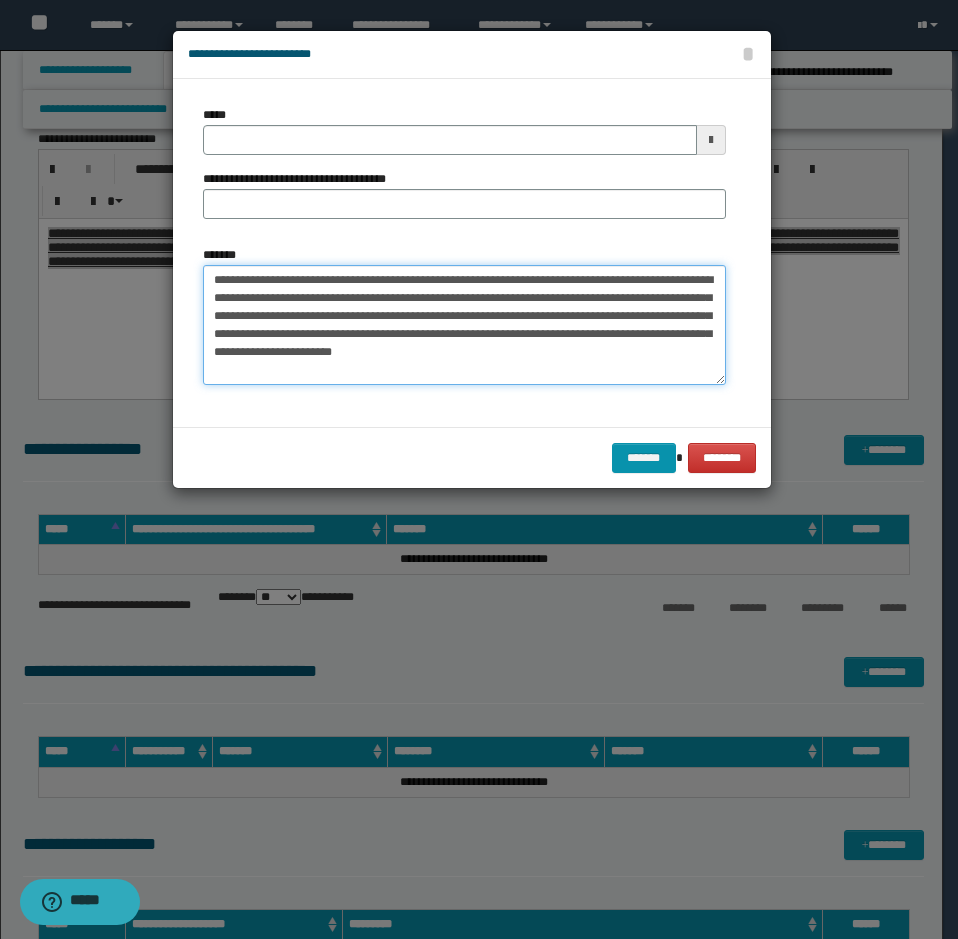 click on "*******" at bounding box center (464, 325) 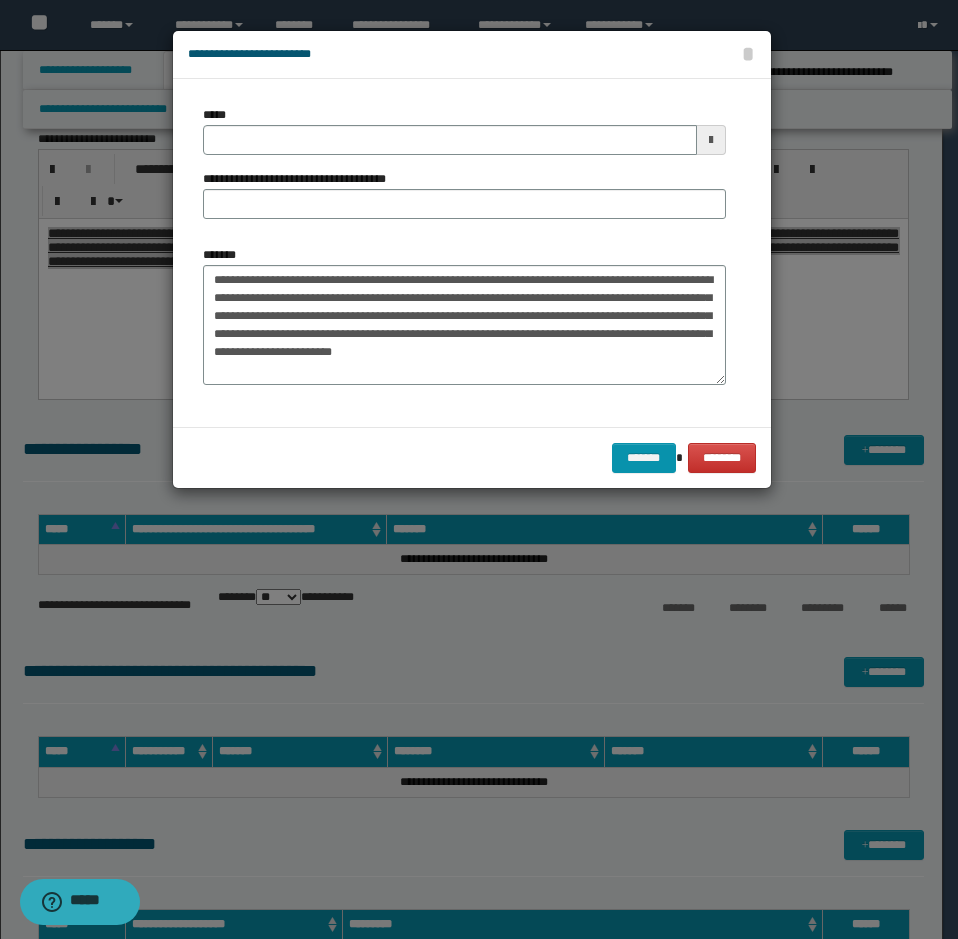 drag, startPoint x: 240, startPoint y: 221, endPoint x: 237, endPoint y: 207, distance: 14.3178215 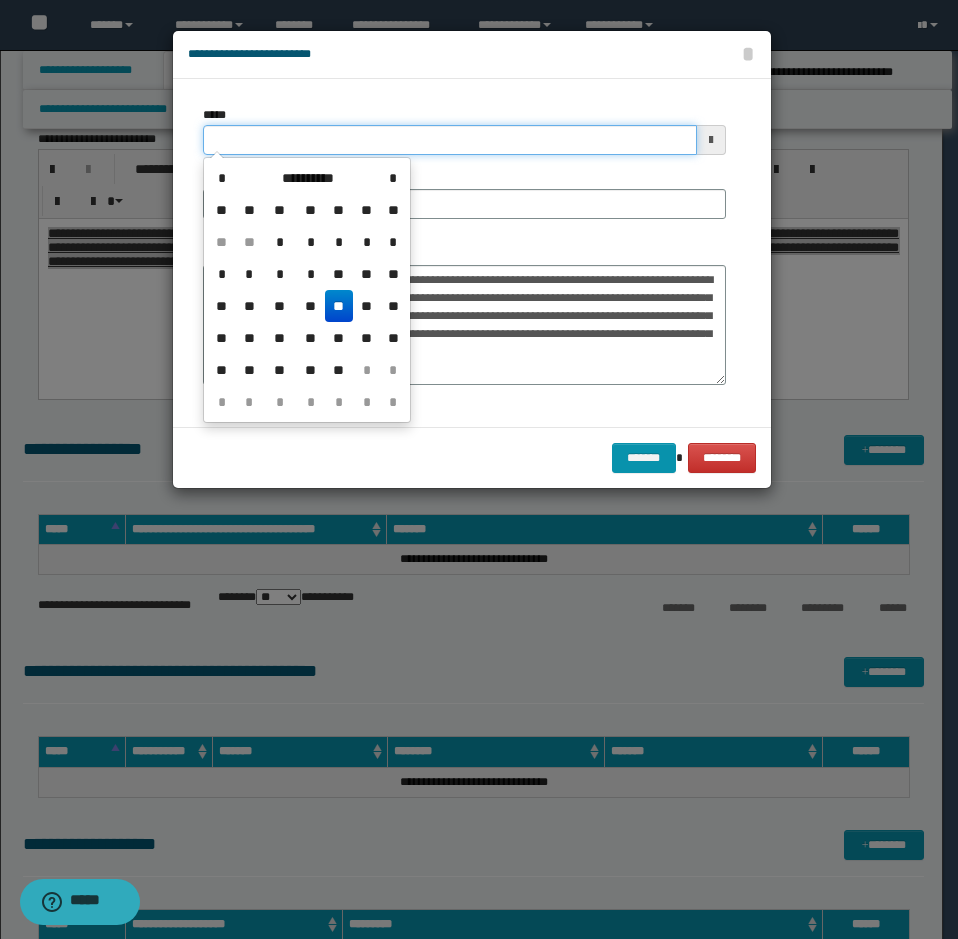 drag, startPoint x: 231, startPoint y: 153, endPoint x: 226, endPoint y: 140, distance: 13.928389 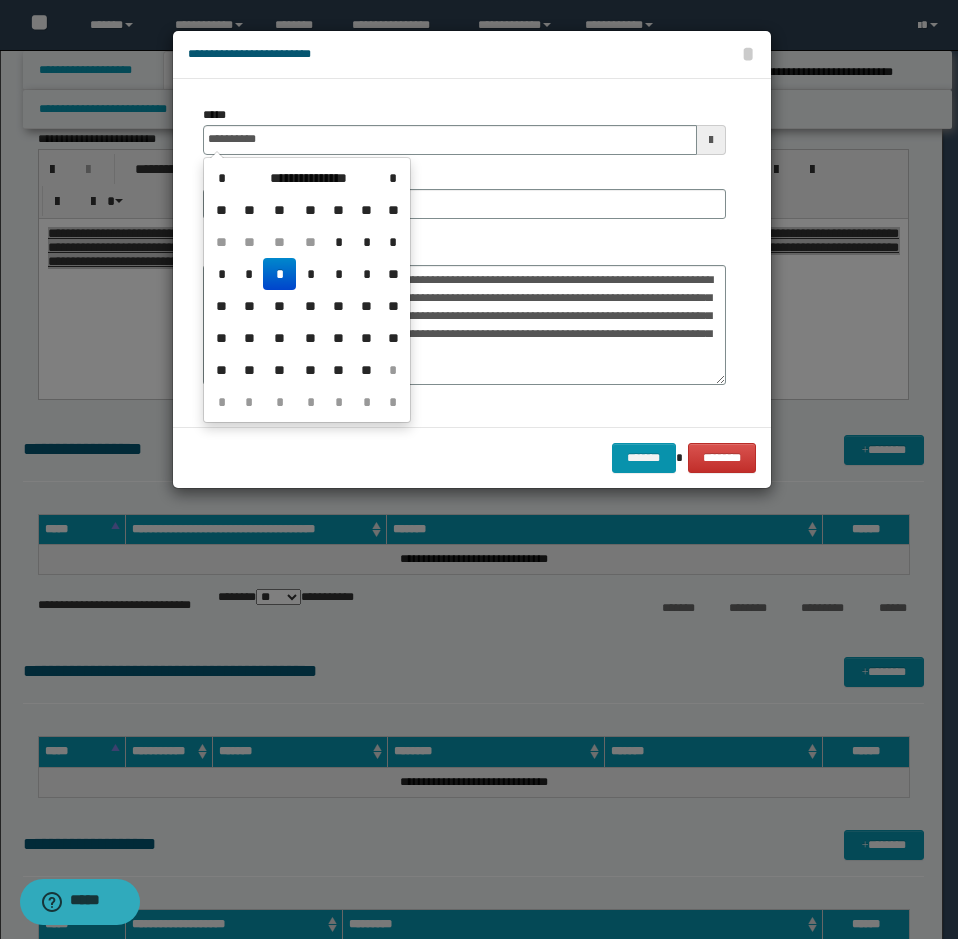 type on "**********" 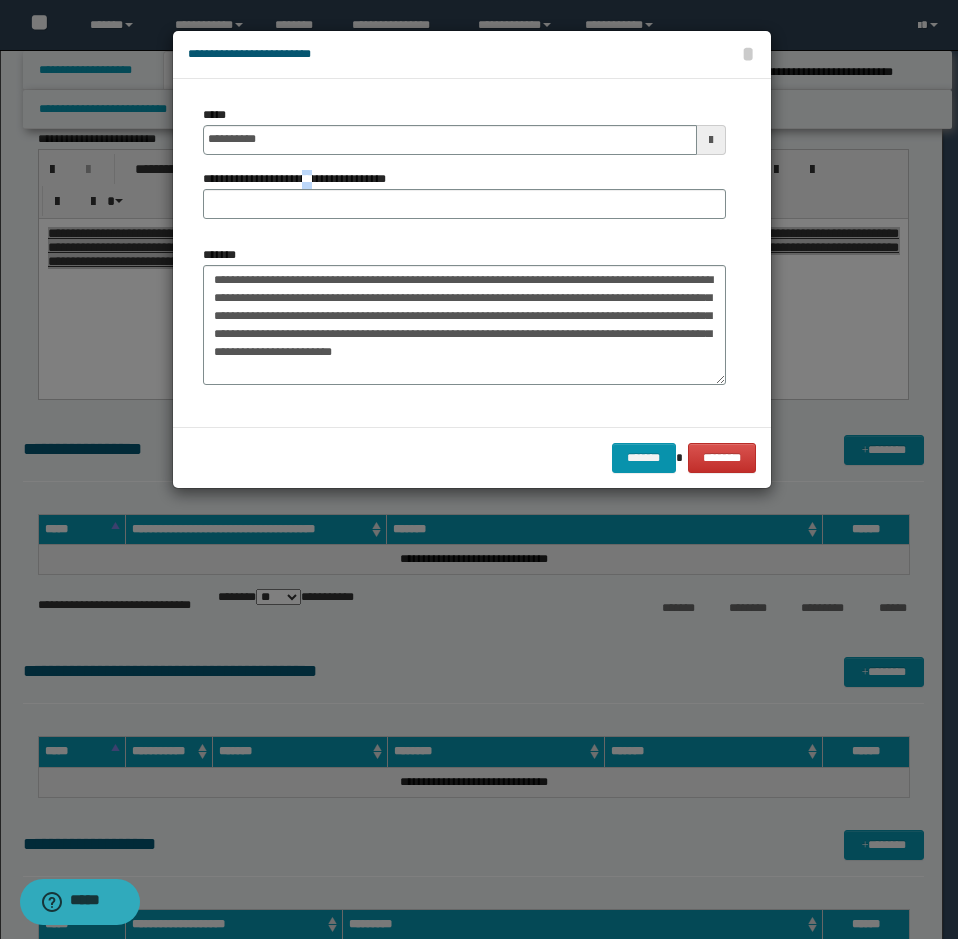 click on "**********" at bounding box center (302, 179) 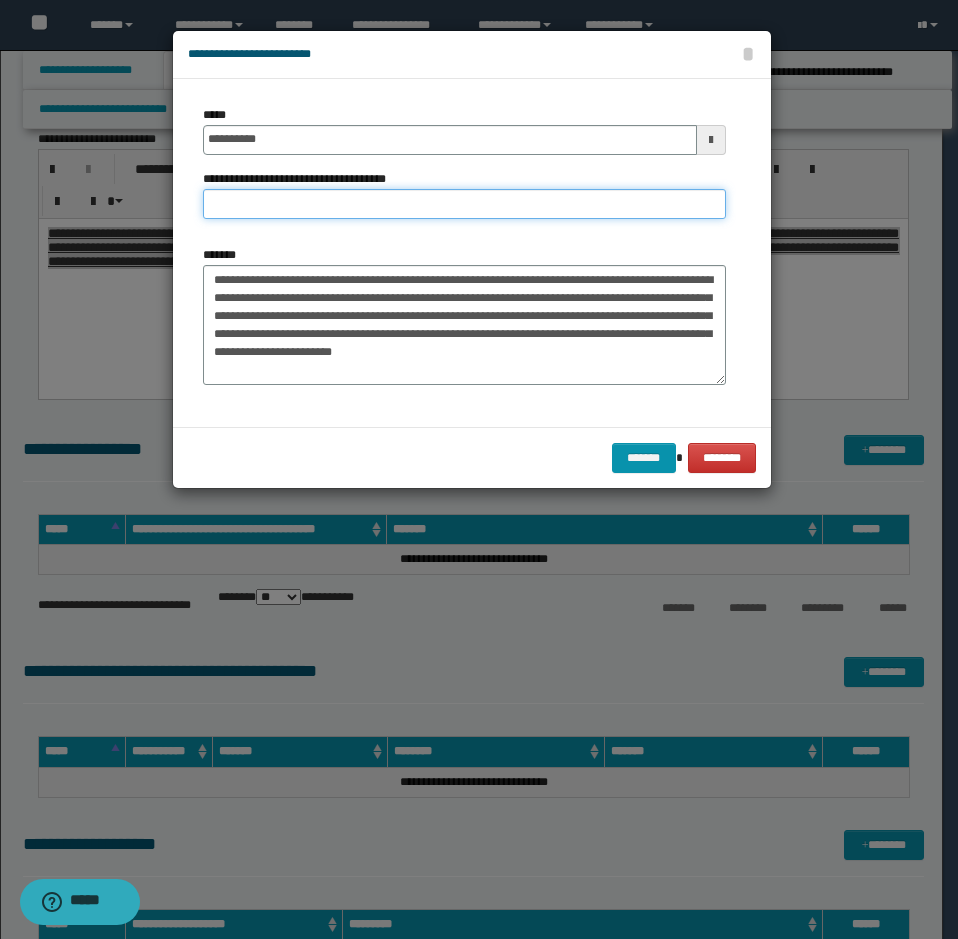 drag, startPoint x: 294, startPoint y: 191, endPoint x: 307, endPoint y: 205, distance: 19.104973 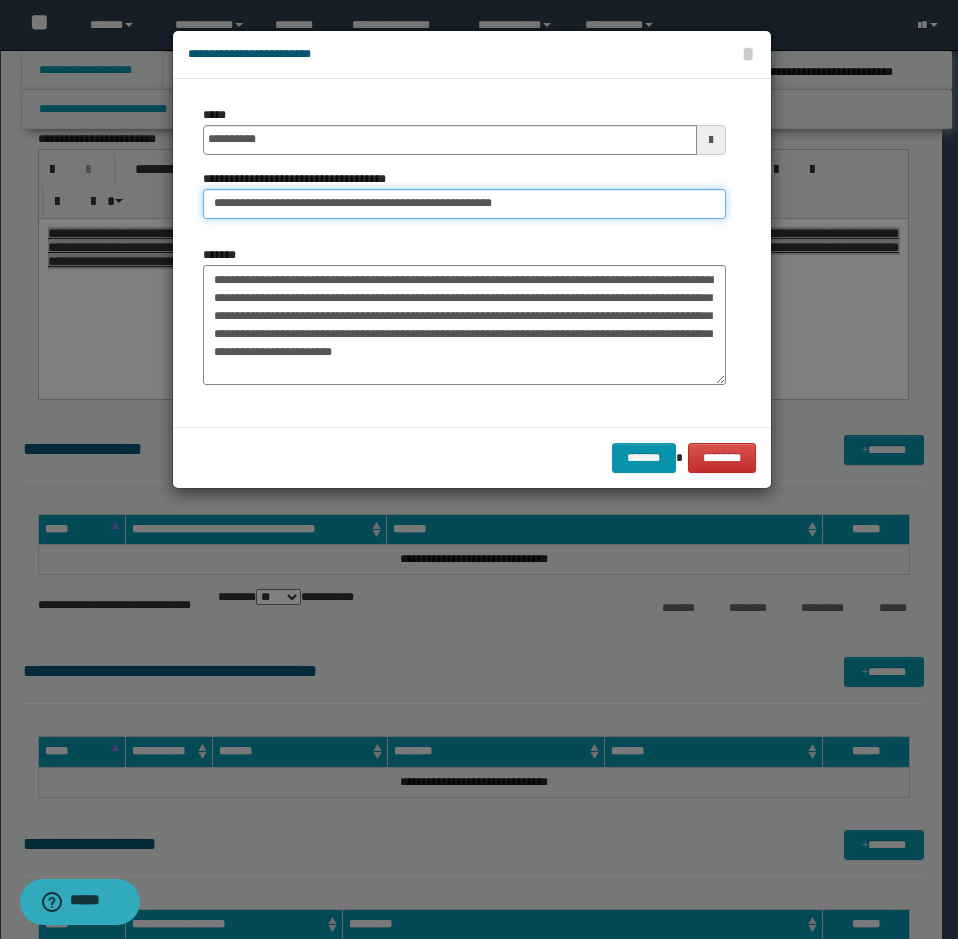 drag, startPoint x: 286, startPoint y: 200, endPoint x: 191, endPoint y: 207, distance: 95.257545 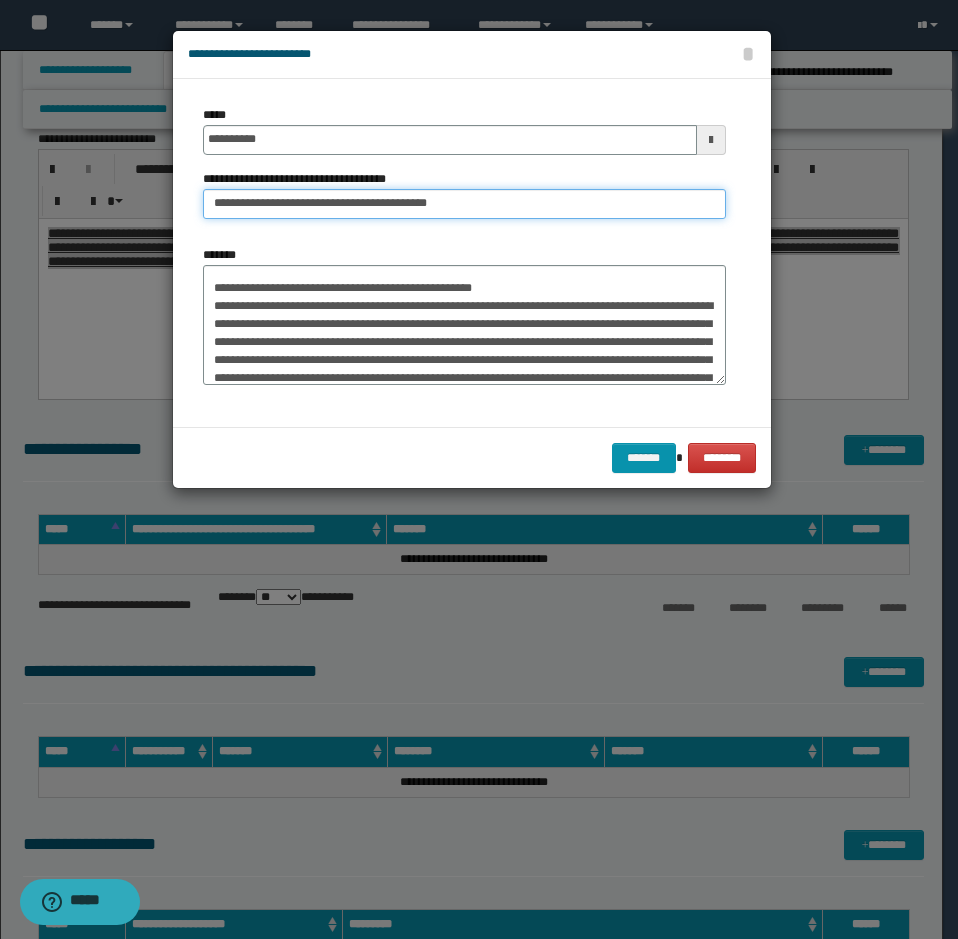 type on "**********" 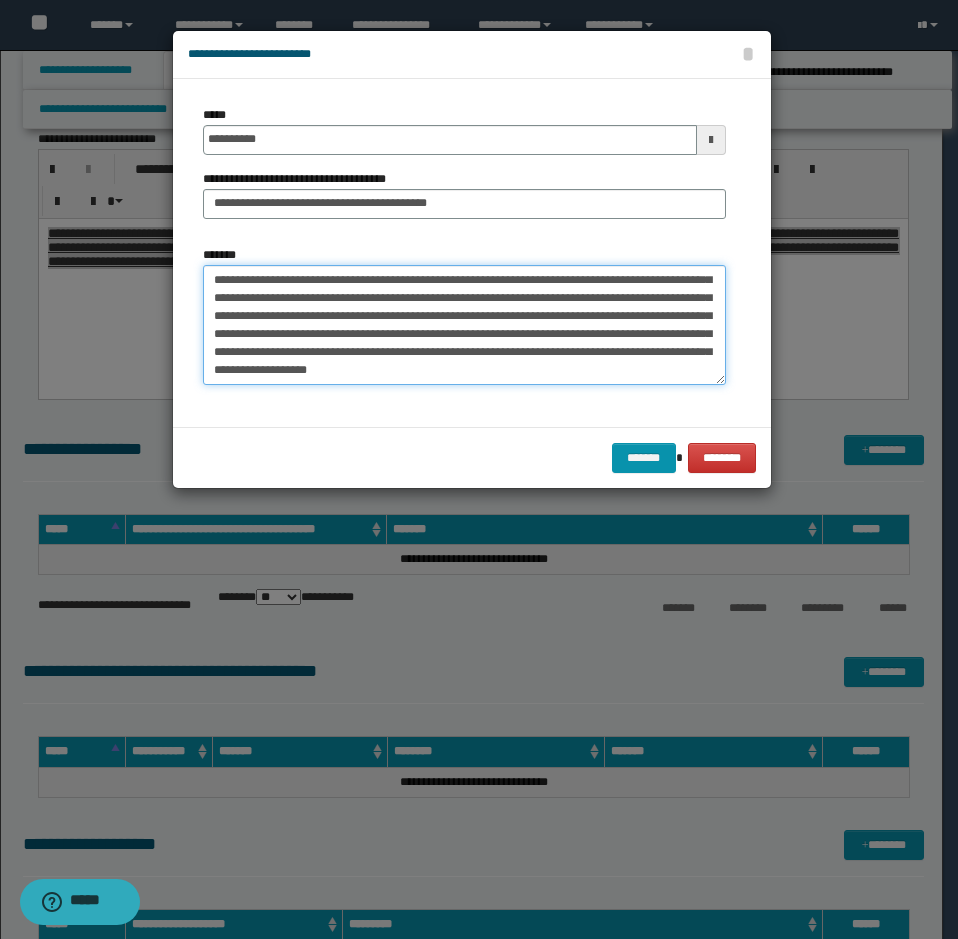 drag, startPoint x: 202, startPoint y: 290, endPoint x: 366, endPoint y: 394, distance: 194.19577 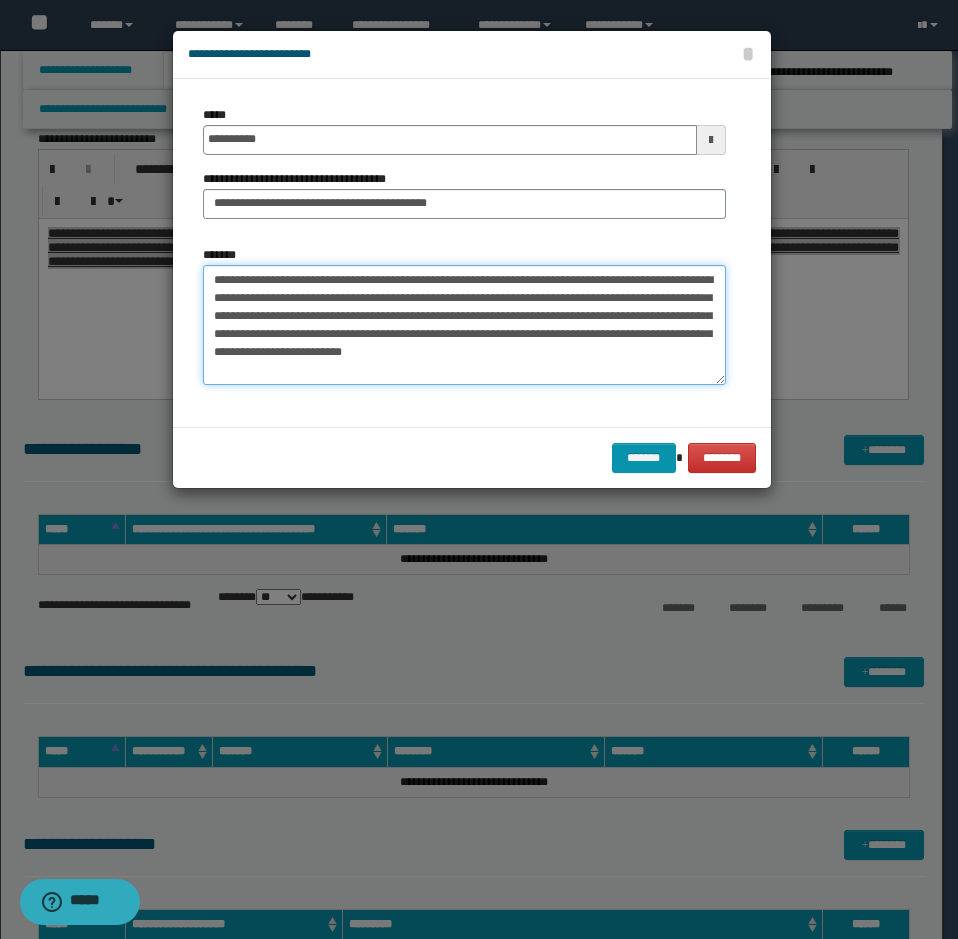 scroll, scrollTop: 18, scrollLeft: 0, axis: vertical 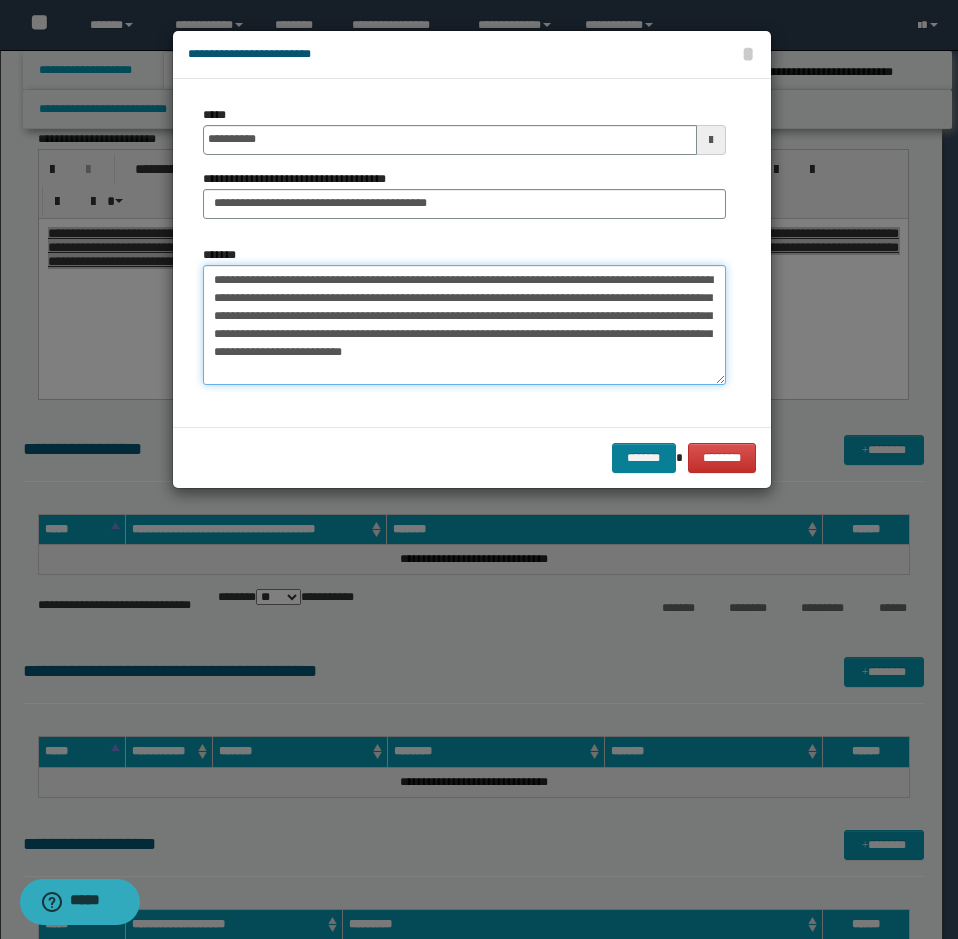 type on "**********" 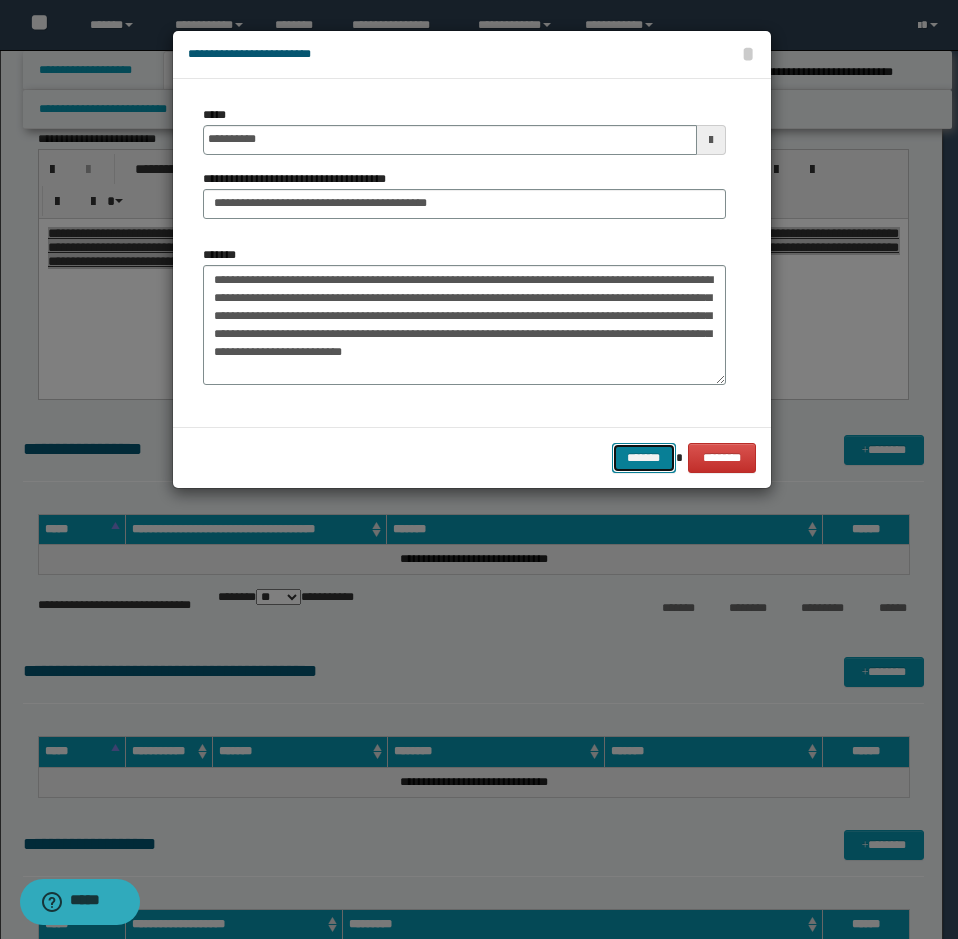 click on "*******" at bounding box center [644, 458] 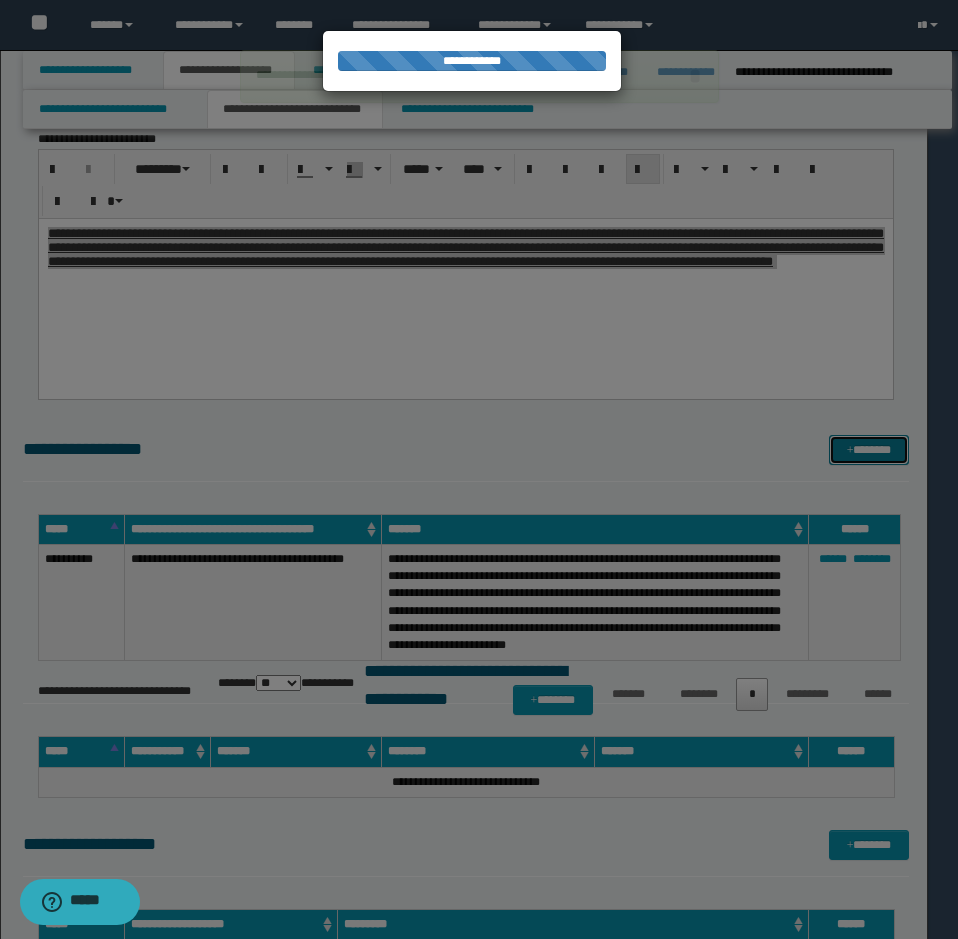 type 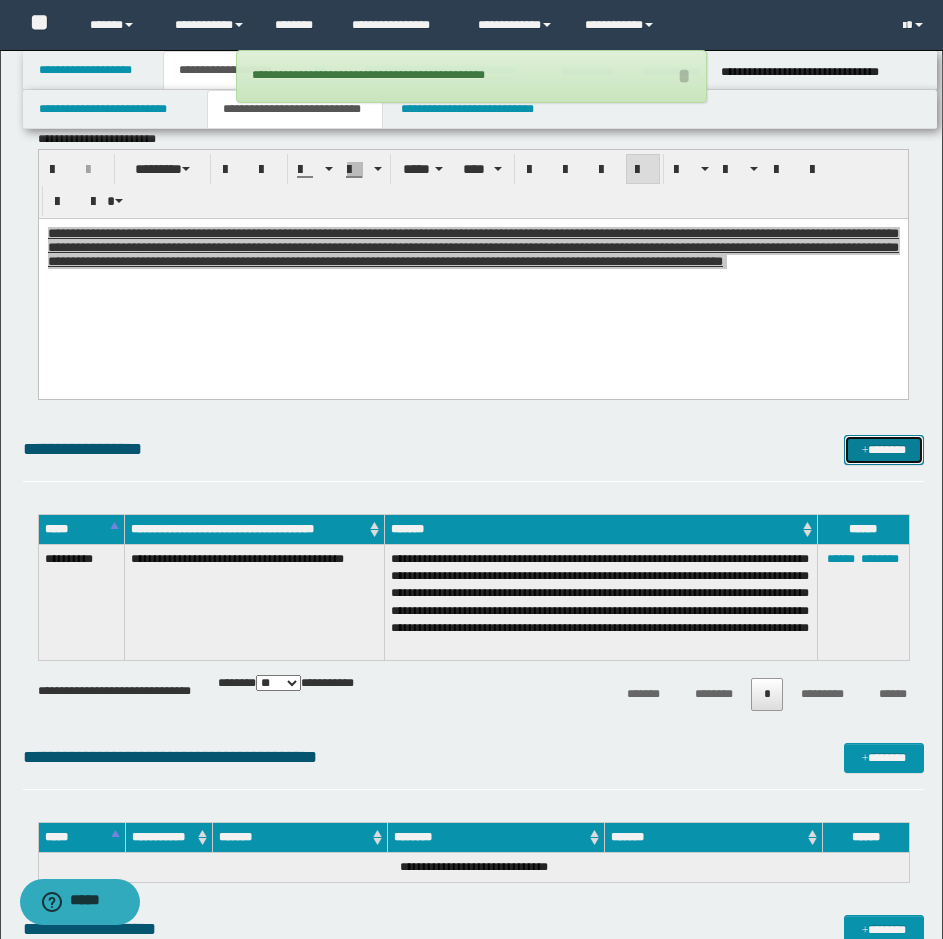 click on "*******" at bounding box center (884, 450) 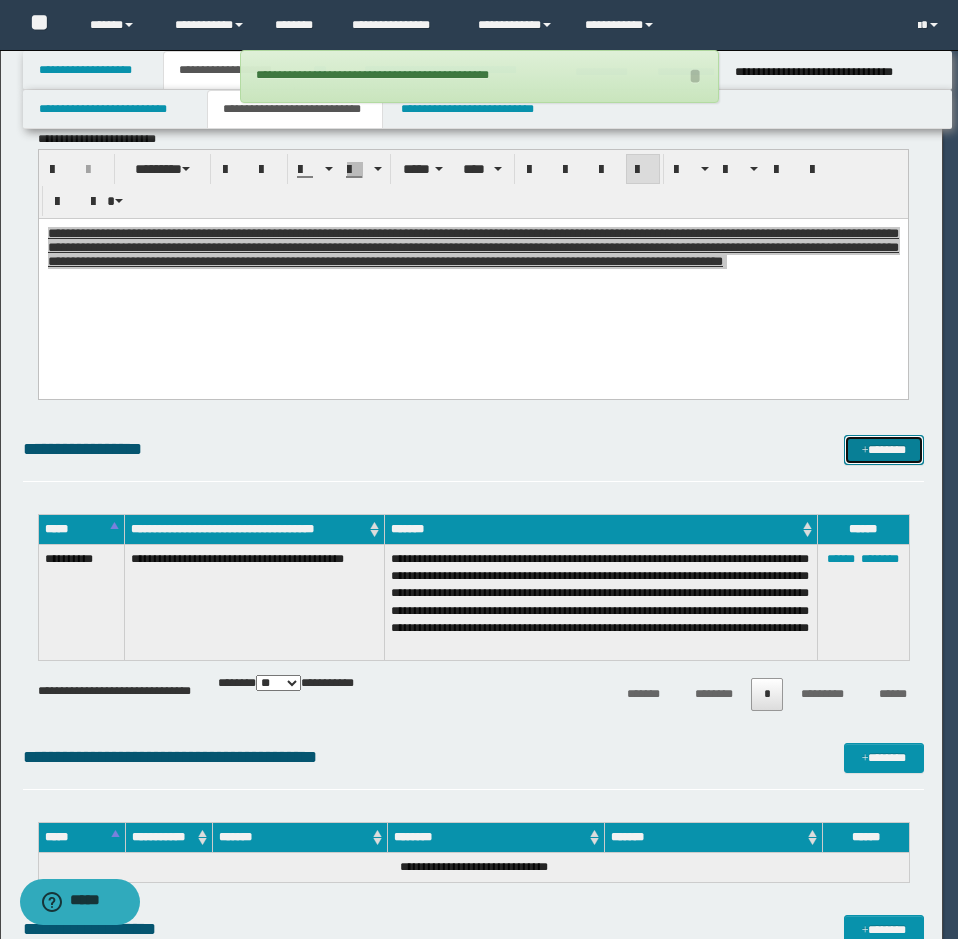 scroll, scrollTop: 0, scrollLeft: 0, axis: both 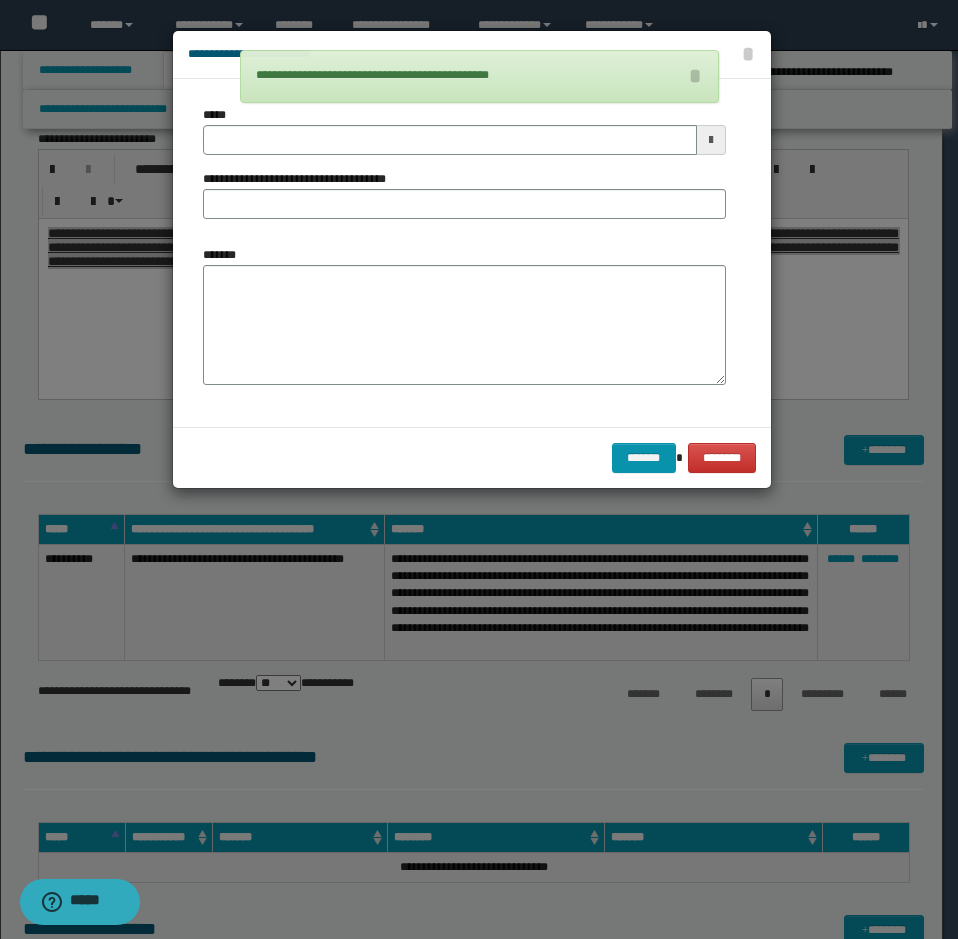 drag, startPoint x: 324, startPoint y: 228, endPoint x: 327, endPoint y: 239, distance: 11.401754 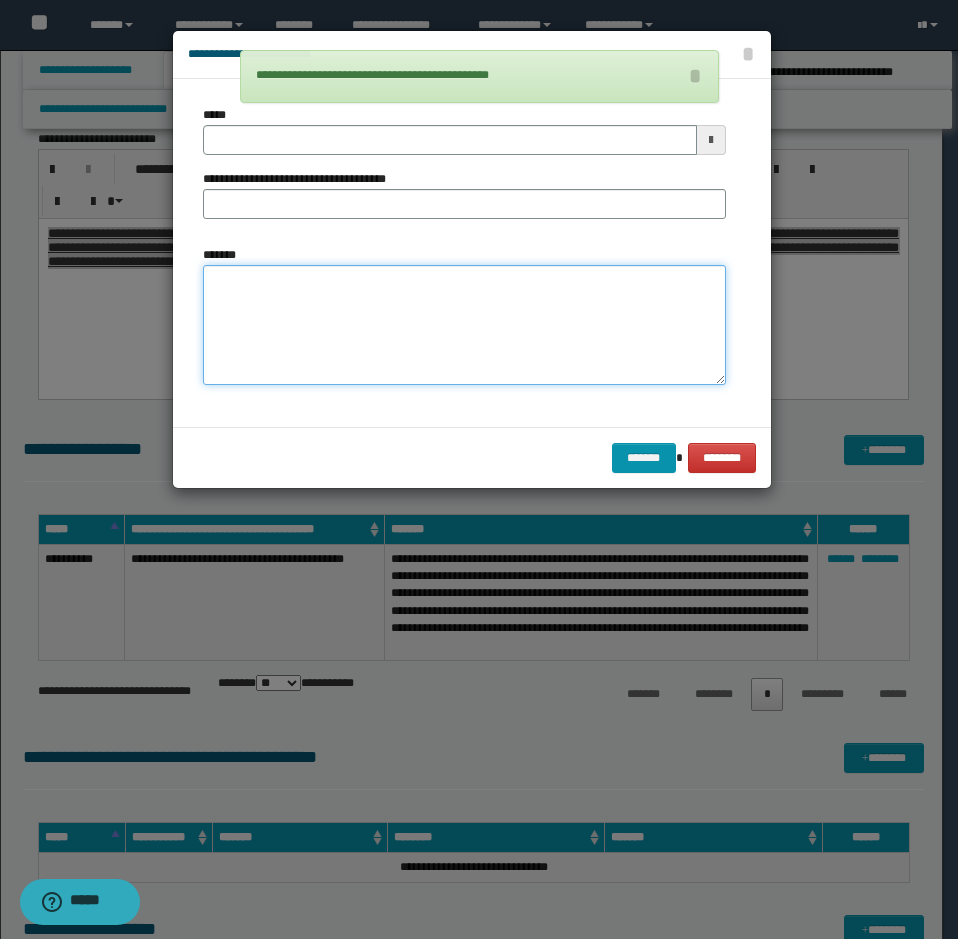 click on "*******" at bounding box center [464, 325] 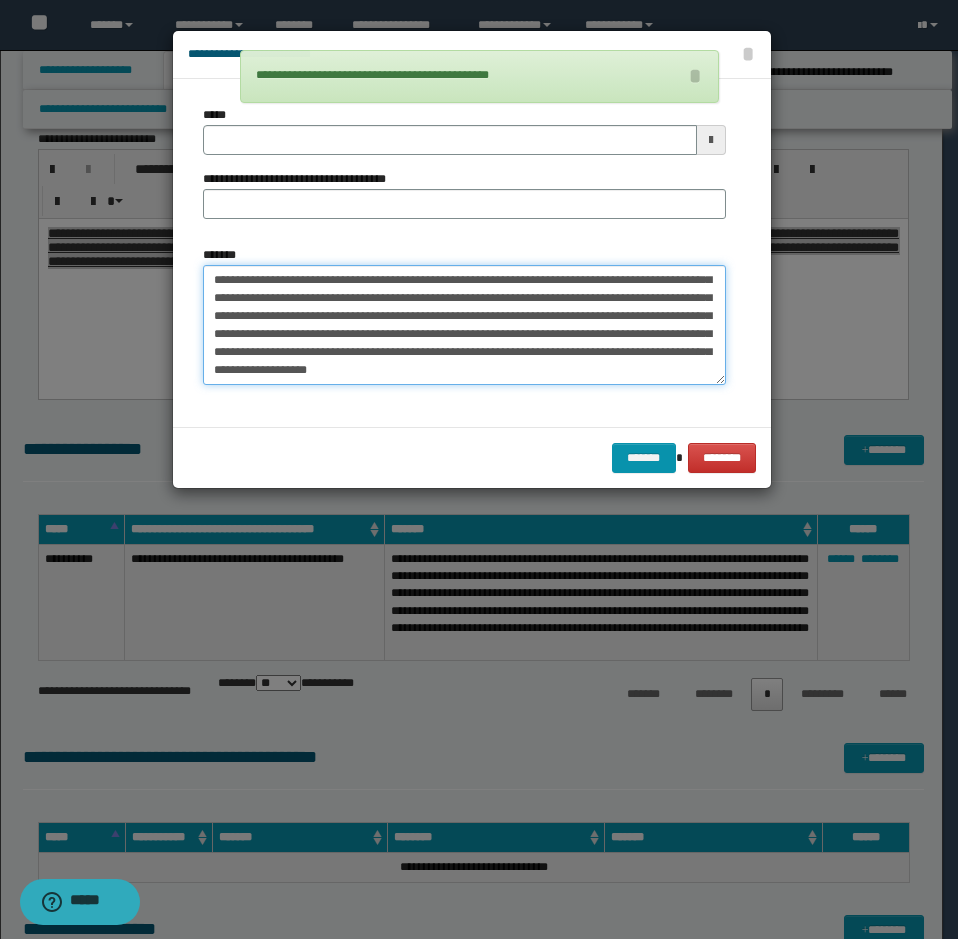 scroll, scrollTop: 0, scrollLeft: 0, axis: both 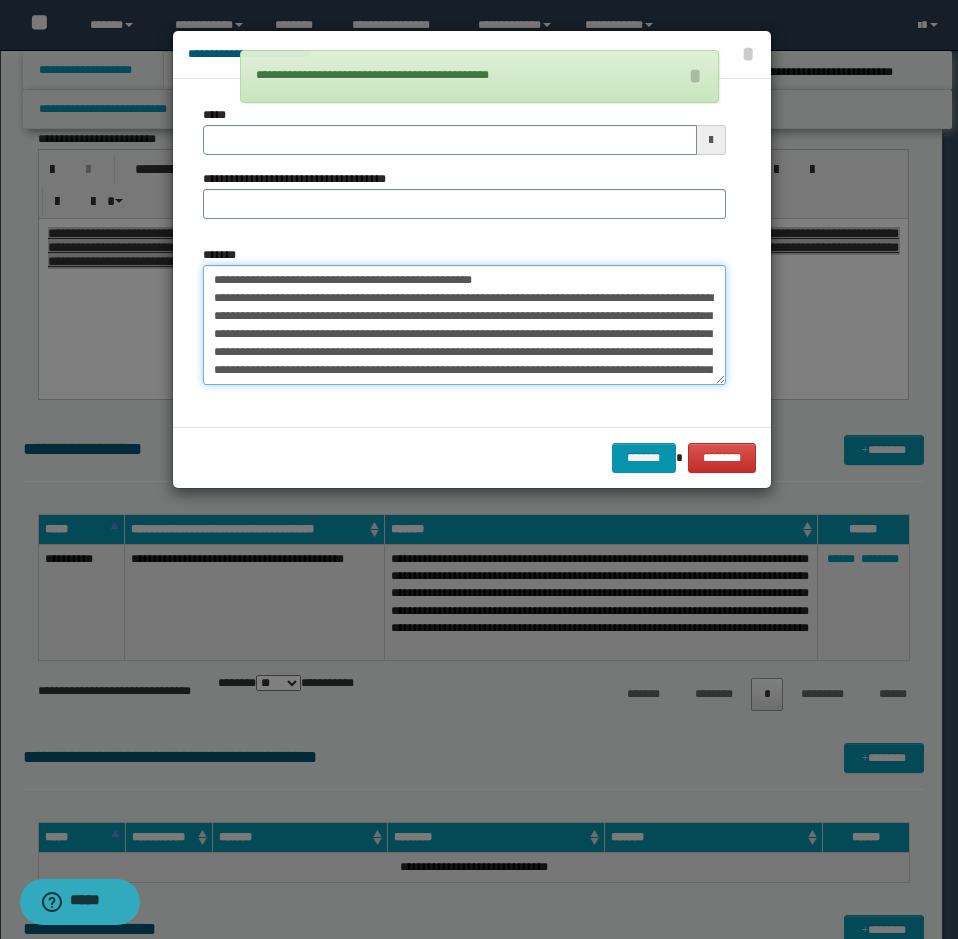 click on "*******" at bounding box center (464, 325) 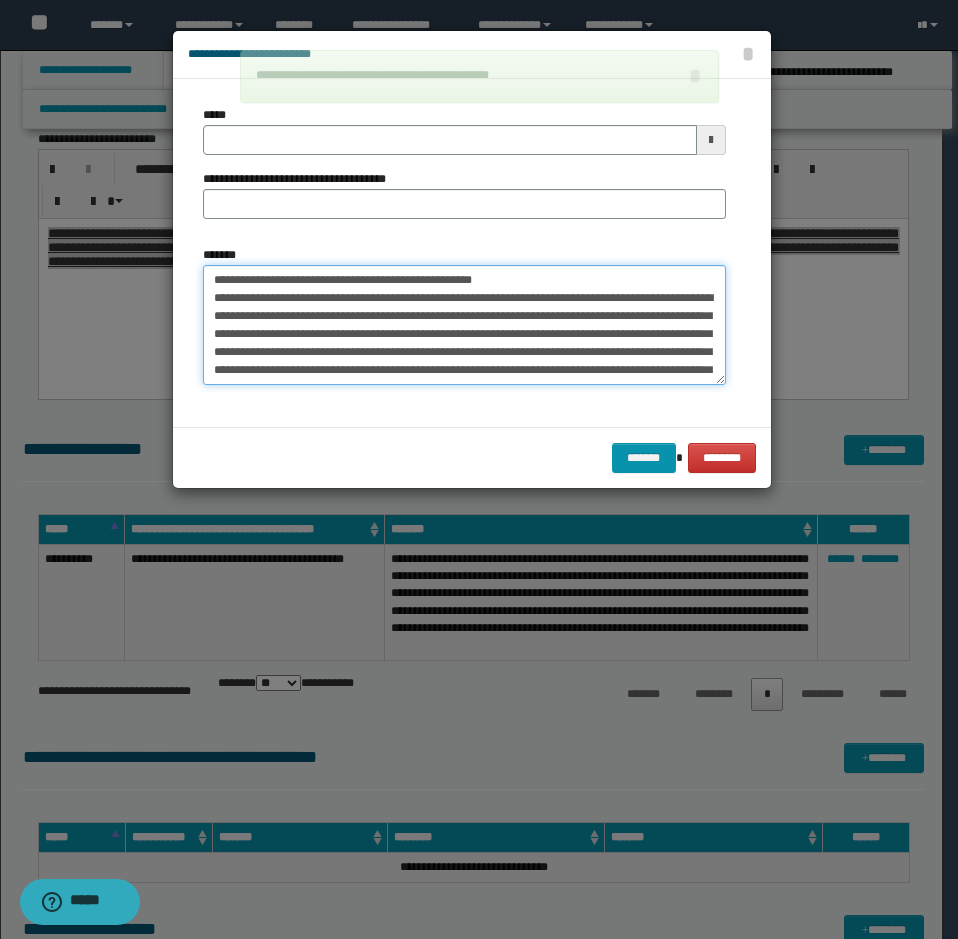 type on "**********" 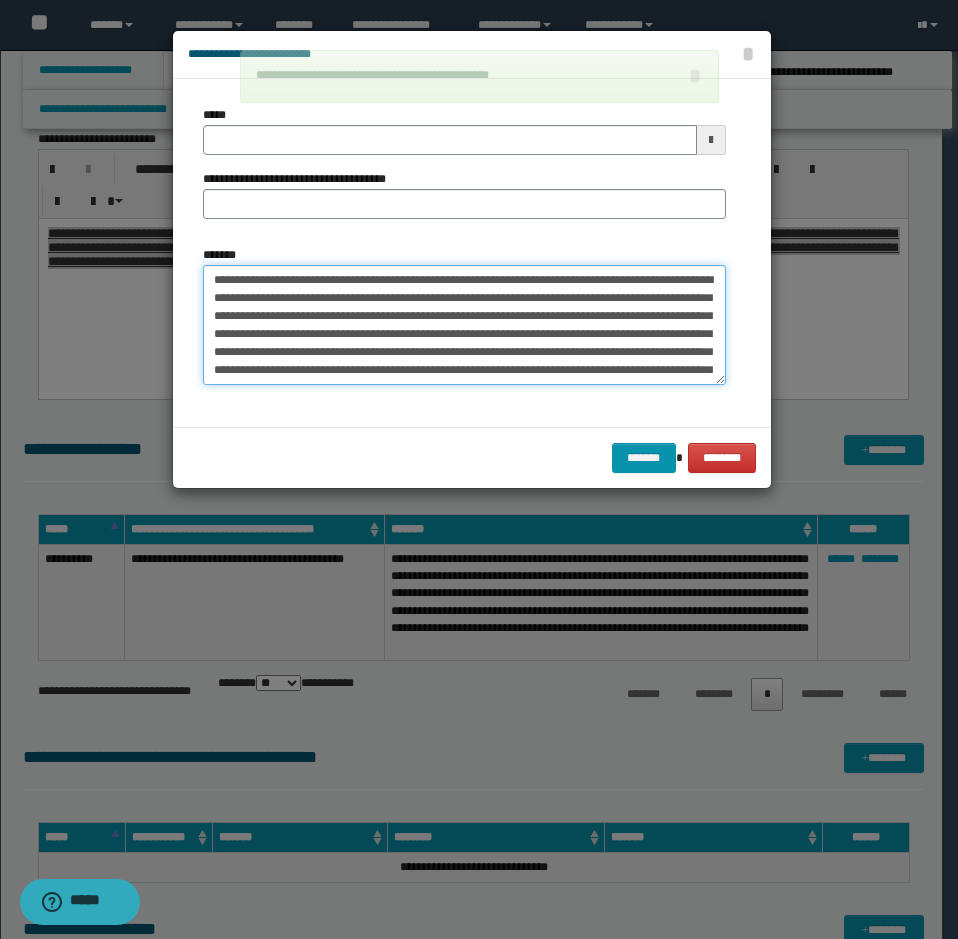 type 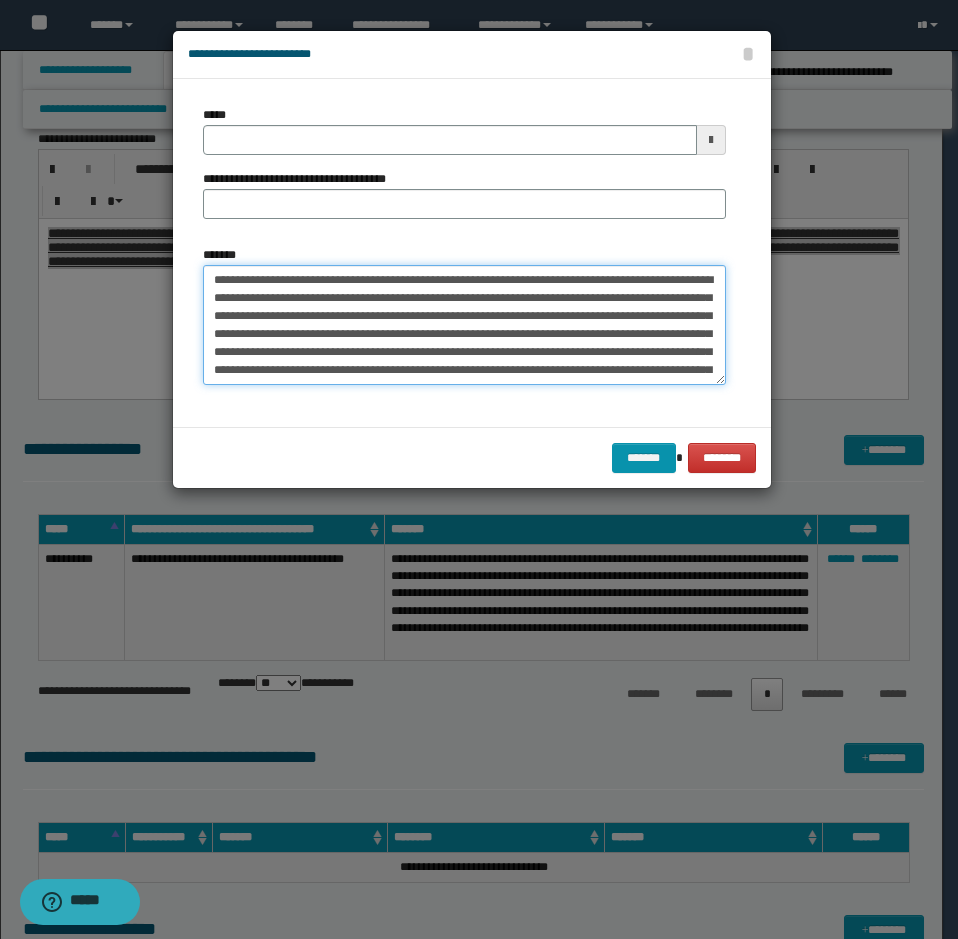 type on "**********" 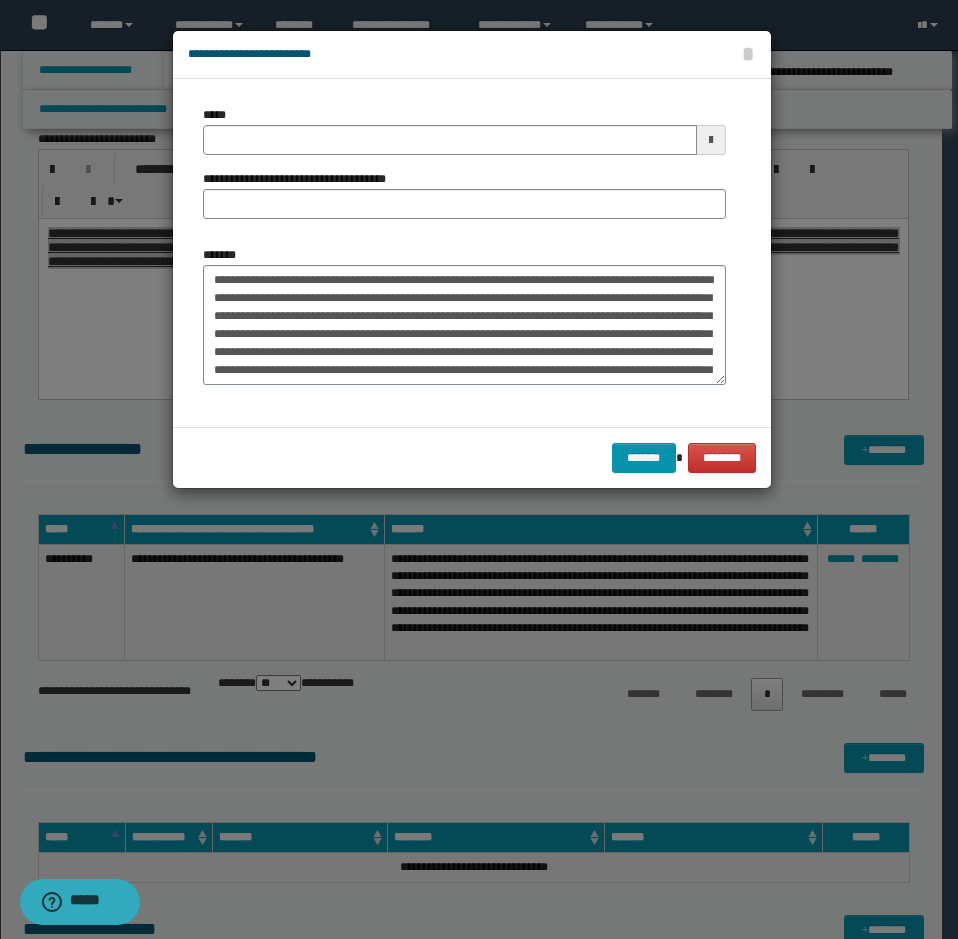 drag, startPoint x: 242, startPoint y: 123, endPoint x: 512, endPoint y: 196, distance: 279.6945 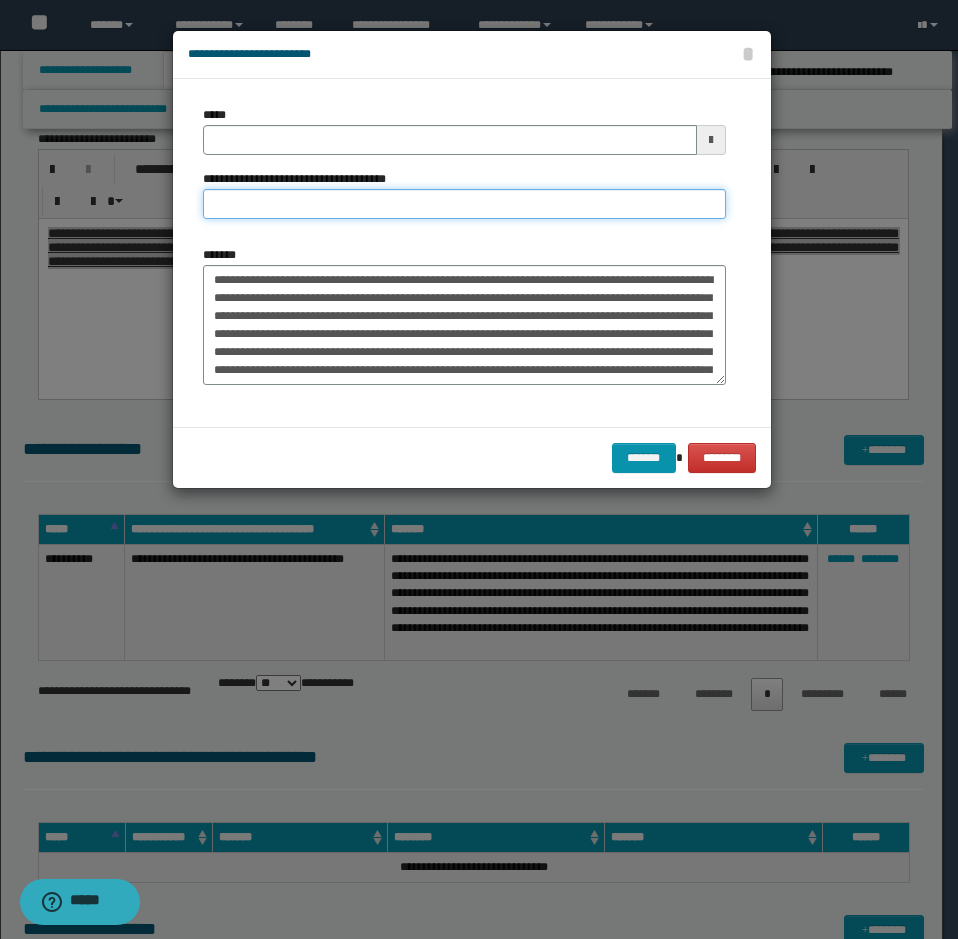 drag, startPoint x: 530, startPoint y: 204, endPoint x: 347, endPoint y: 143, distance: 192.89894 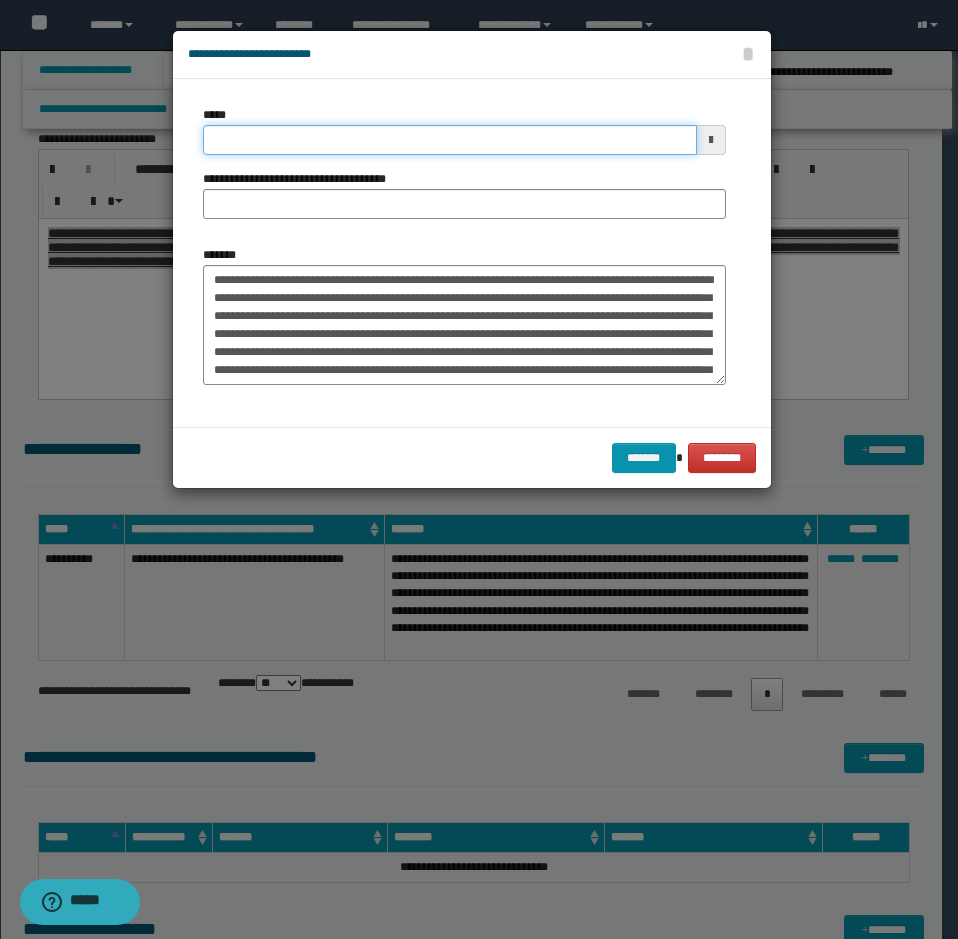 click on "*****" at bounding box center [450, 140] 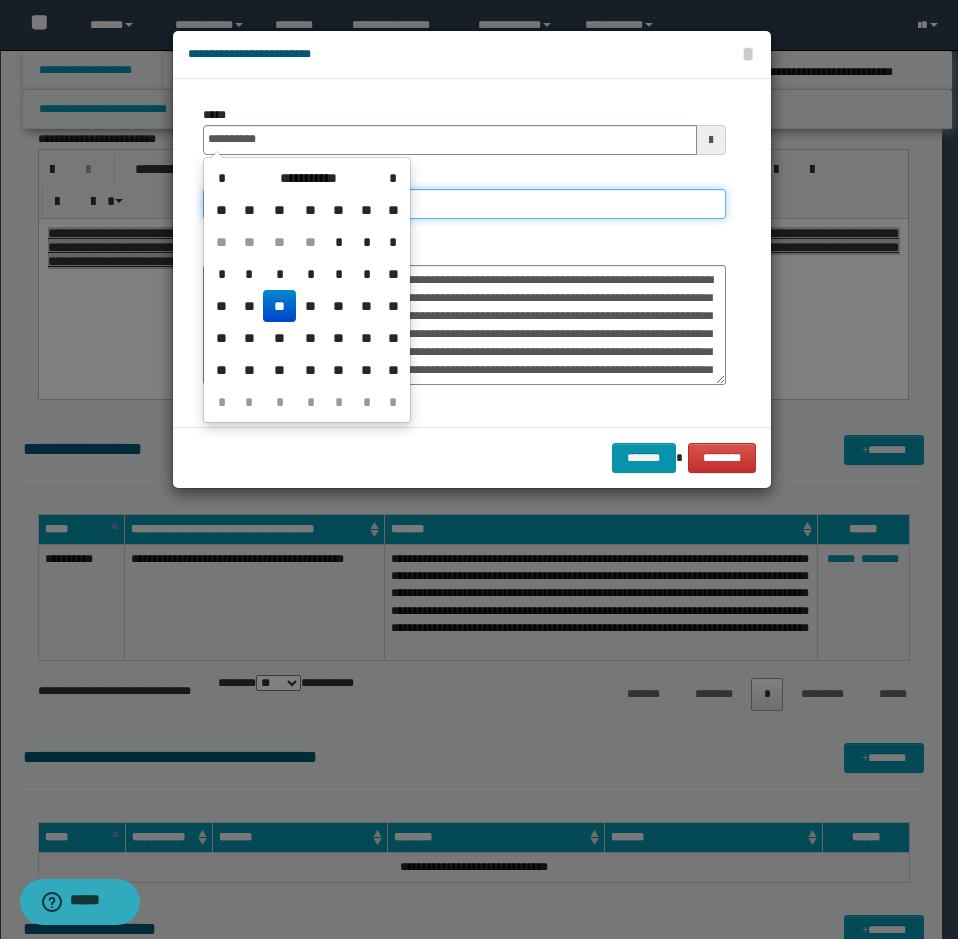 type on "**********" 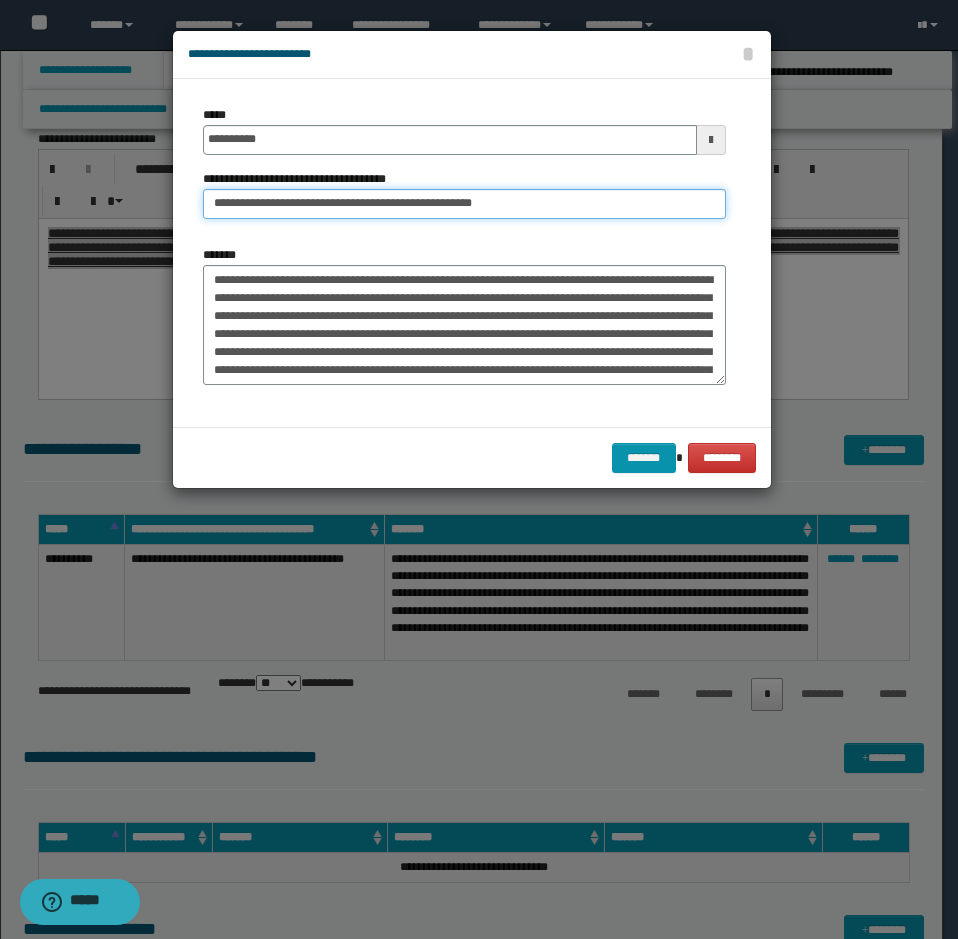 drag, startPoint x: 294, startPoint y: 207, endPoint x: 111, endPoint y: 213, distance: 183.09833 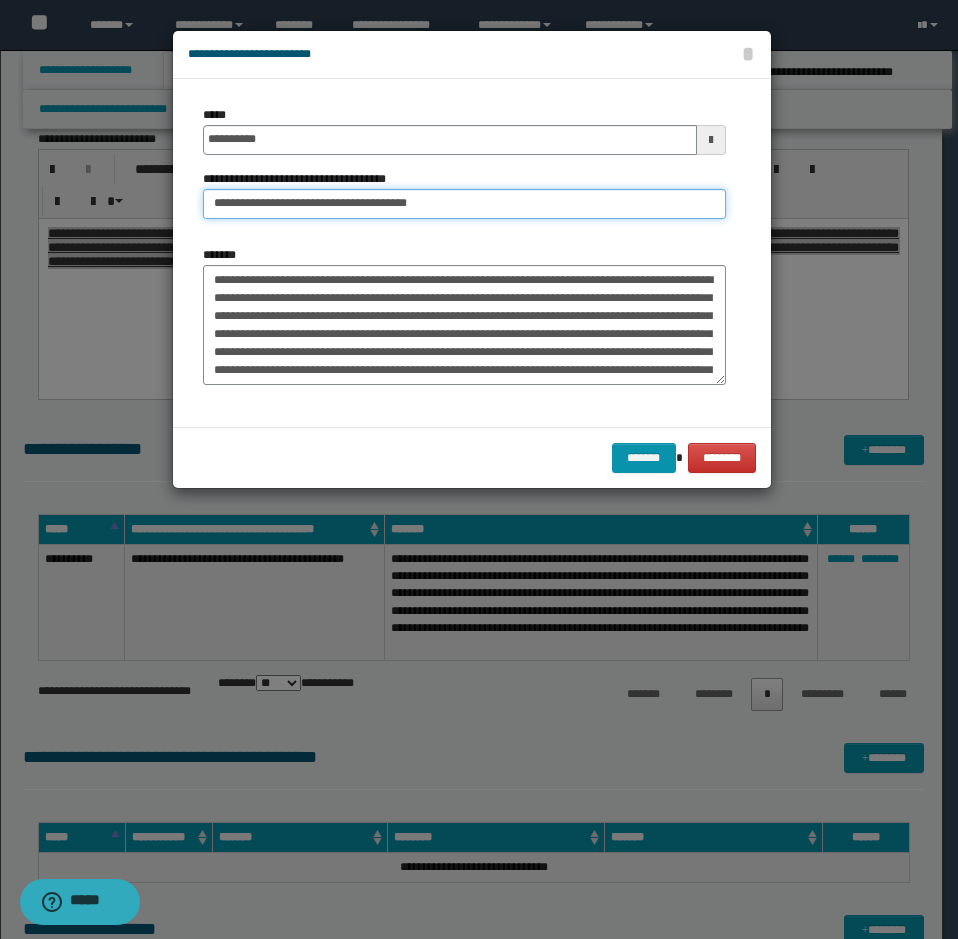 type on "**********" 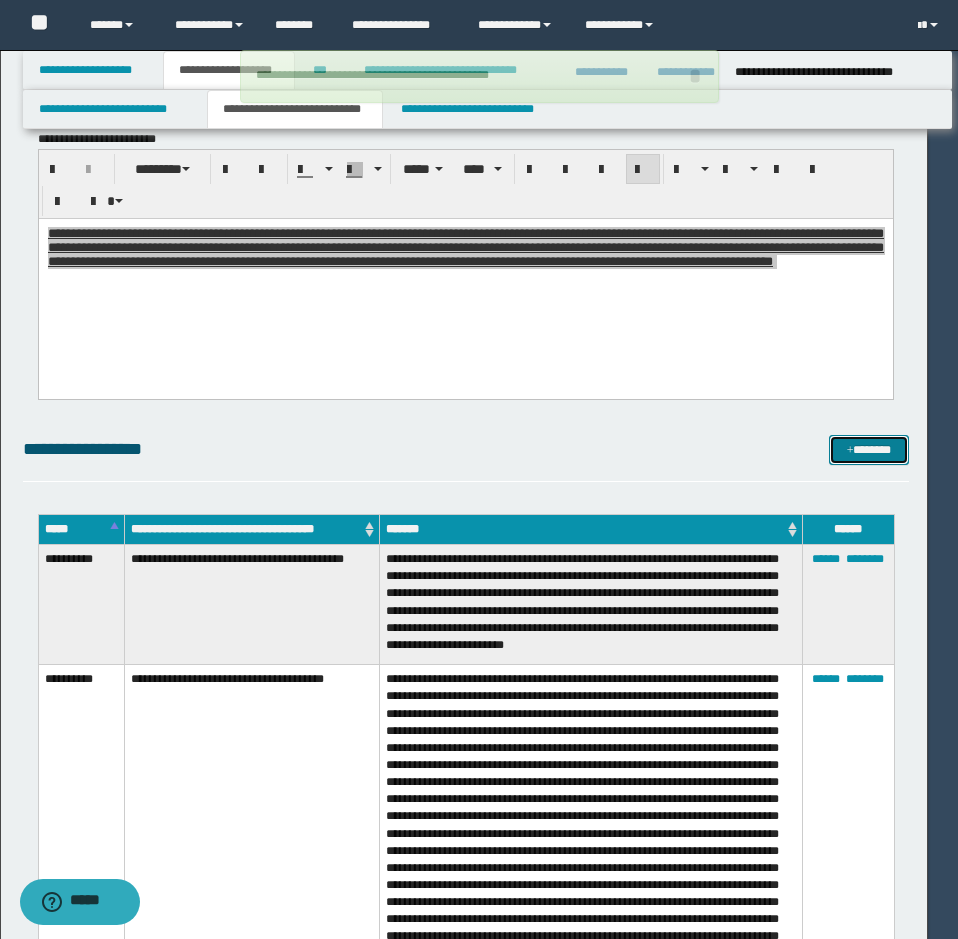 type 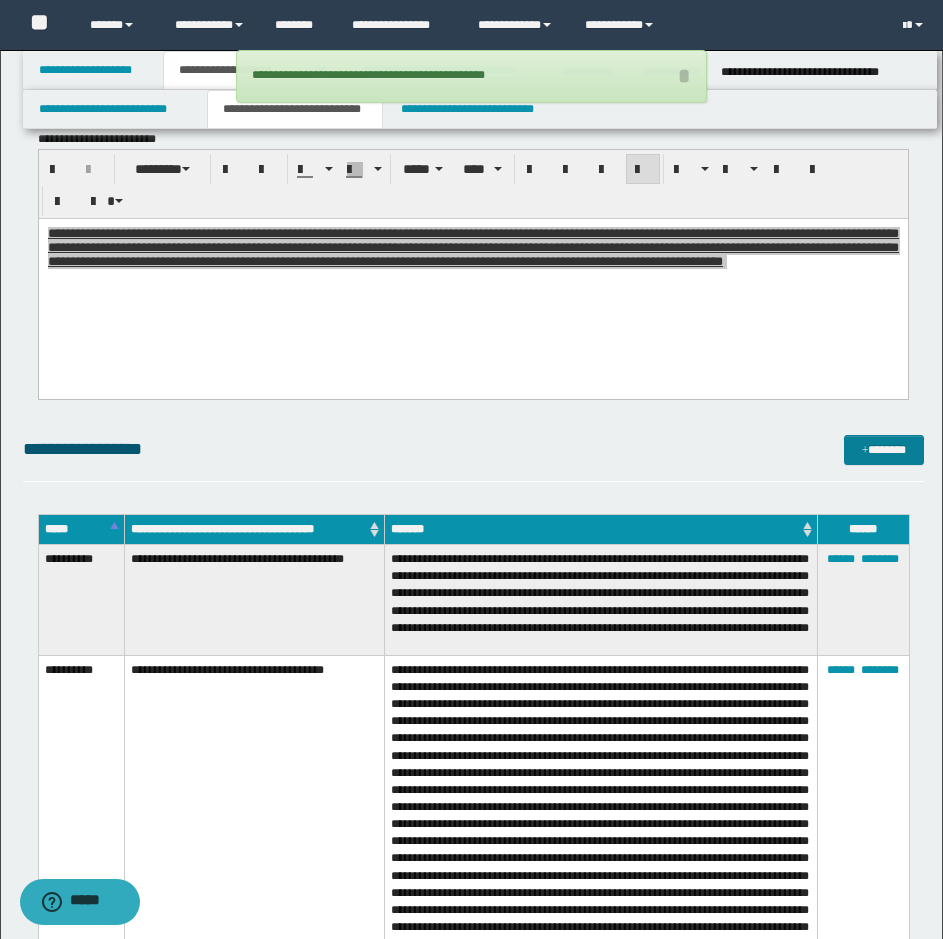 drag, startPoint x: 897, startPoint y: 428, endPoint x: 893, endPoint y: 447, distance: 19.416489 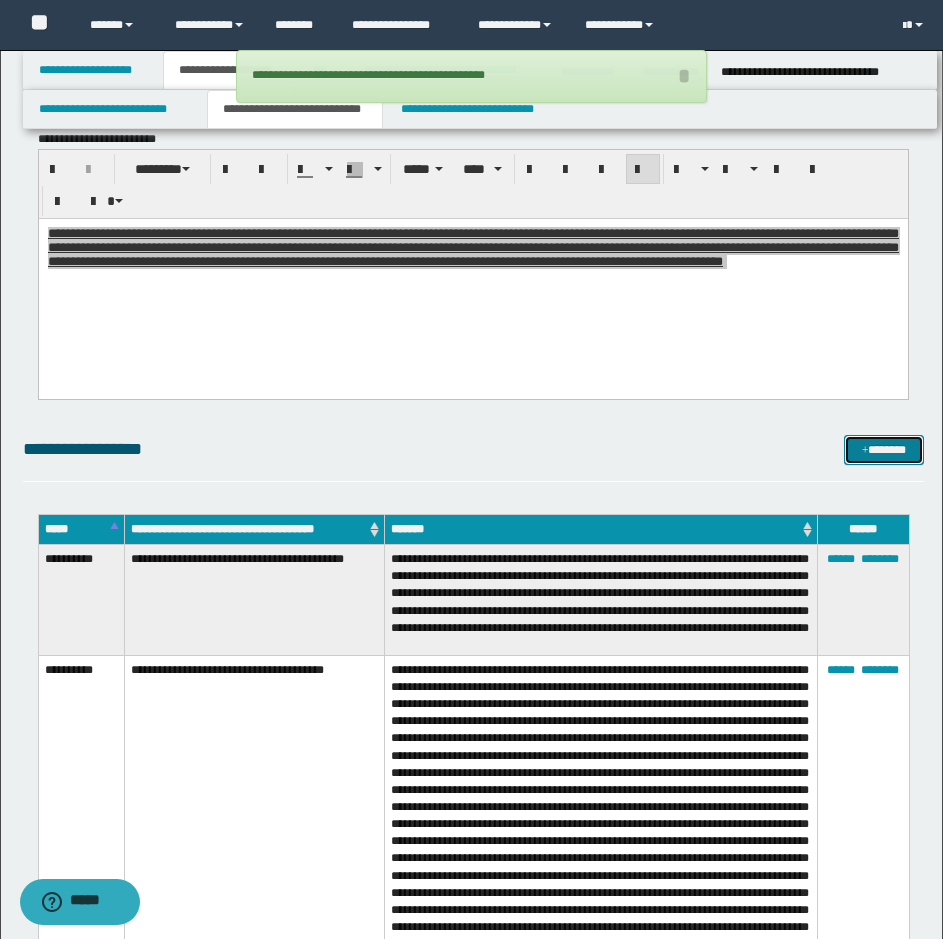 click on "*******" at bounding box center [884, 450] 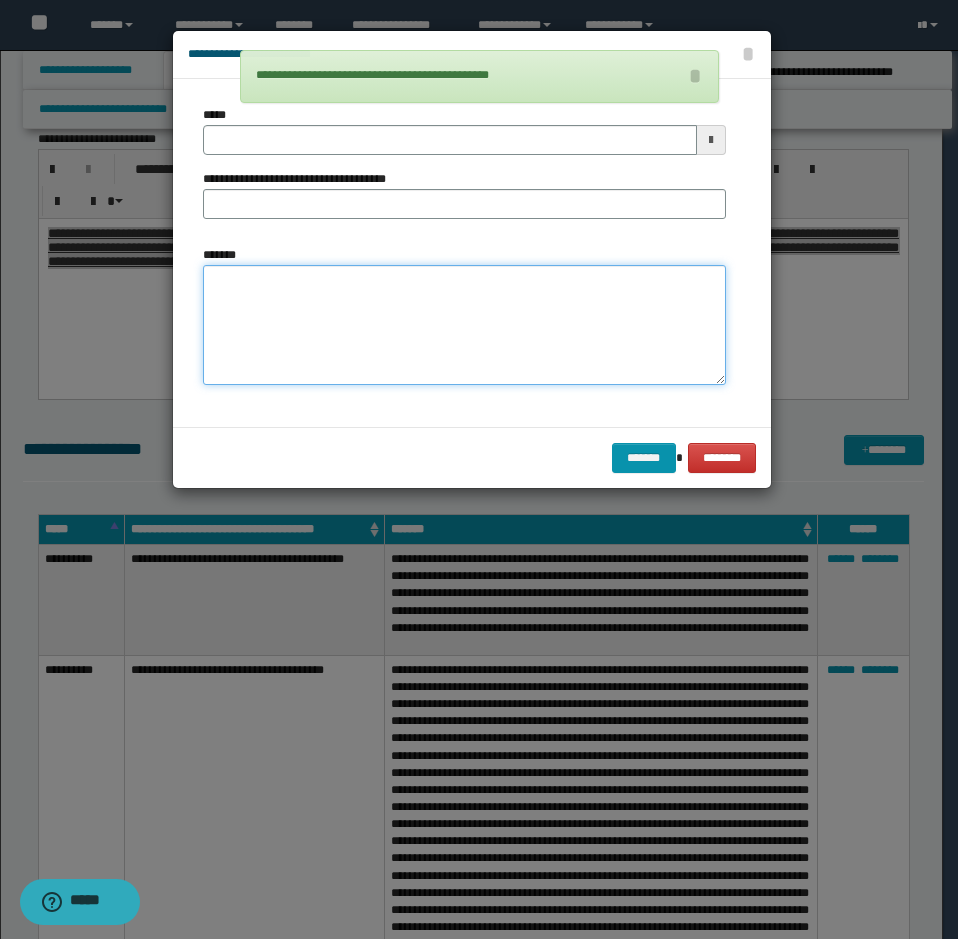 click on "*******" at bounding box center (464, 325) 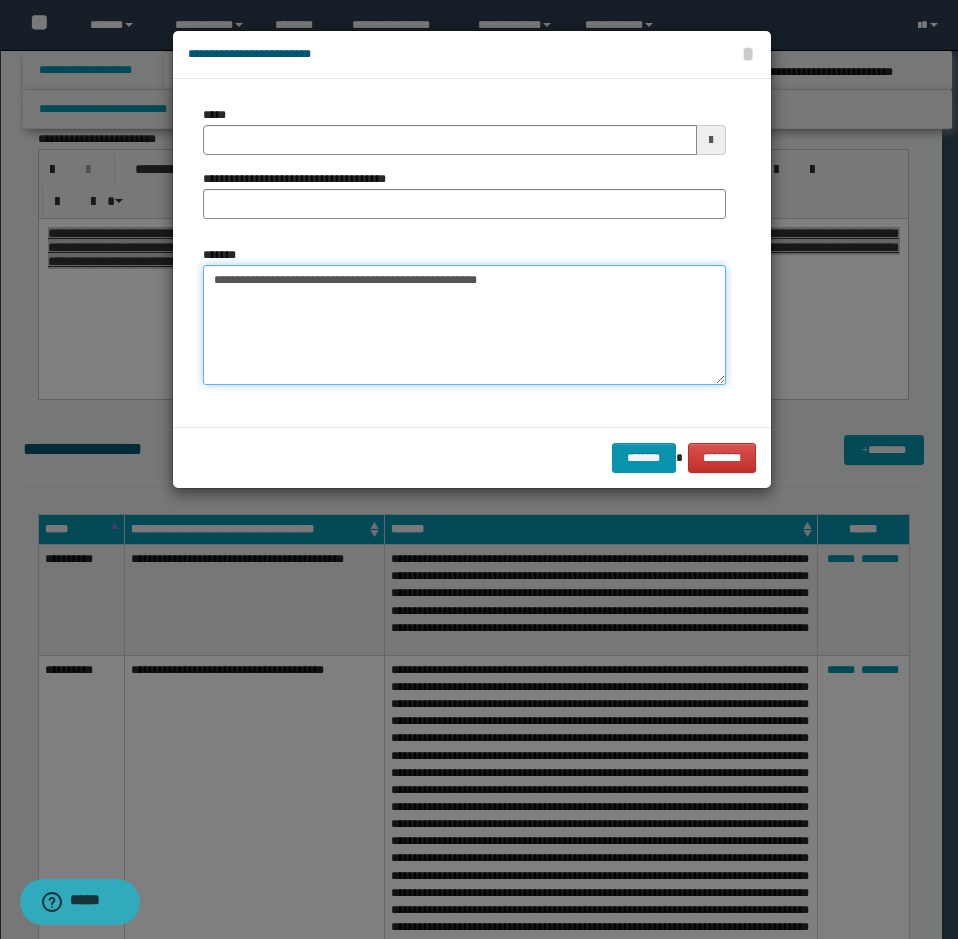 click on "**********" at bounding box center (464, 325) 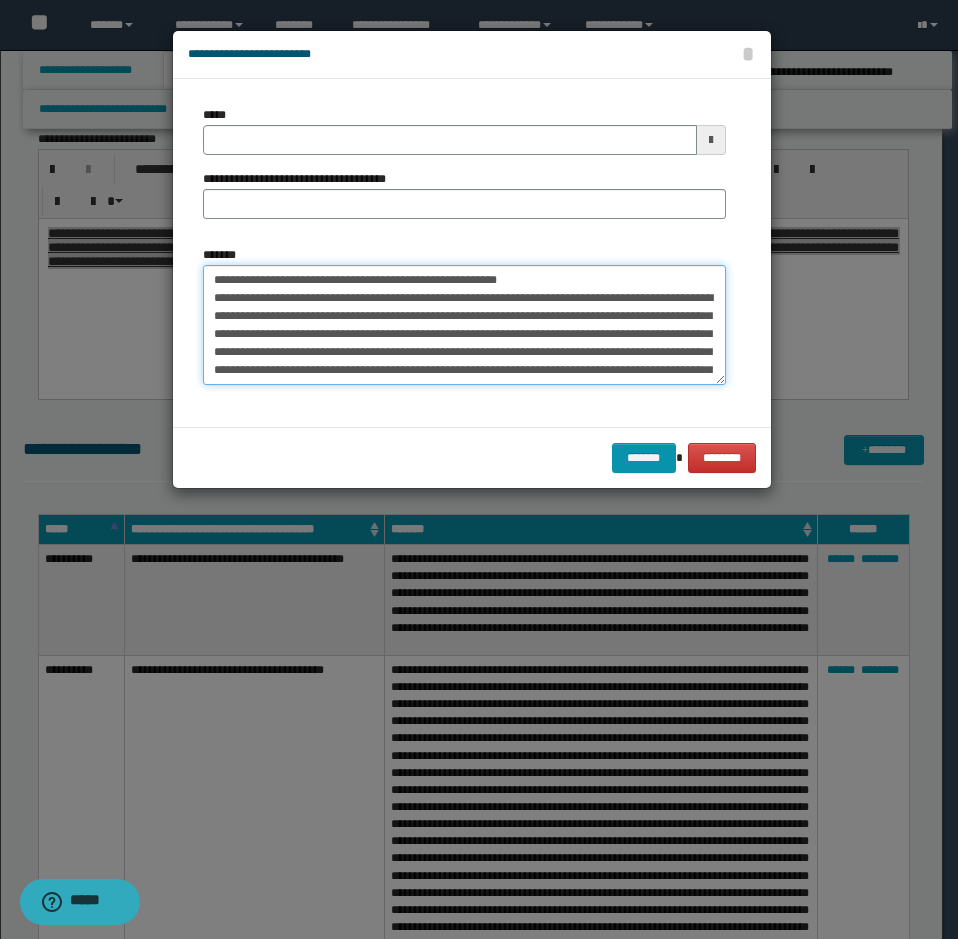 click on "*******" at bounding box center (464, 325) 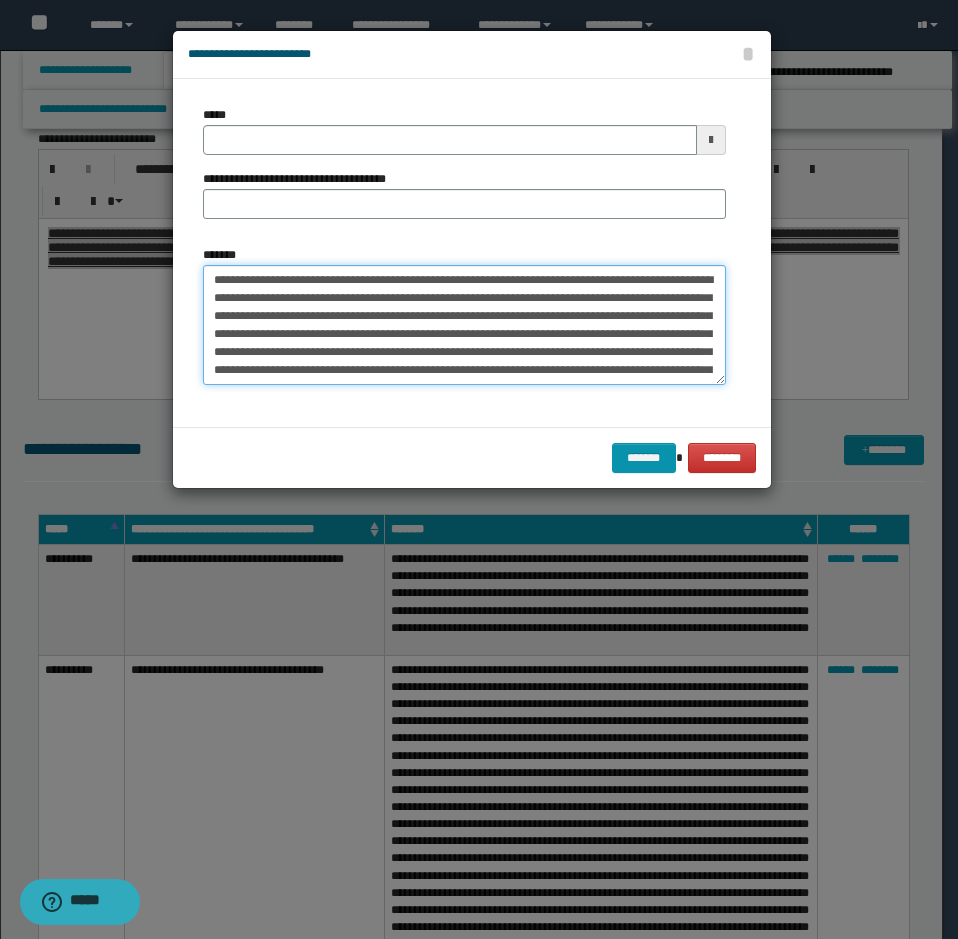 type 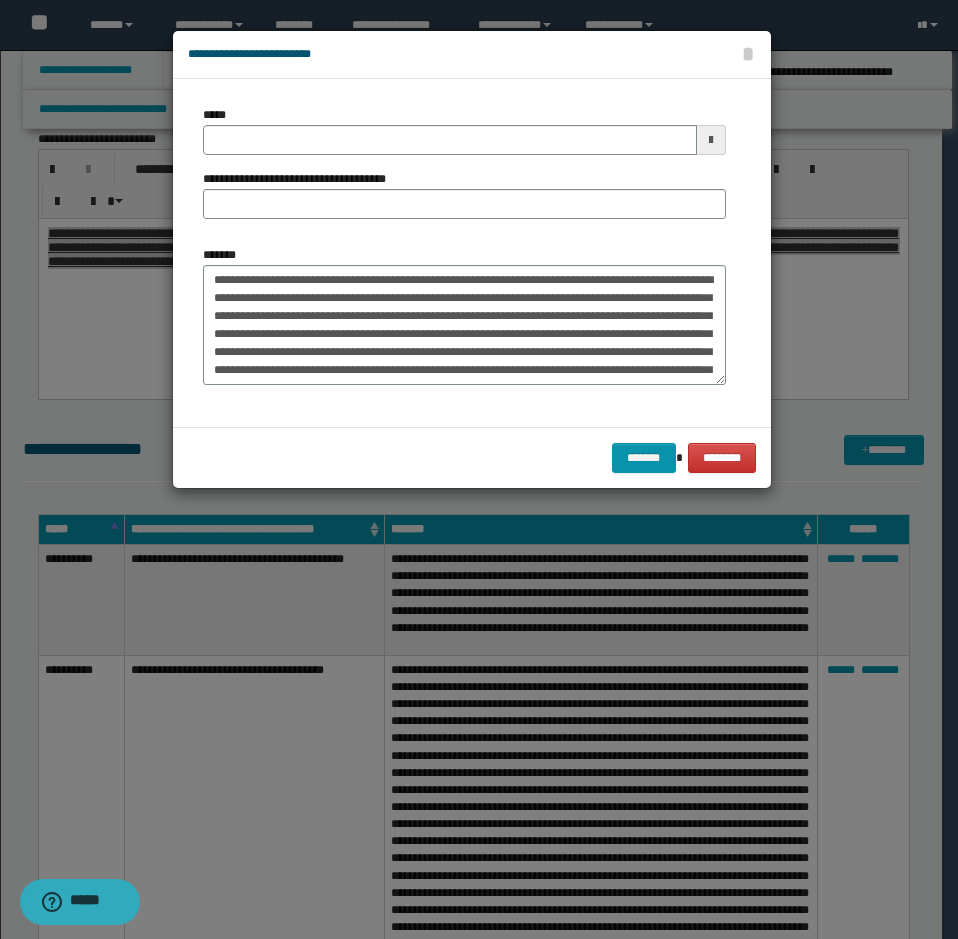drag, startPoint x: 313, startPoint y: 105, endPoint x: 391, endPoint y: 146, distance: 88.11924 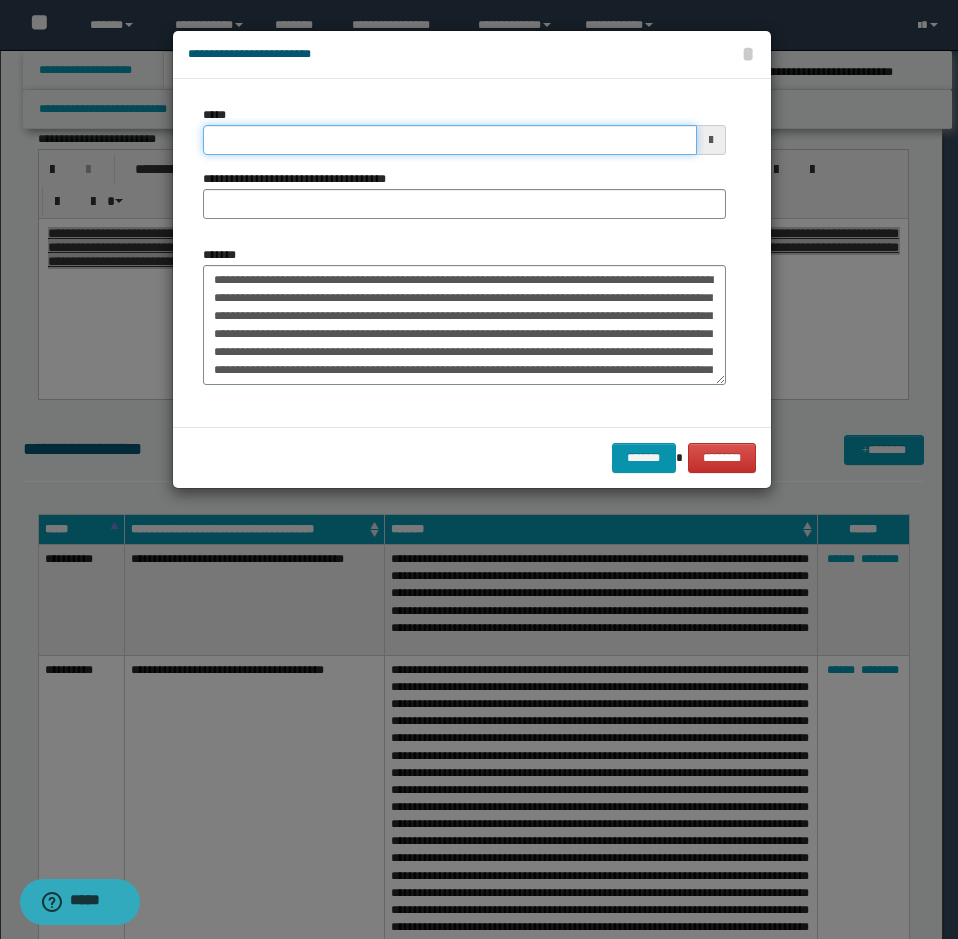 click on "*****" at bounding box center (450, 140) 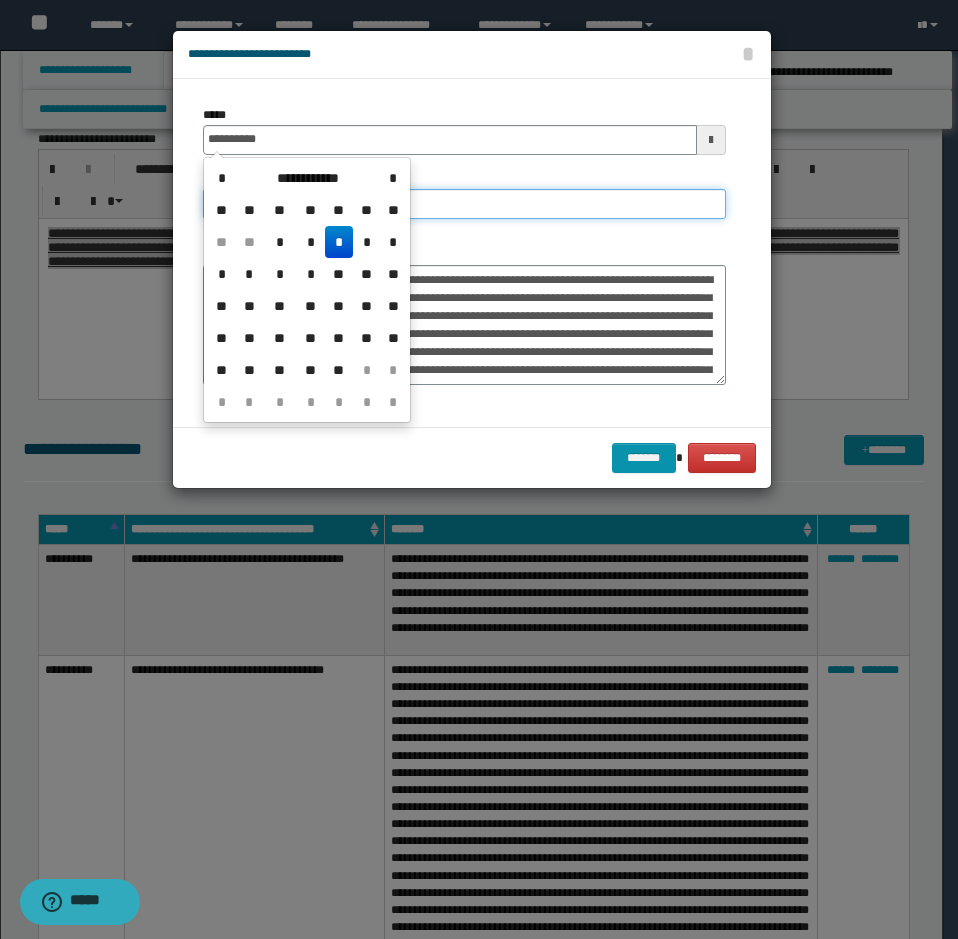 type on "**********" 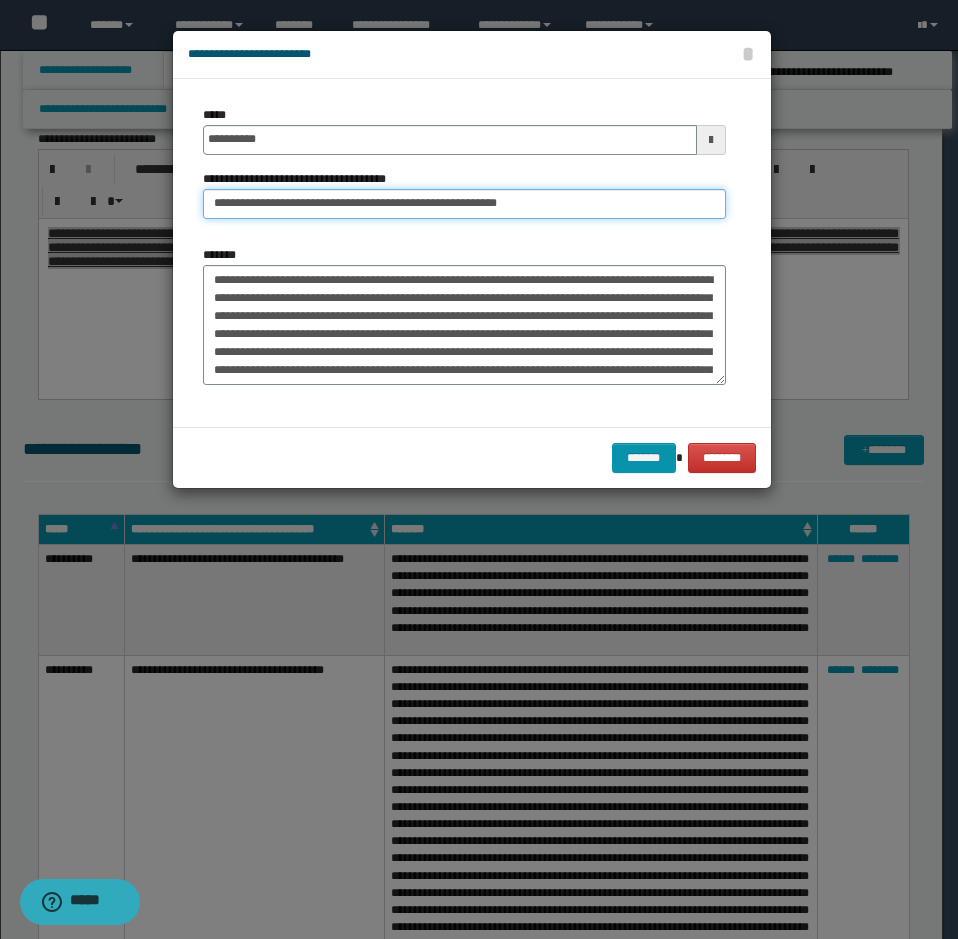 drag, startPoint x: 287, startPoint y: 206, endPoint x: 65, endPoint y: 241, distance: 224.74208 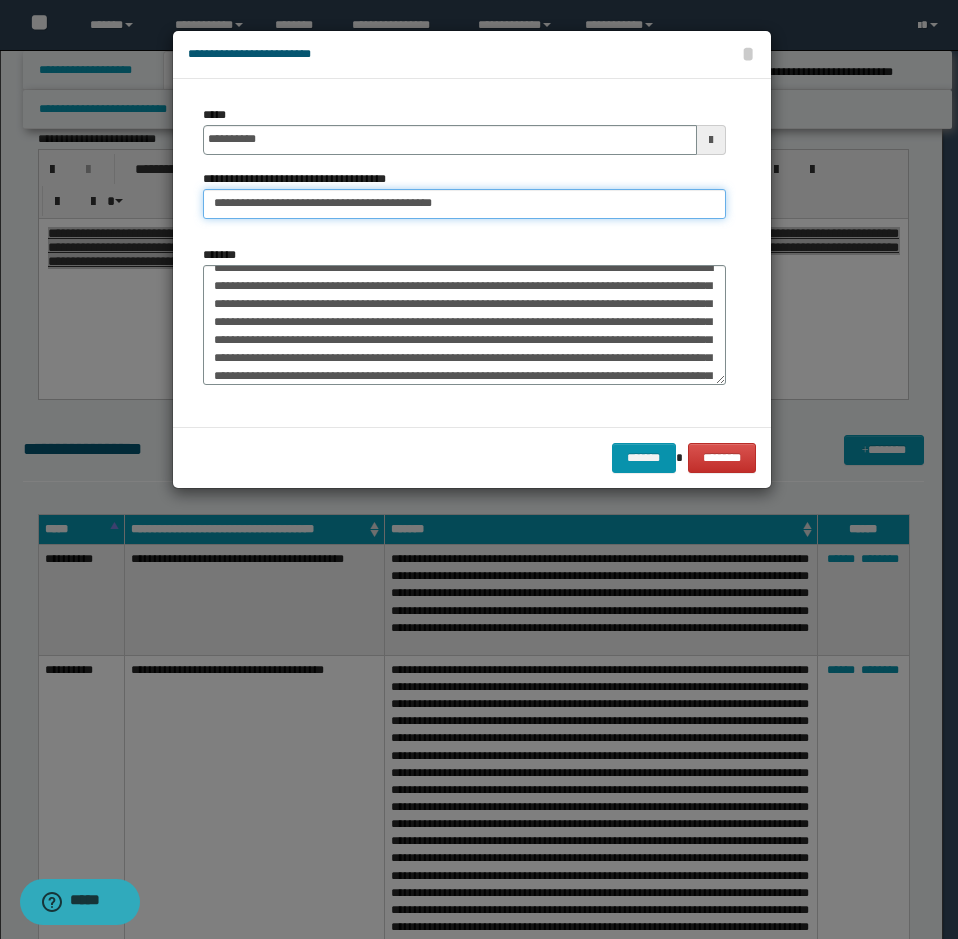 type on "**********" 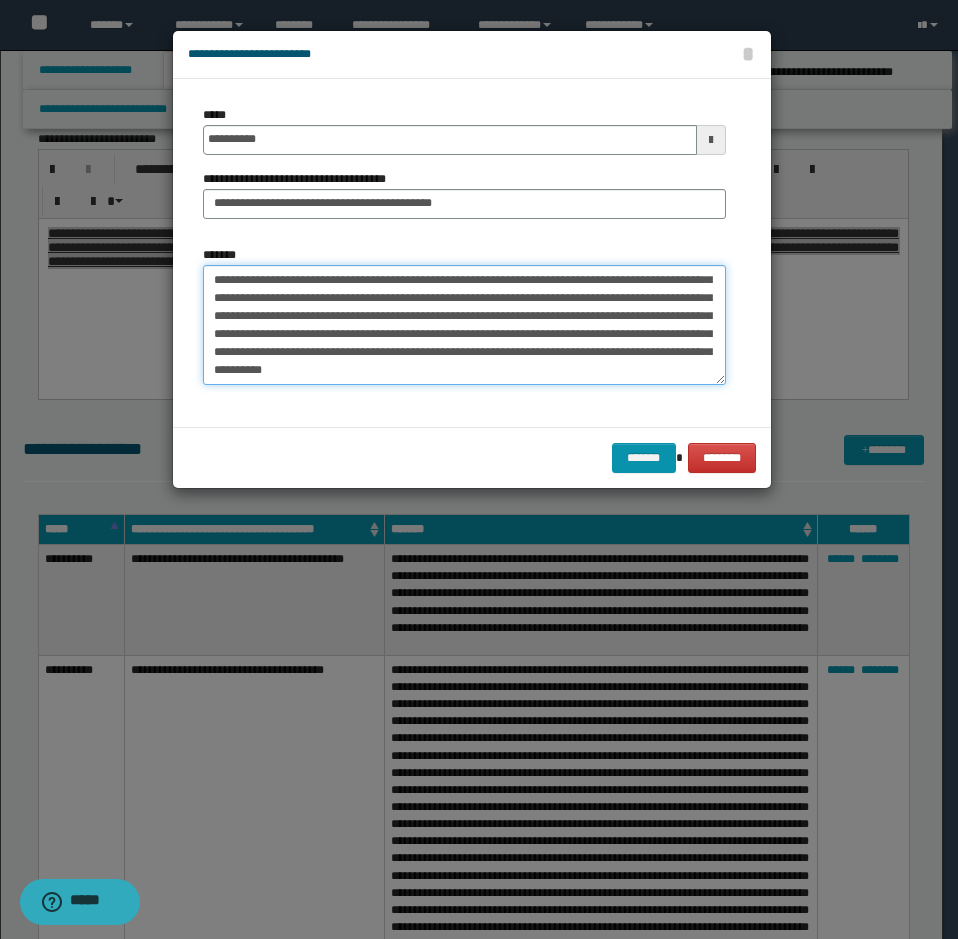 drag, startPoint x: 210, startPoint y: 296, endPoint x: 251, endPoint y: 378, distance: 91.67879 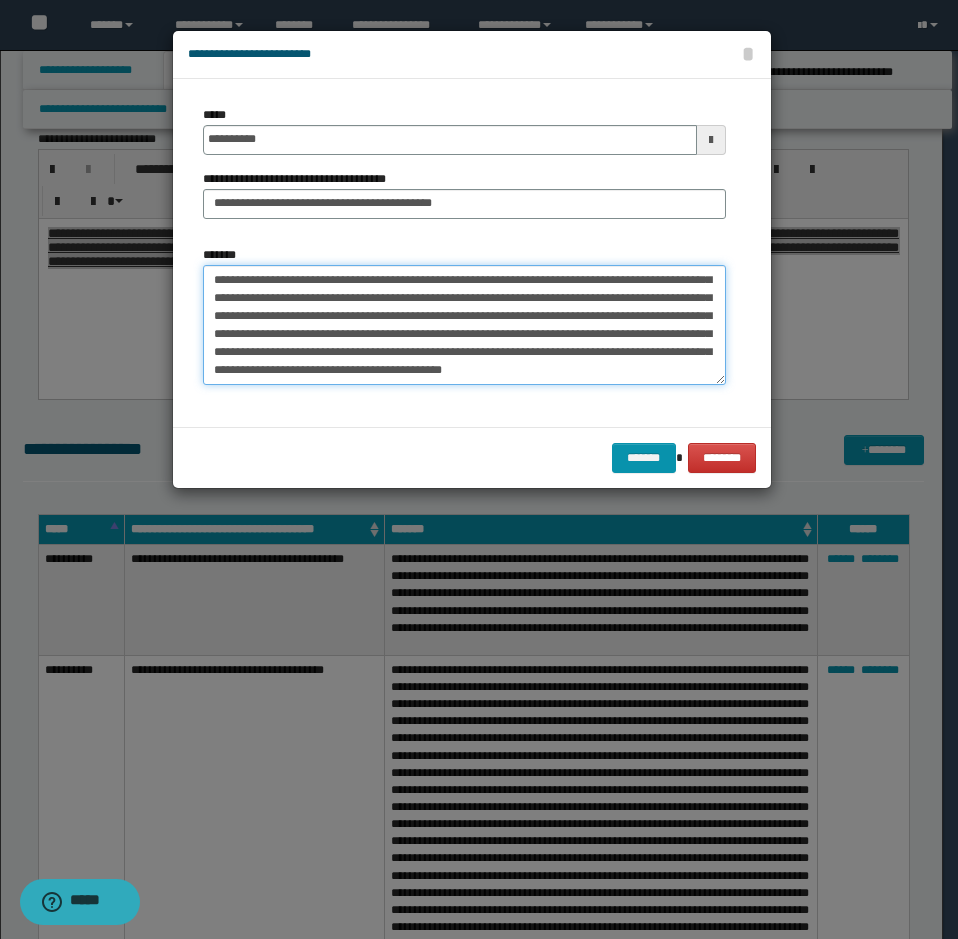 scroll, scrollTop: 216, scrollLeft: 0, axis: vertical 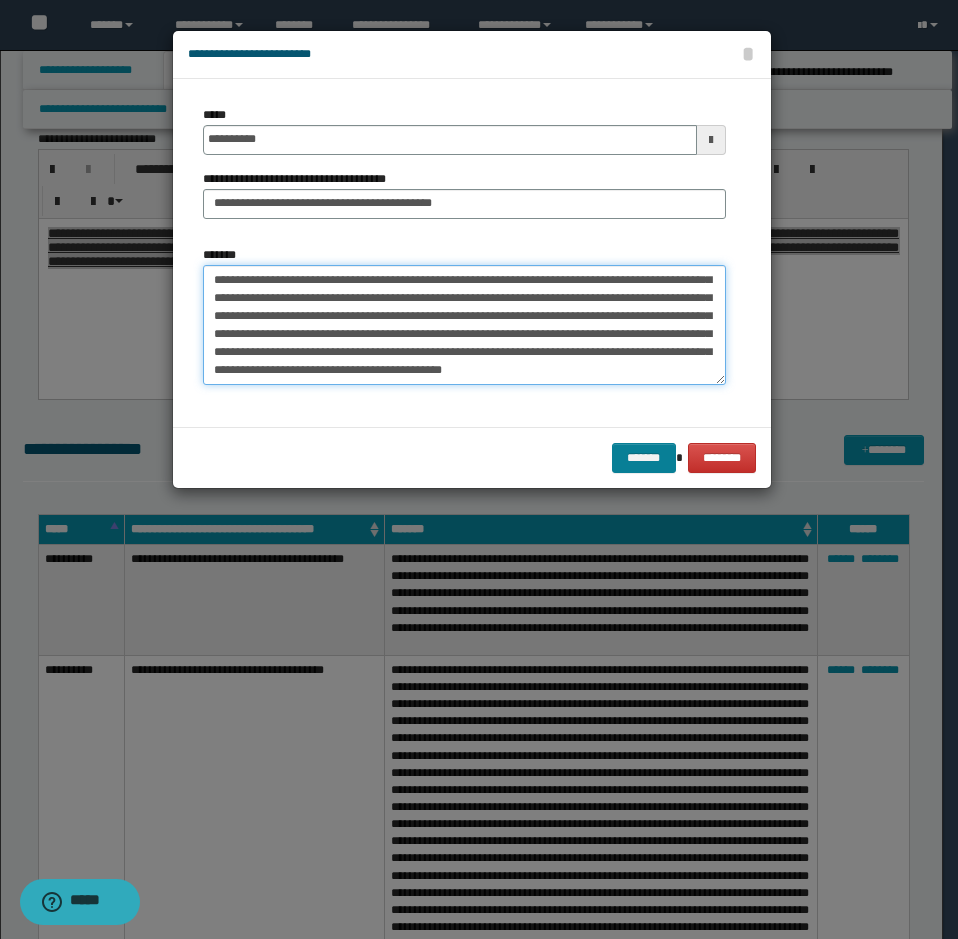 type on "**********" 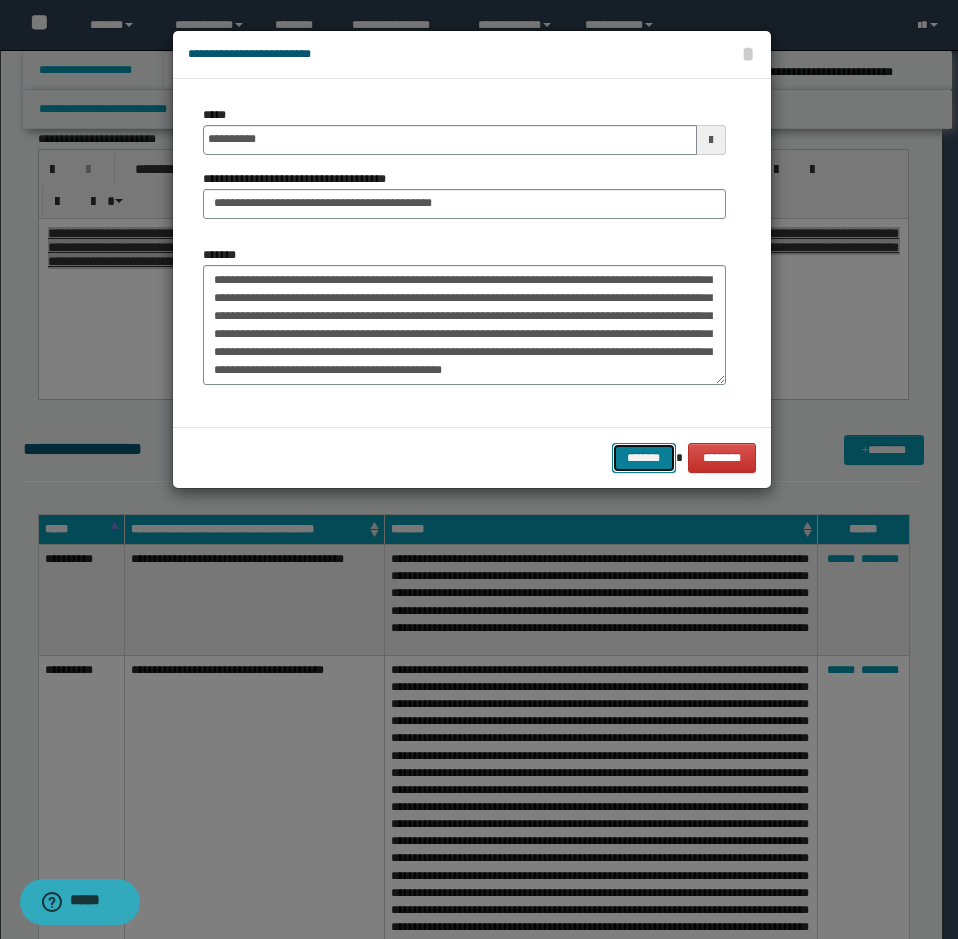 click on "*******" at bounding box center (644, 458) 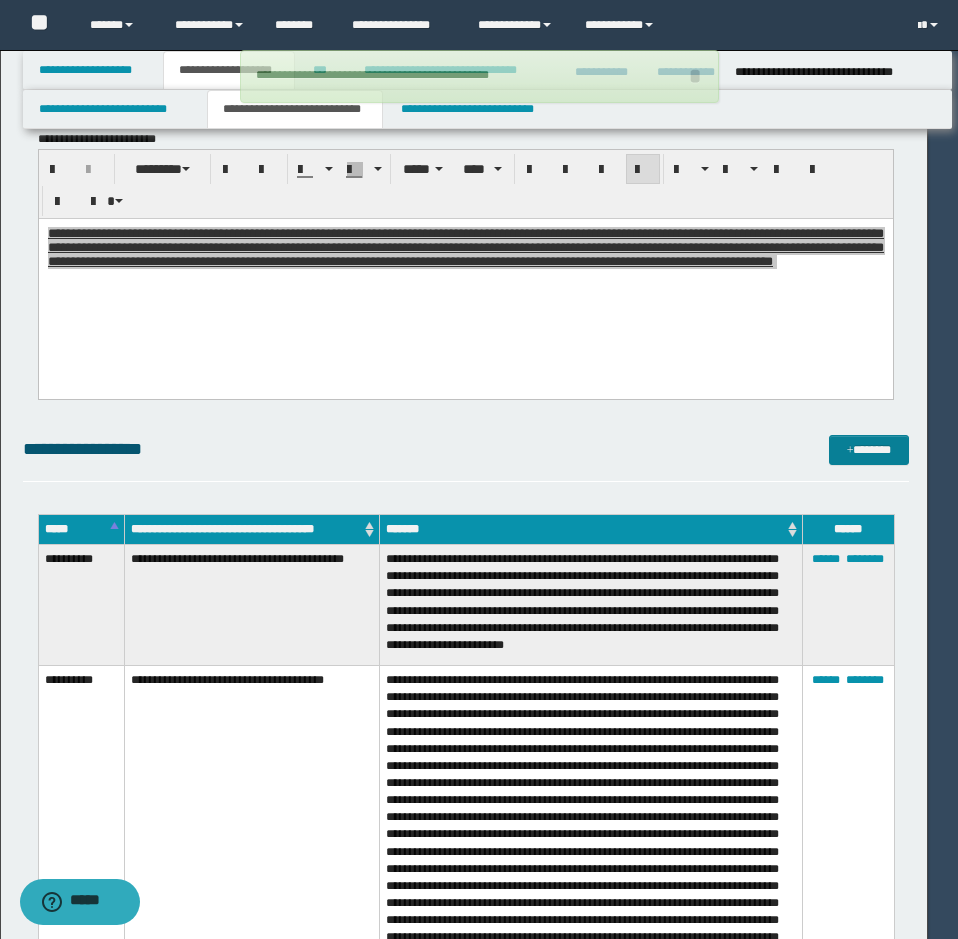 type 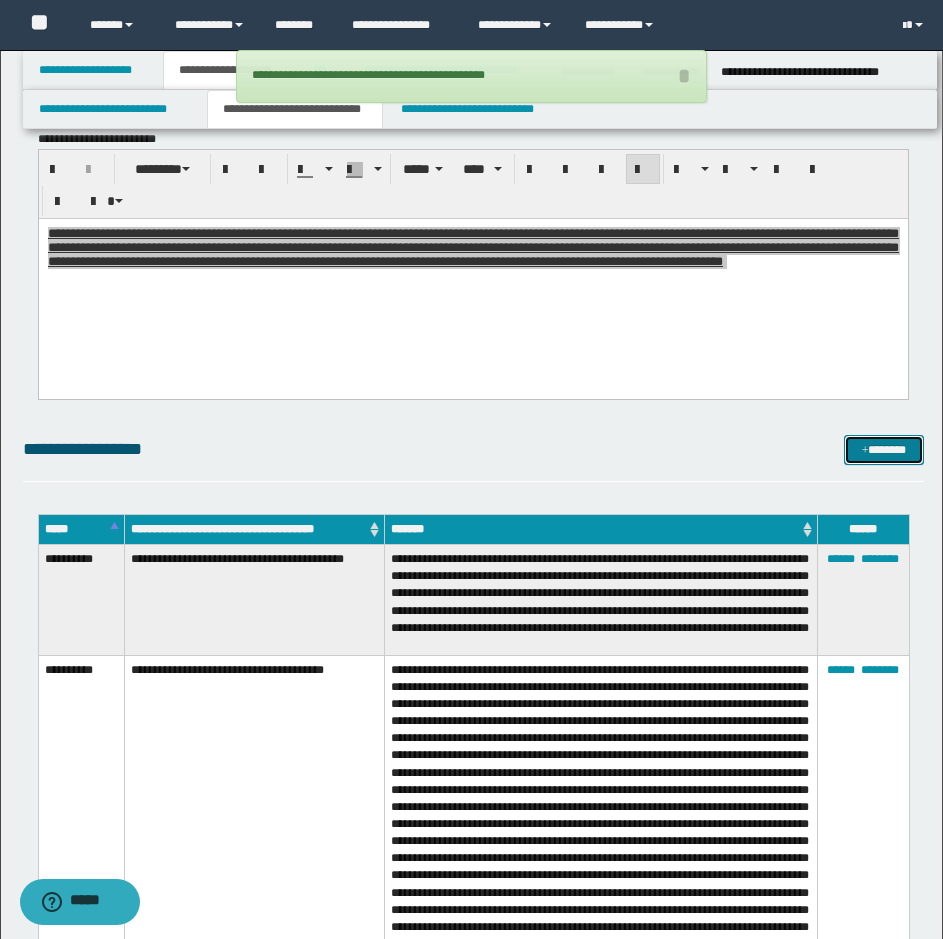 click on "*******" at bounding box center (884, 450) 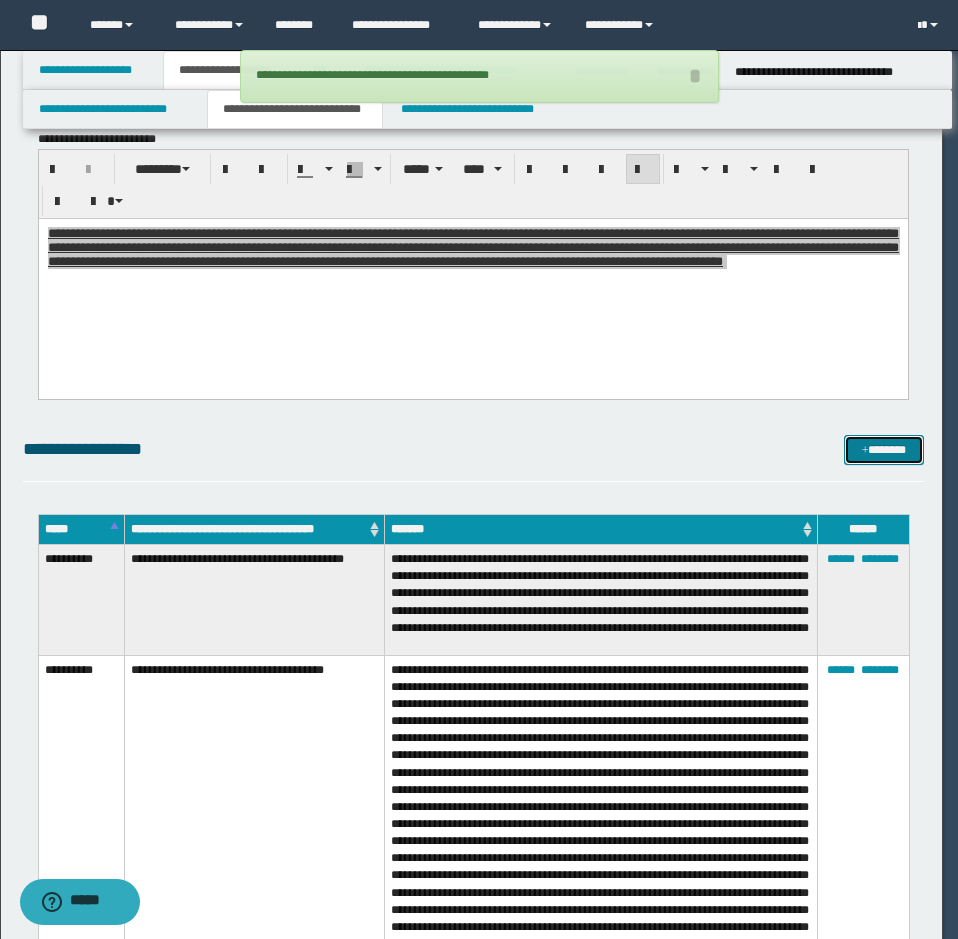 scroll, scrollTop: 0, scrollLeft: 0, axis: both 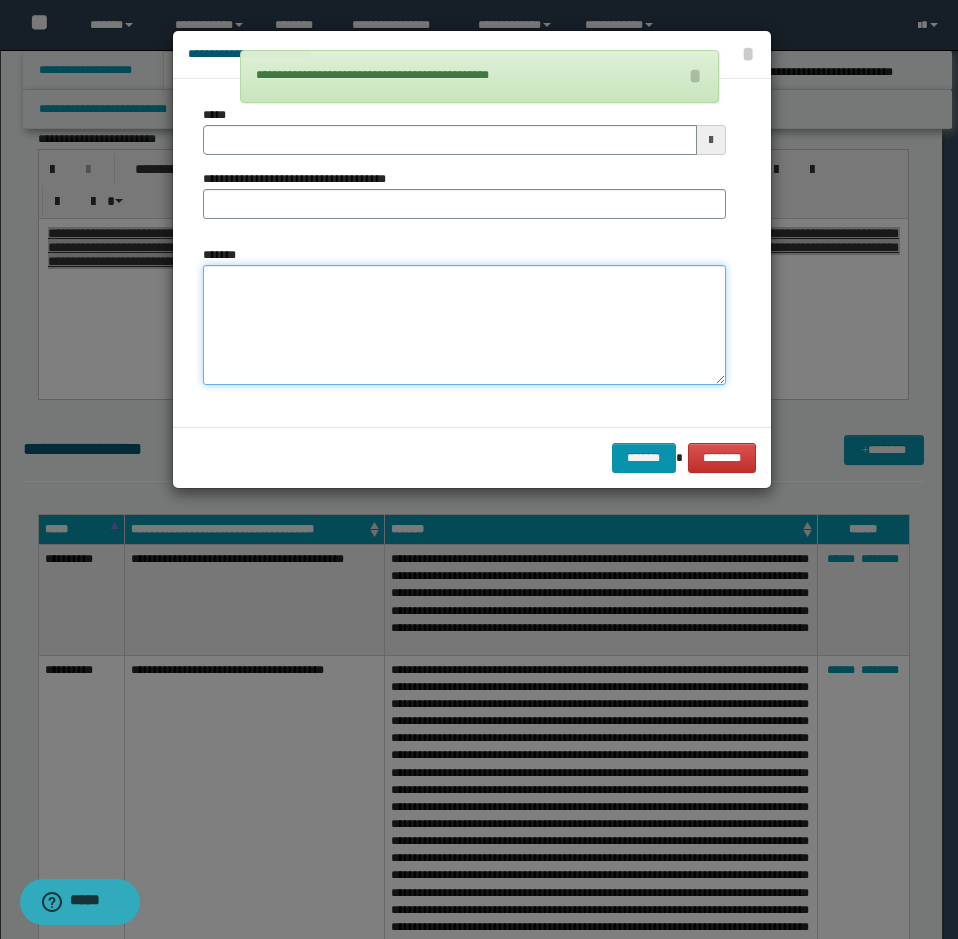 click on "*******" at bounding box center [464, 325] 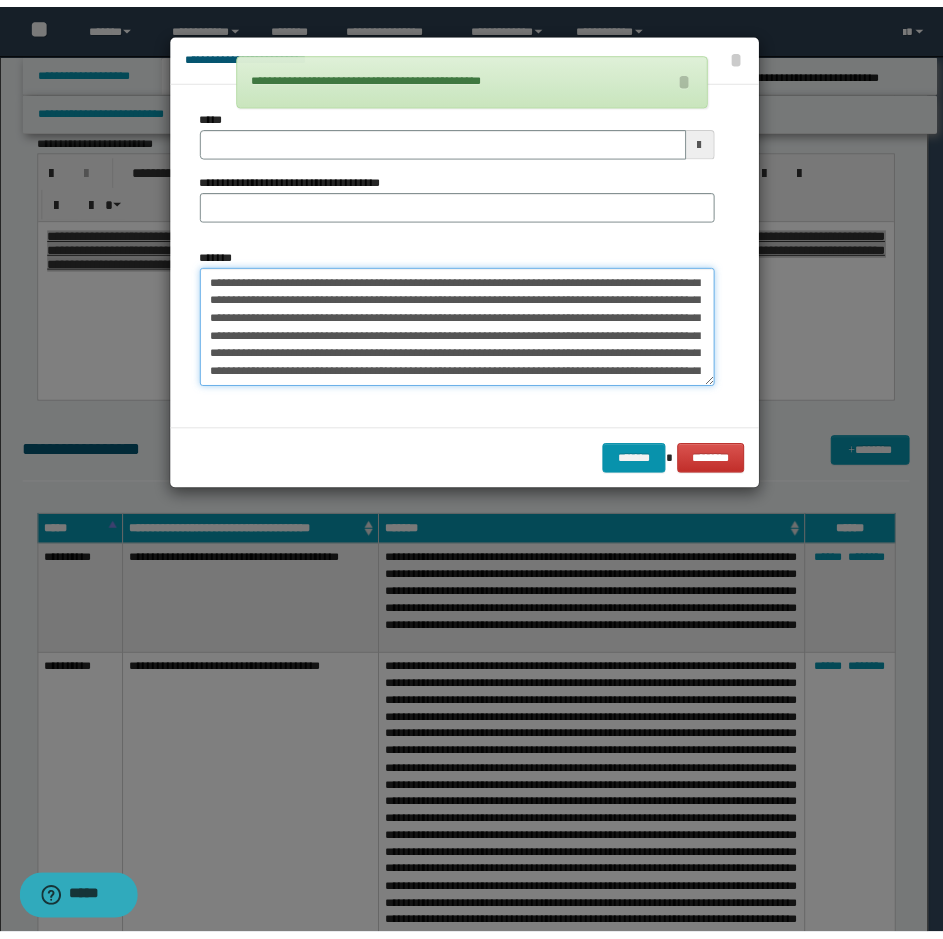 scroll, scrollTop: 0, scrollLeft: 0, axis: both 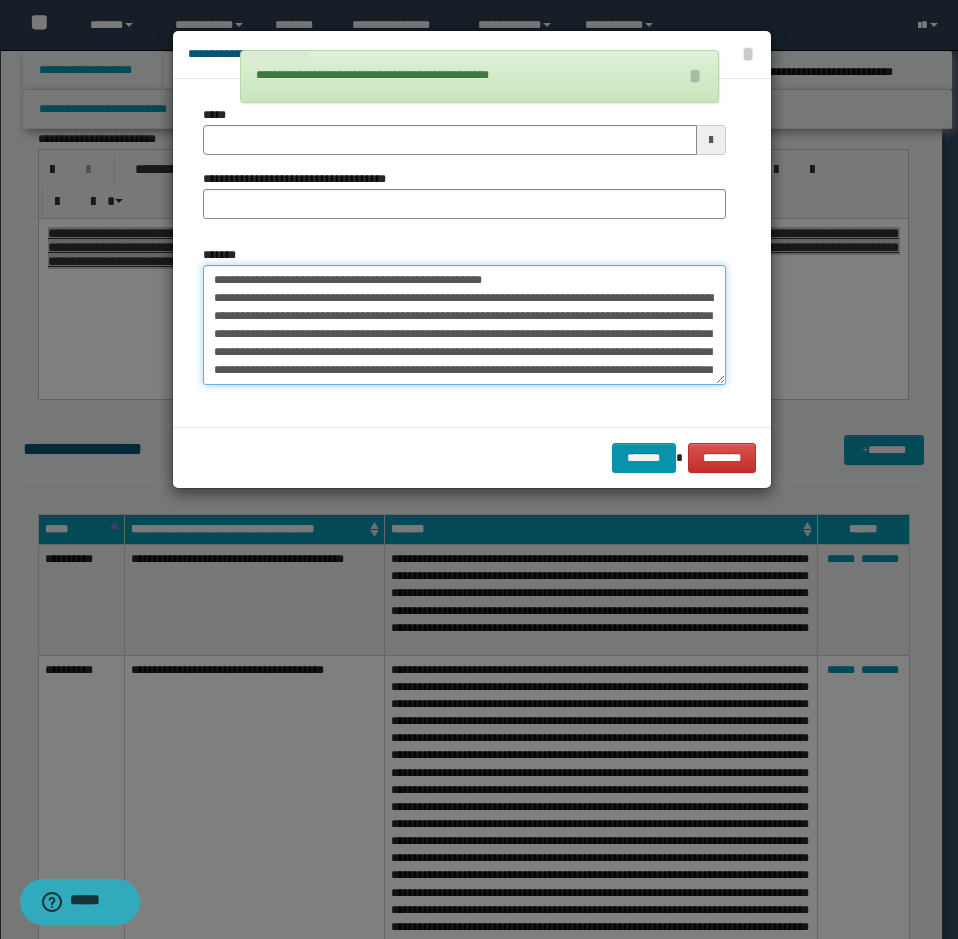 click on "*******" at bounding box center (464, 325) 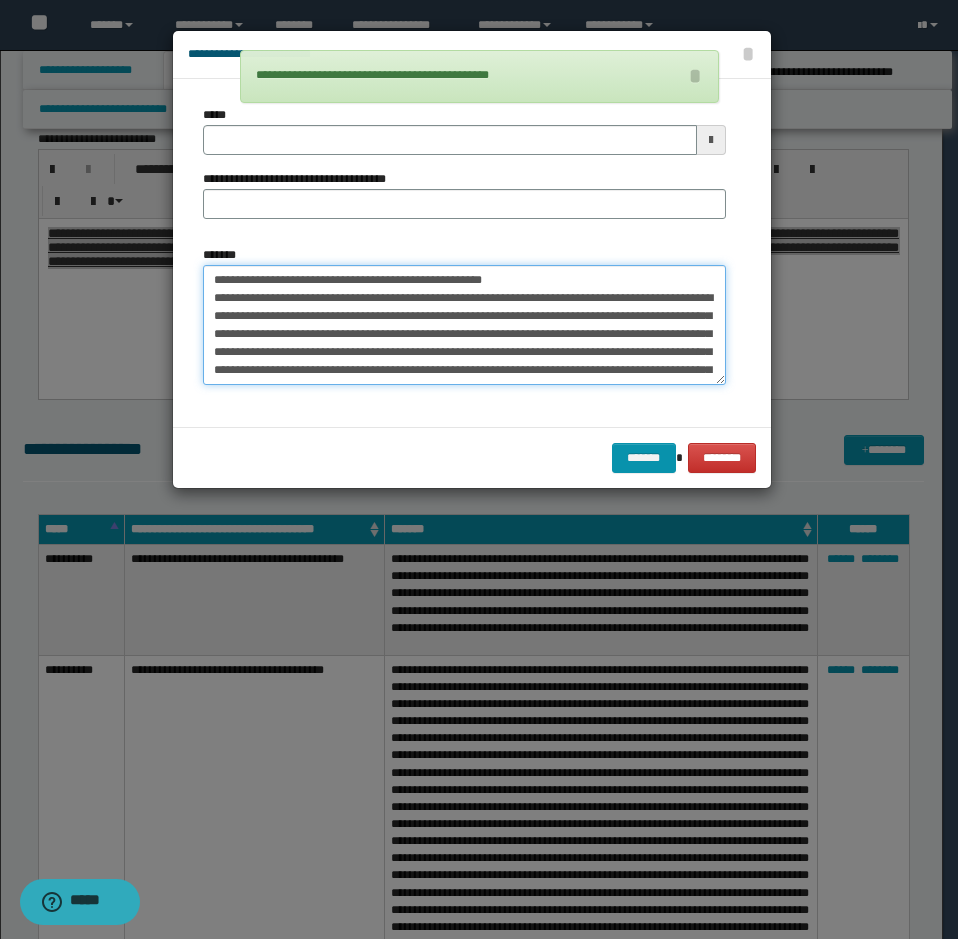 type on "**********" 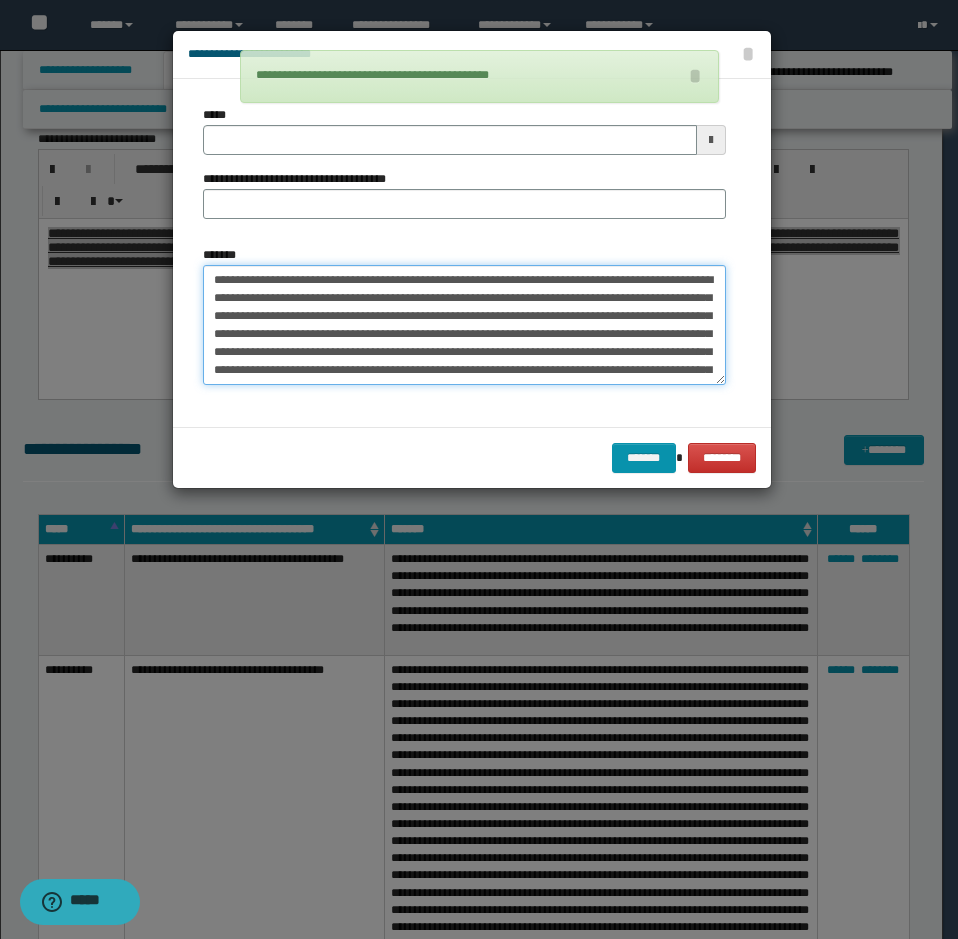 type 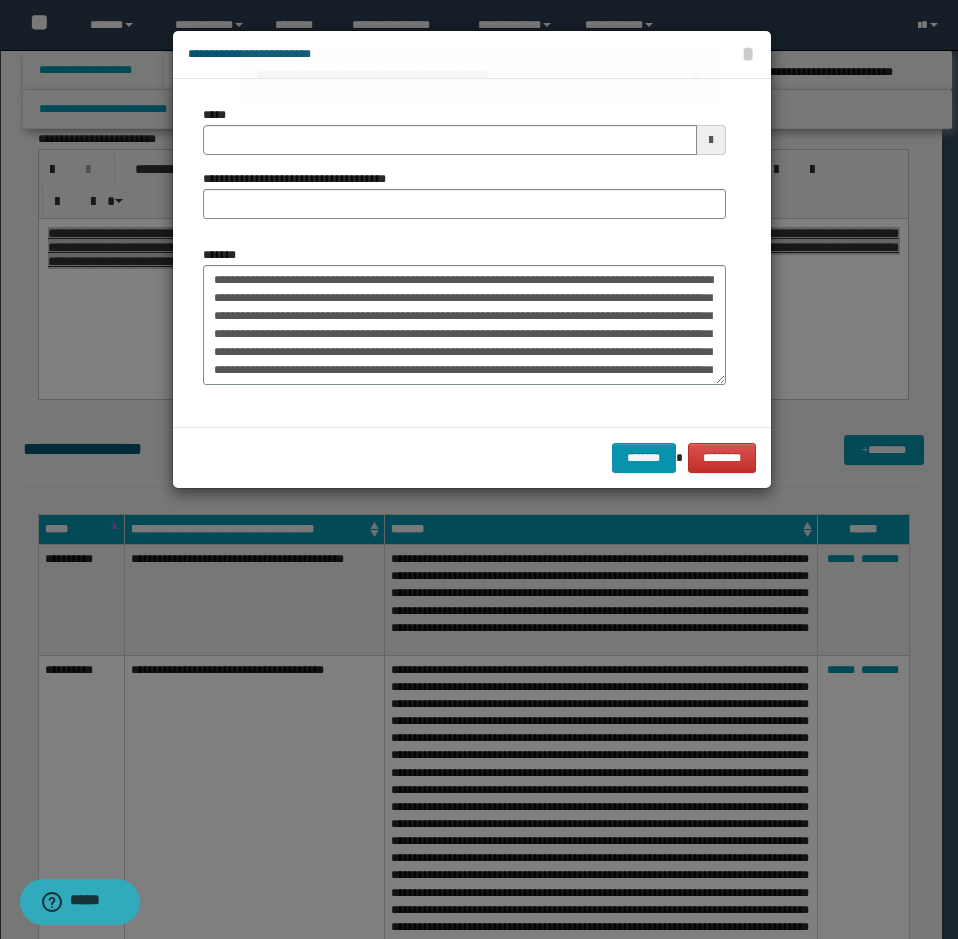 drag, startPoint x: 274, startPoint y: 117, endPoint x: 402, endPoint y: 188, distance: 146.37282 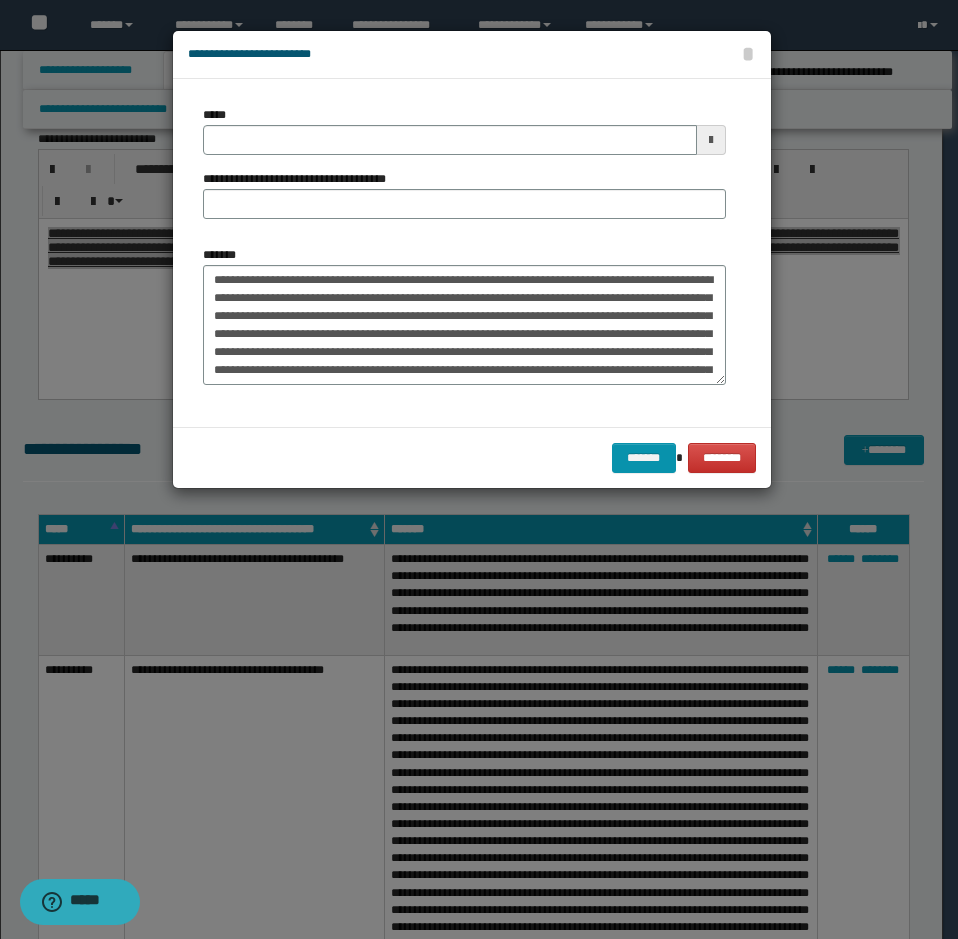 drag, startPoint x: 349, startPoint y: 162, endPoint x: 384, endPoint y: 177, distance: 38.078865 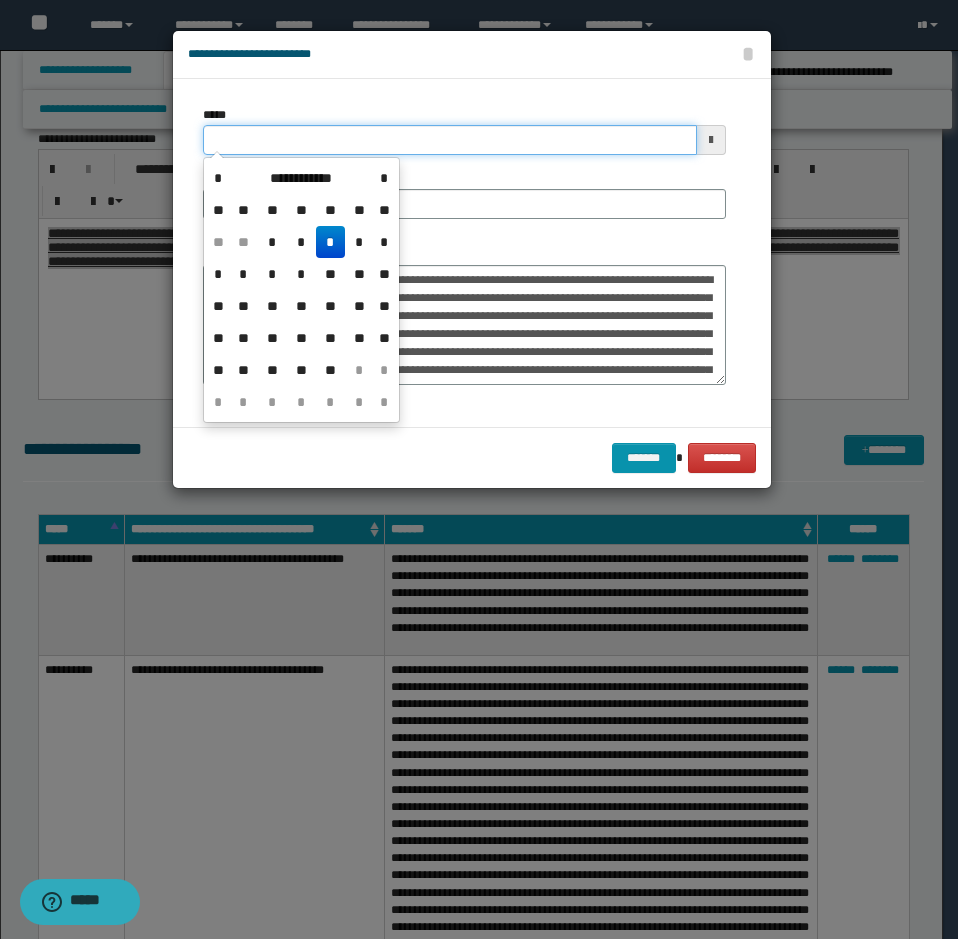 drag, startPoint x: 357, startPoint y: 151, endPoint x: 442, endPoint y: 205, distance: 100.70253 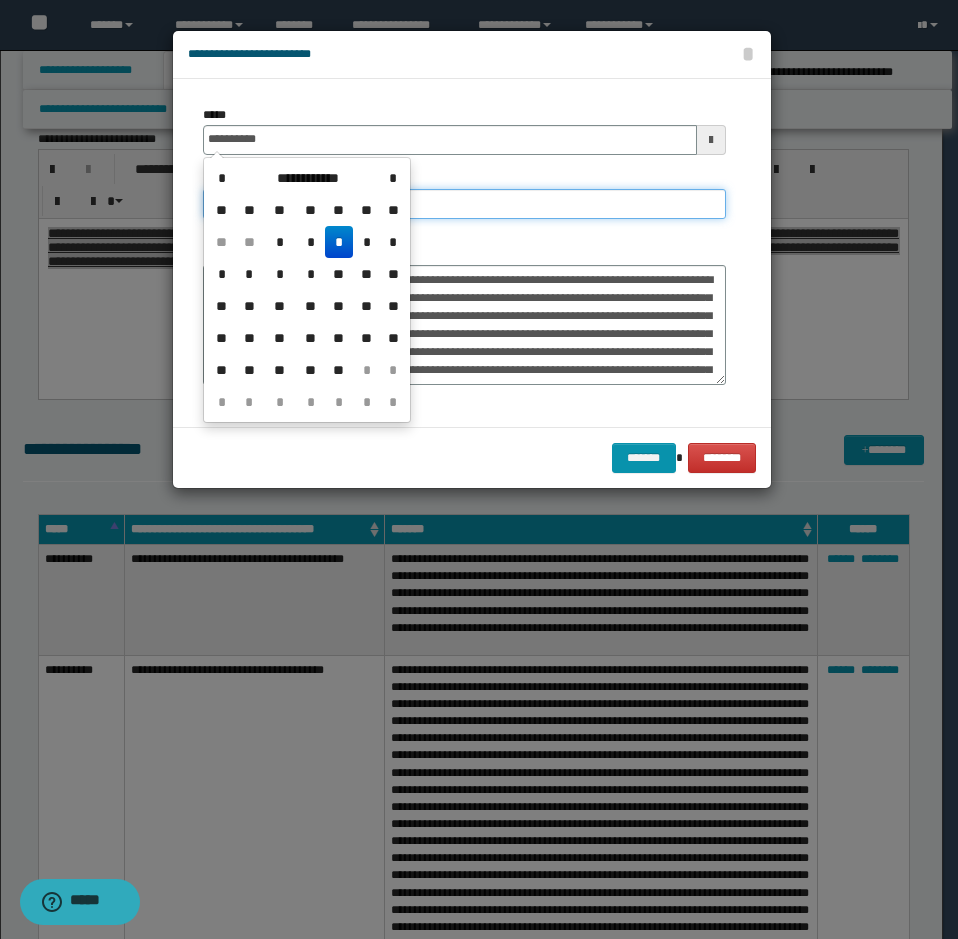 type on "**********" 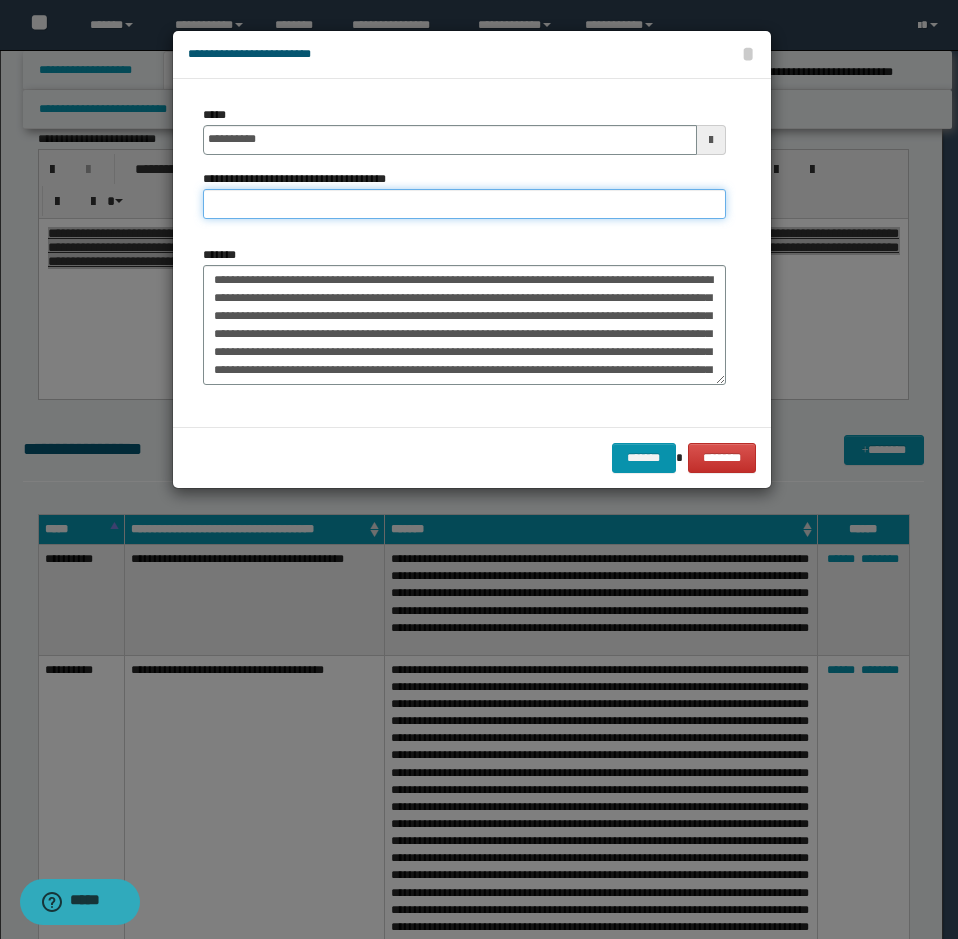 paste on "**********" 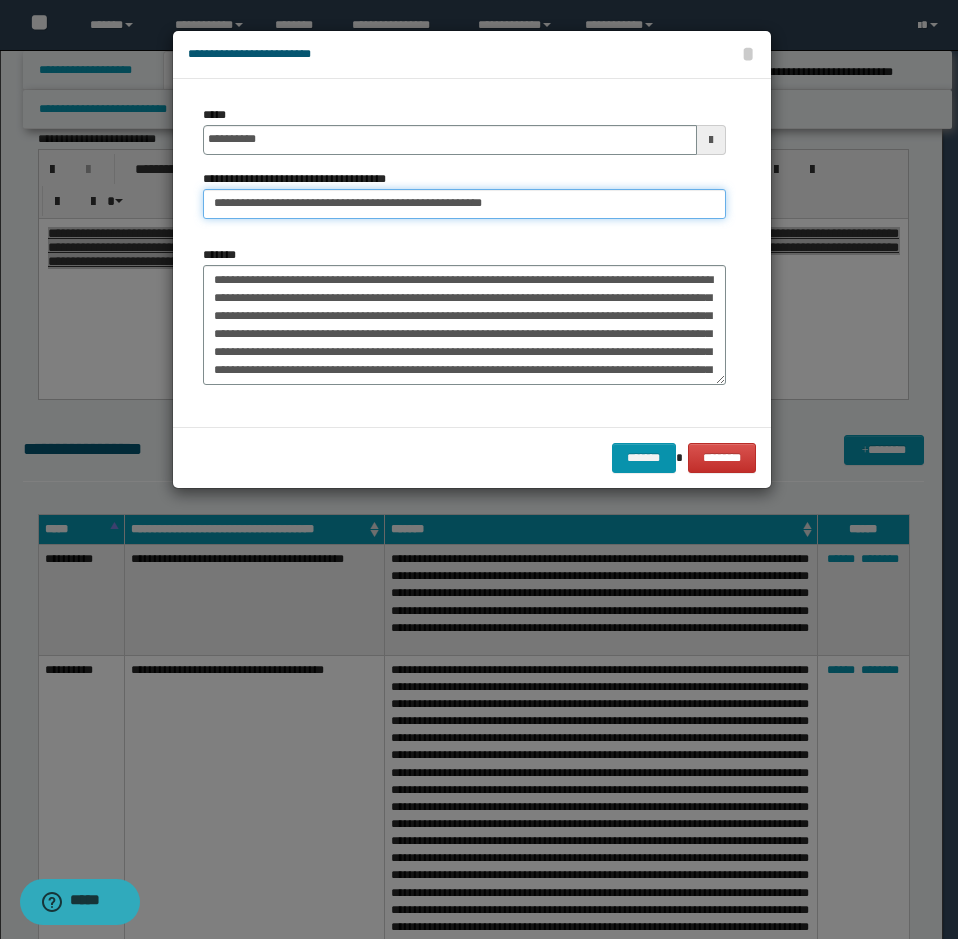 drag, startPoint x: 287, startPoint y: 194, endPoint x: 150, endPoint y: 225, distance: 140.46352 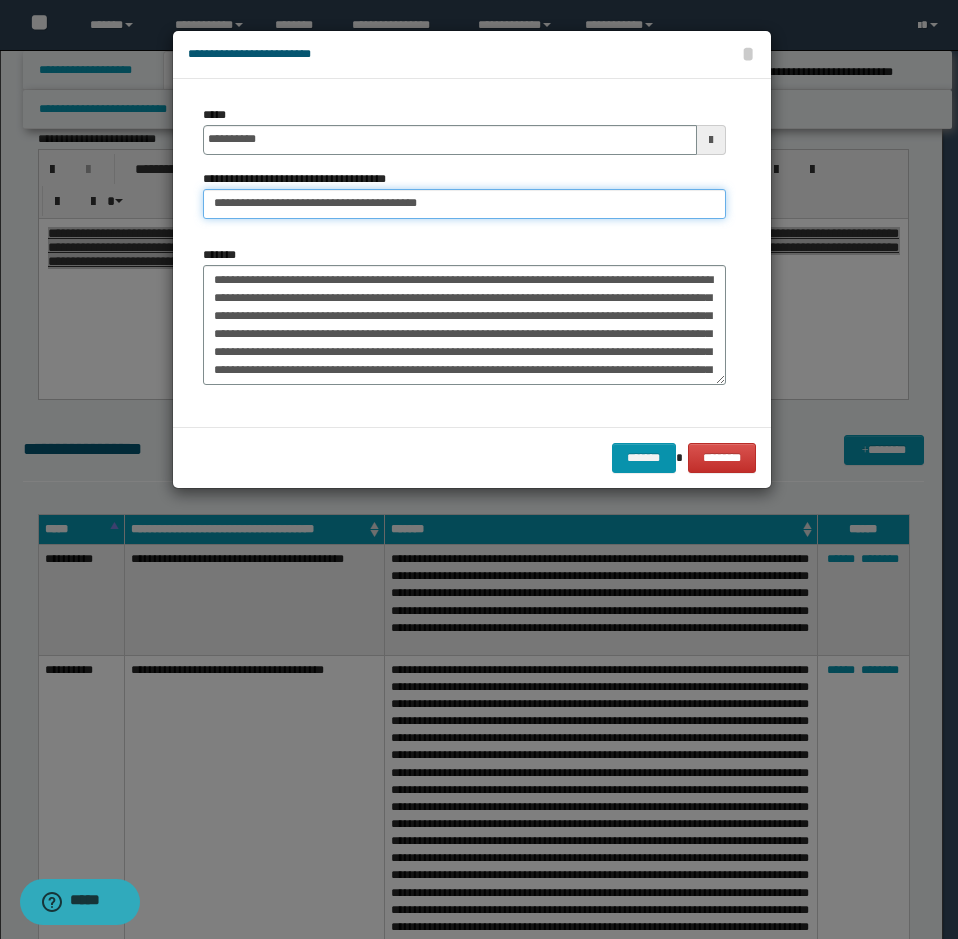type on "**********" 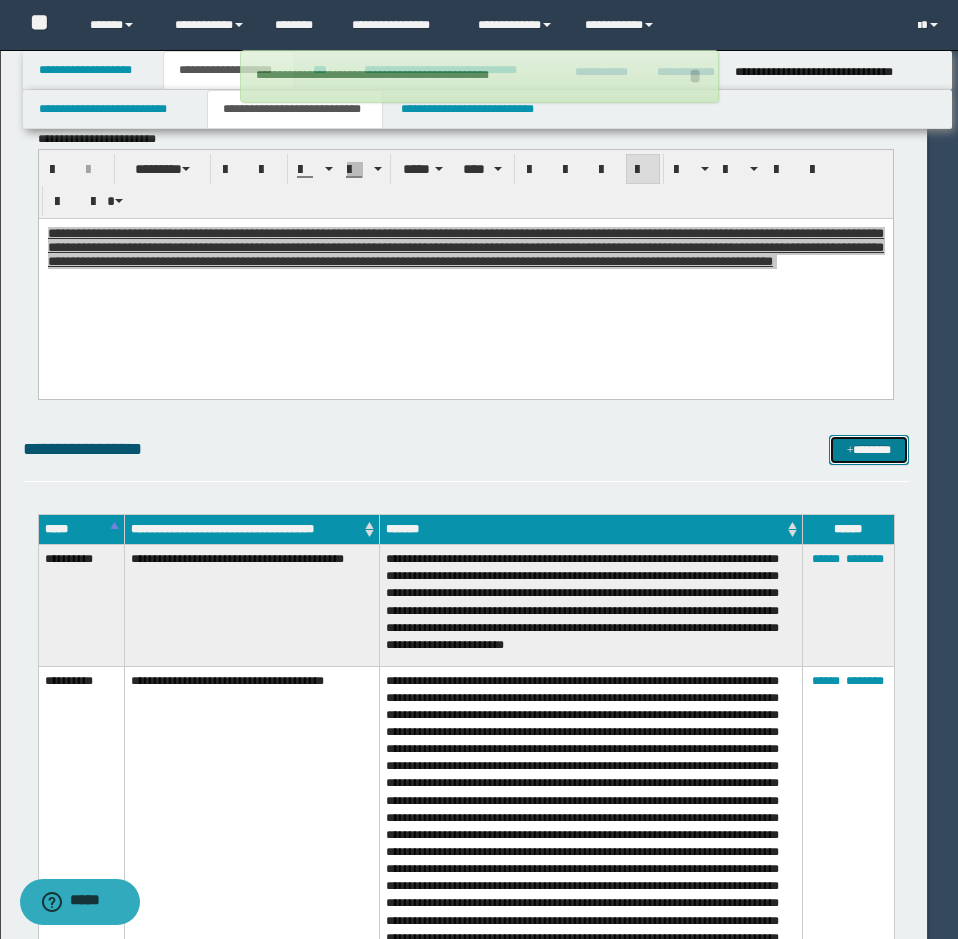 type 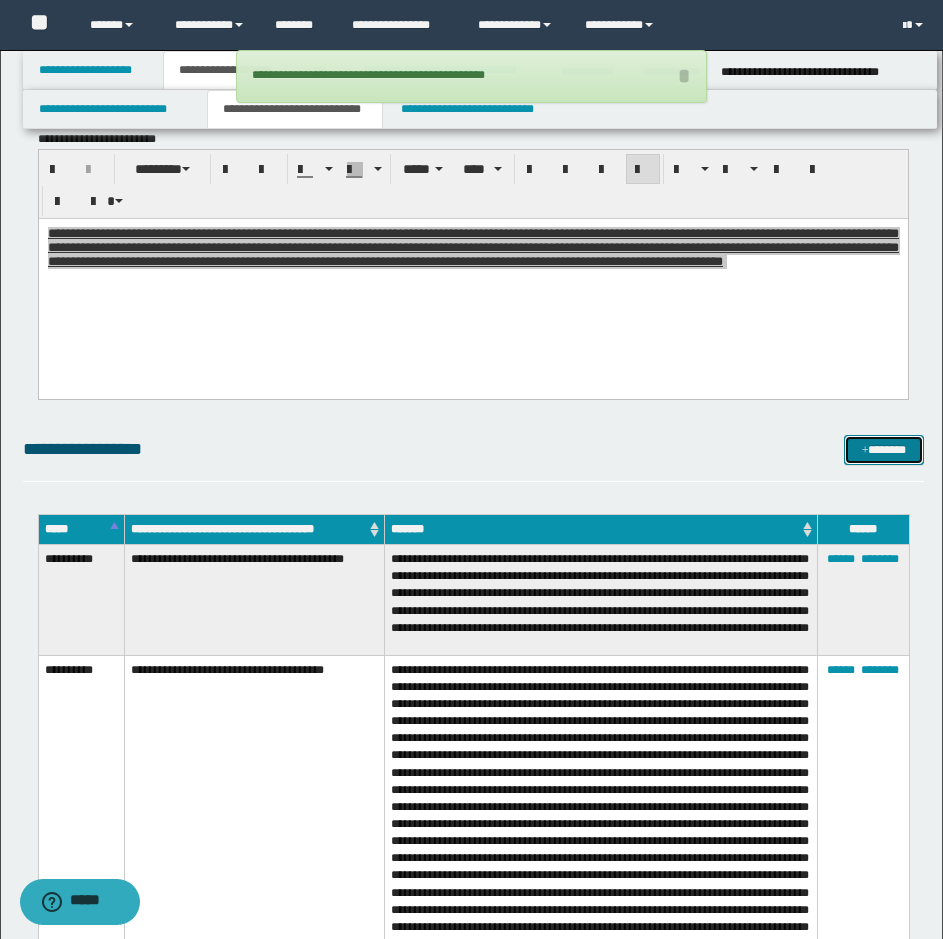click on "*******" at bounding box center [884, 450] 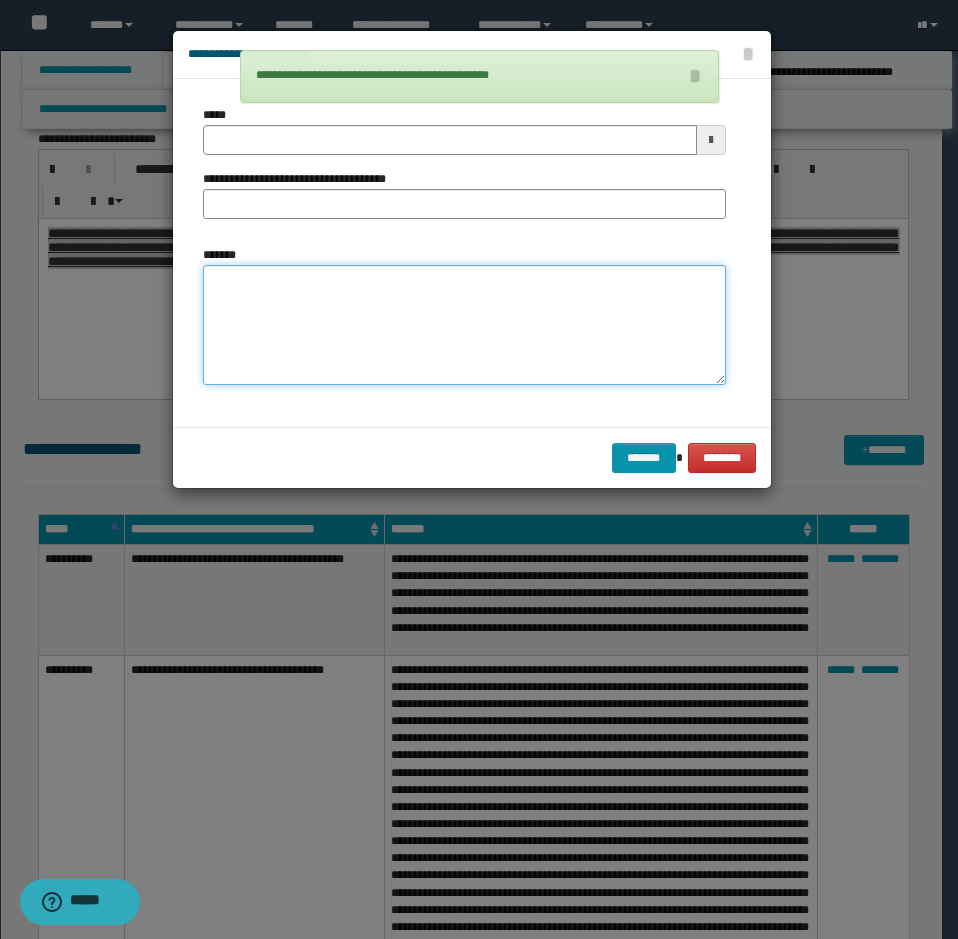 click on "*******" at bounding box center (464, 325) 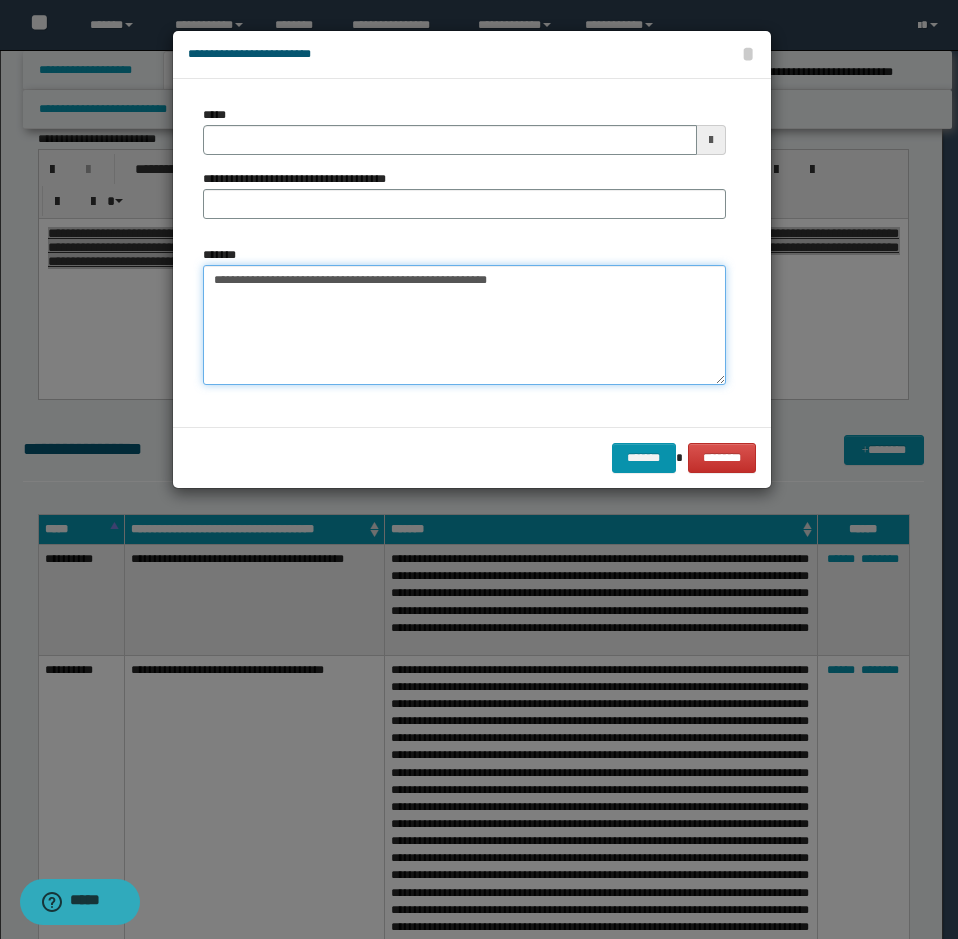 click on "**********" at bounding box center (464, 325) 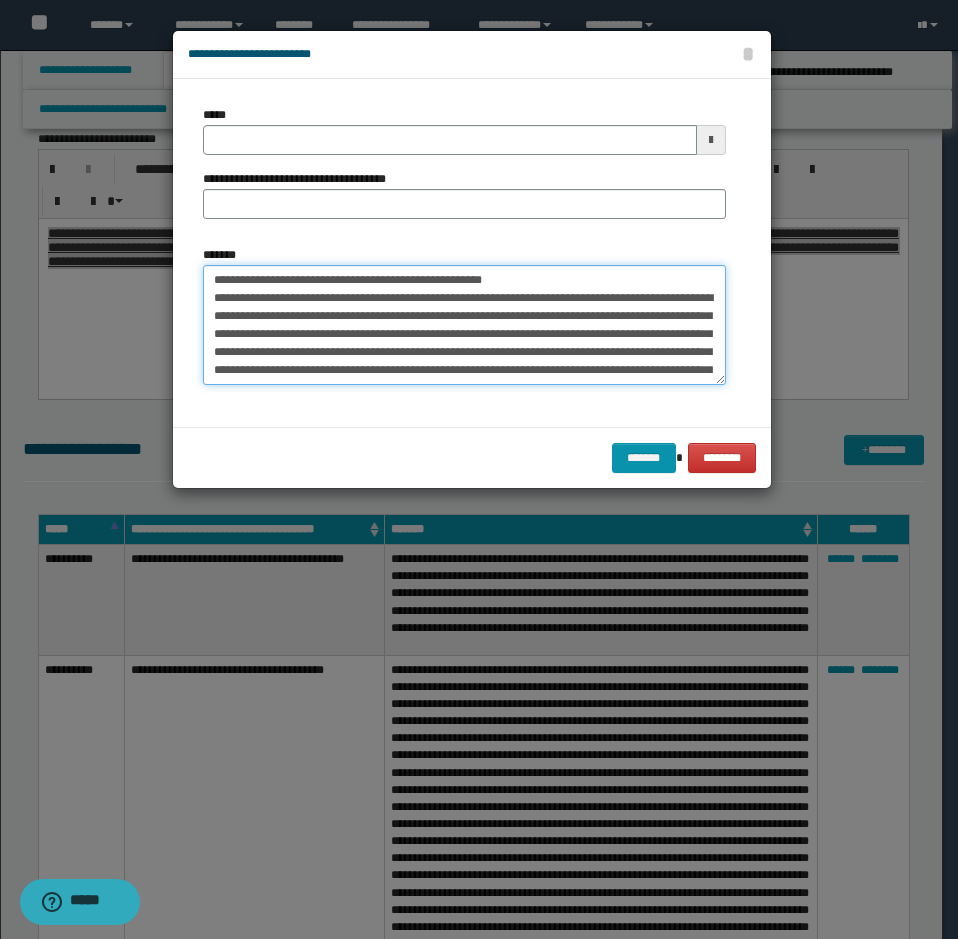 click on "**********" at bounding box center [464, 325] 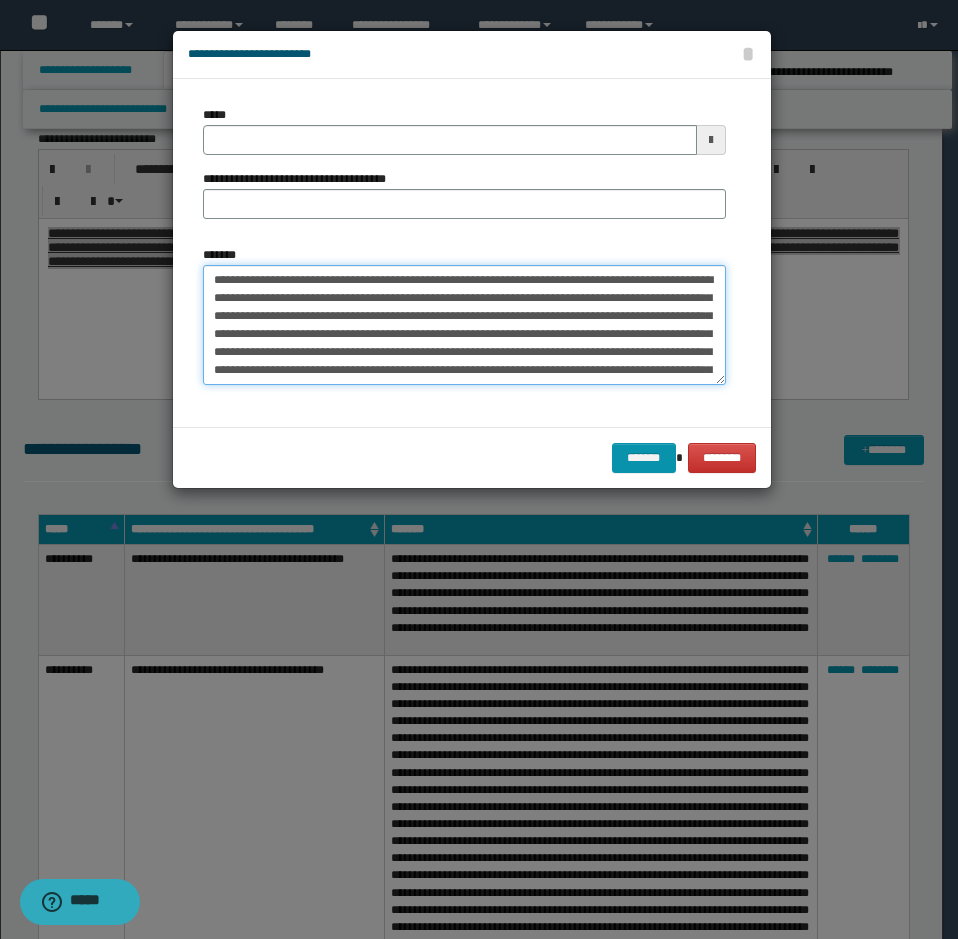 type 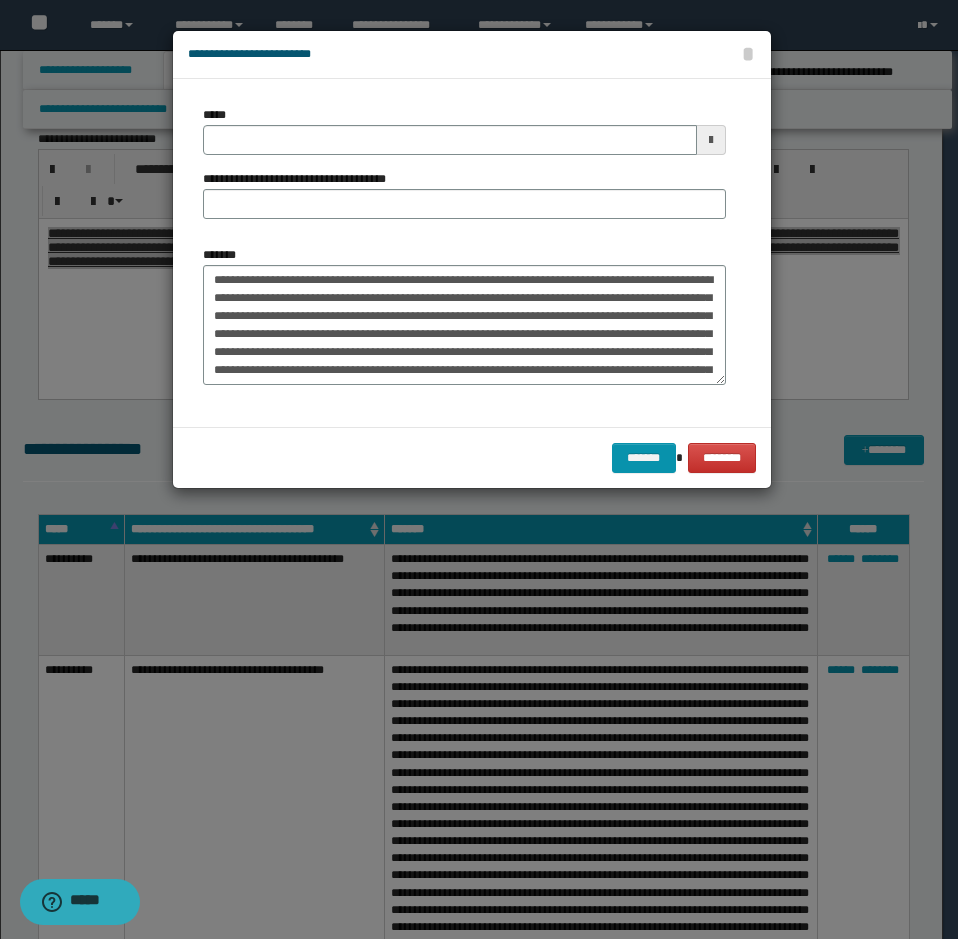 drag, startPoint x: 289, startPoint y: 120, endPoint x: 382, endPoint y: 171, distance: 106.06602 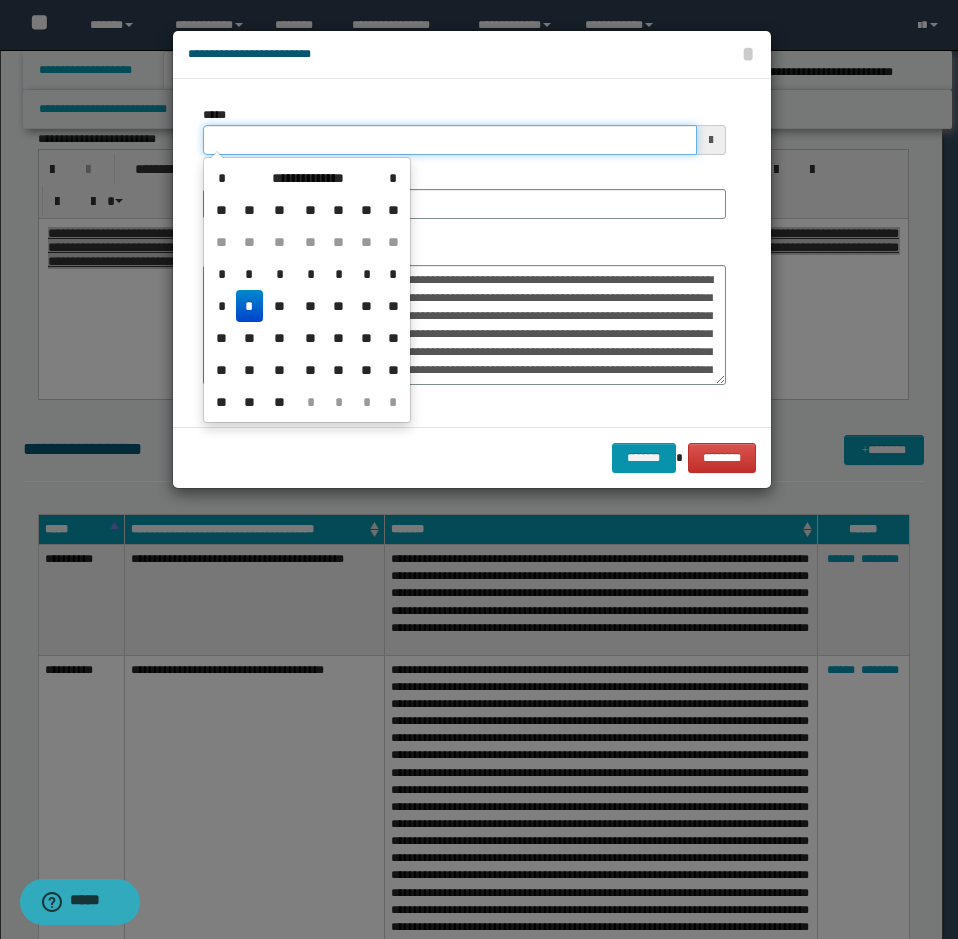 drag, startPoint x: 335, startPoint y: 139, endPoint x: 463, endPoint y: 197, distance: 140.52757 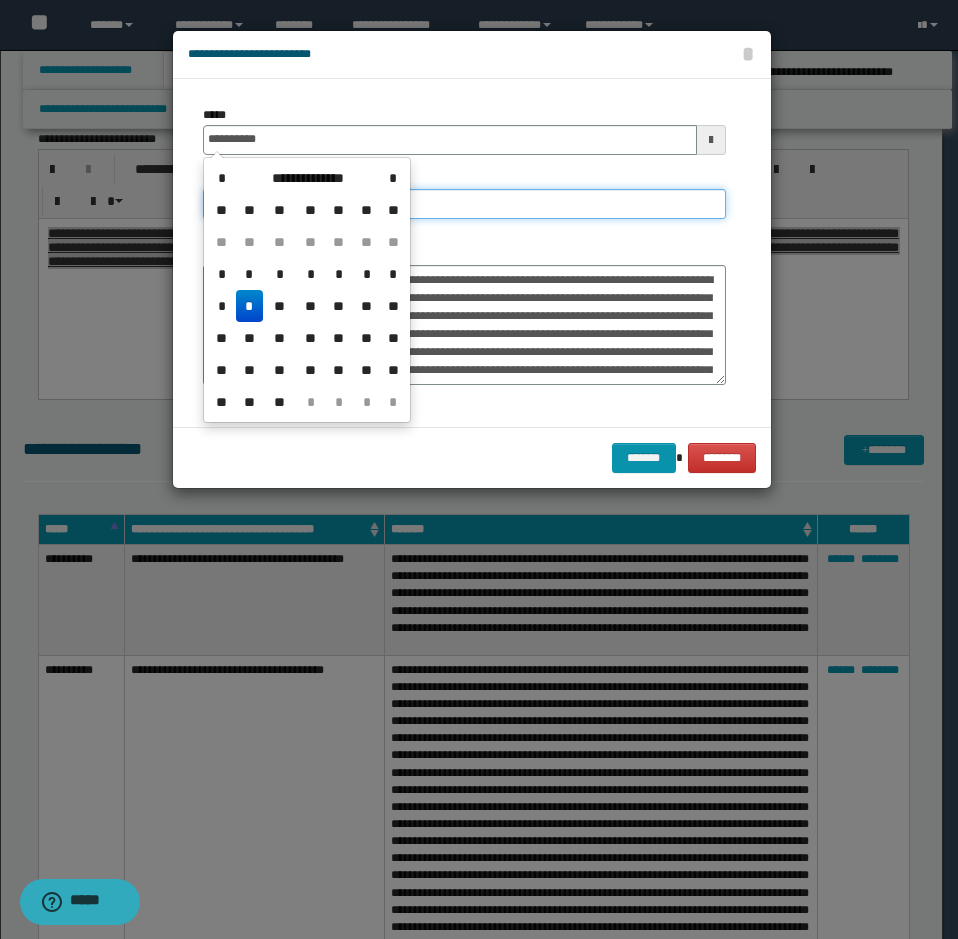 type on "**********" 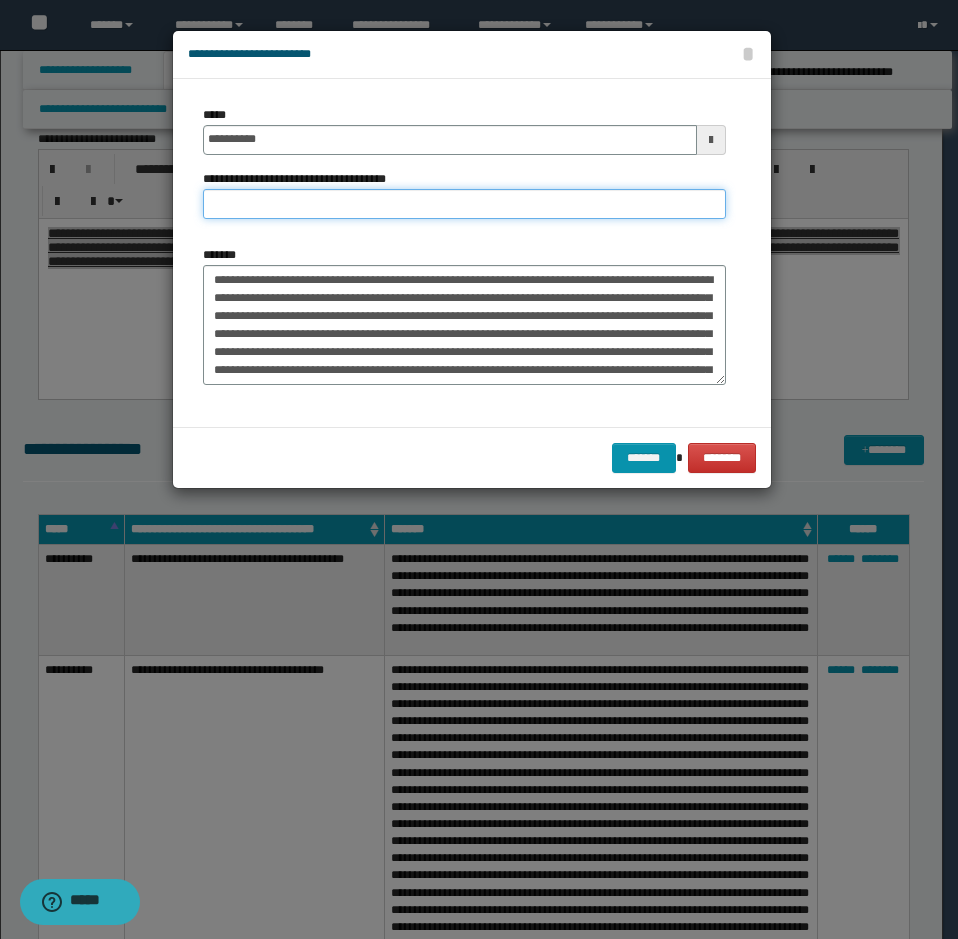 paste on "**********" 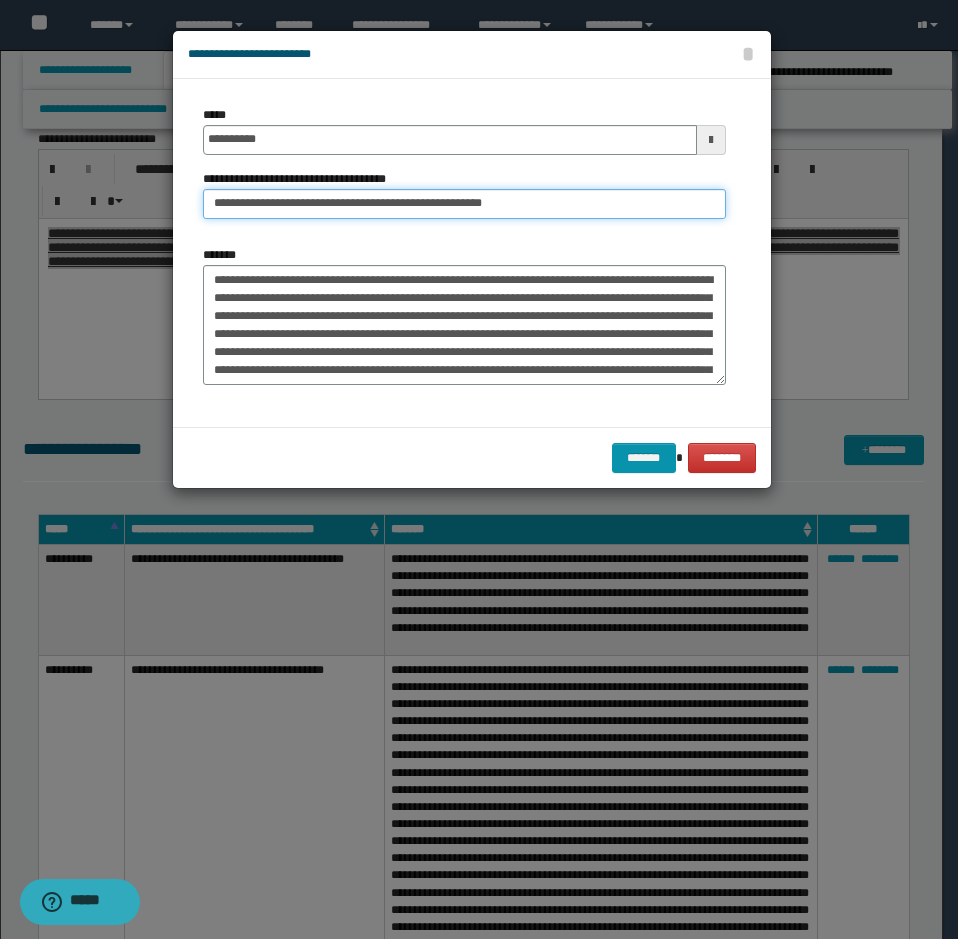 drag, startPoint x: 465, startPoint y: 198, endPoint x: 438, endPoint y: 203, distance: 27.45906 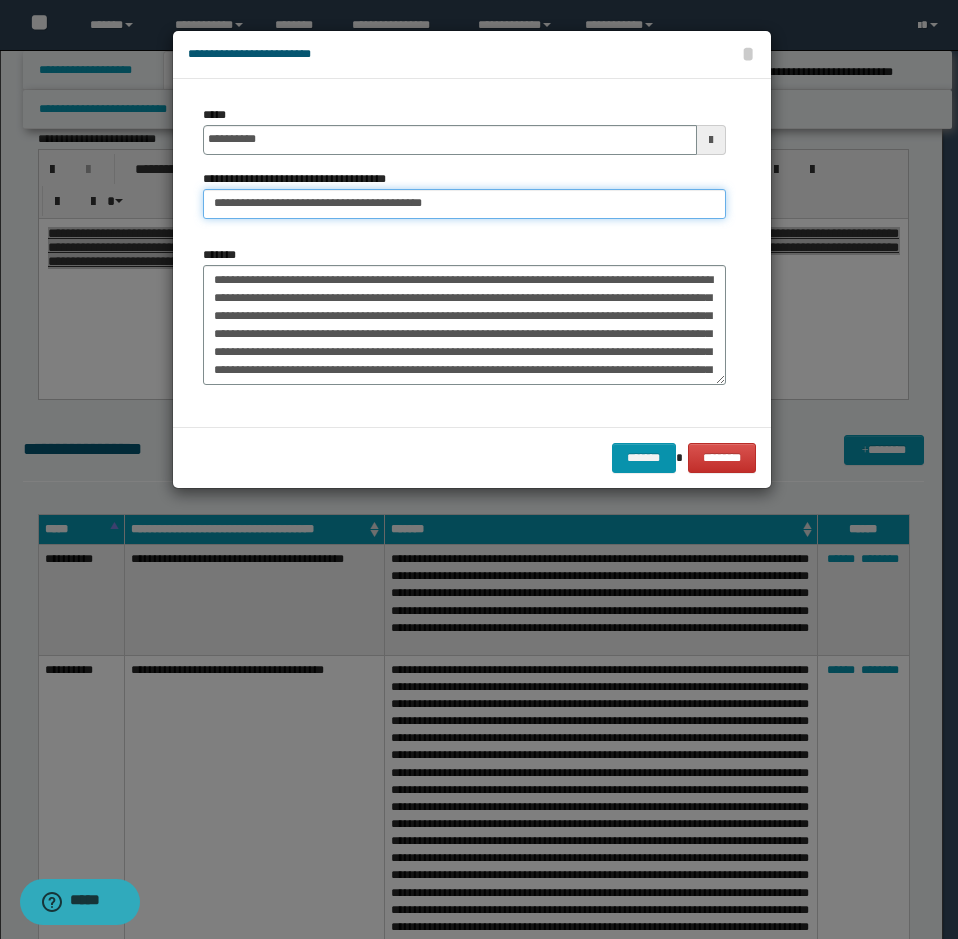 type on "**********" 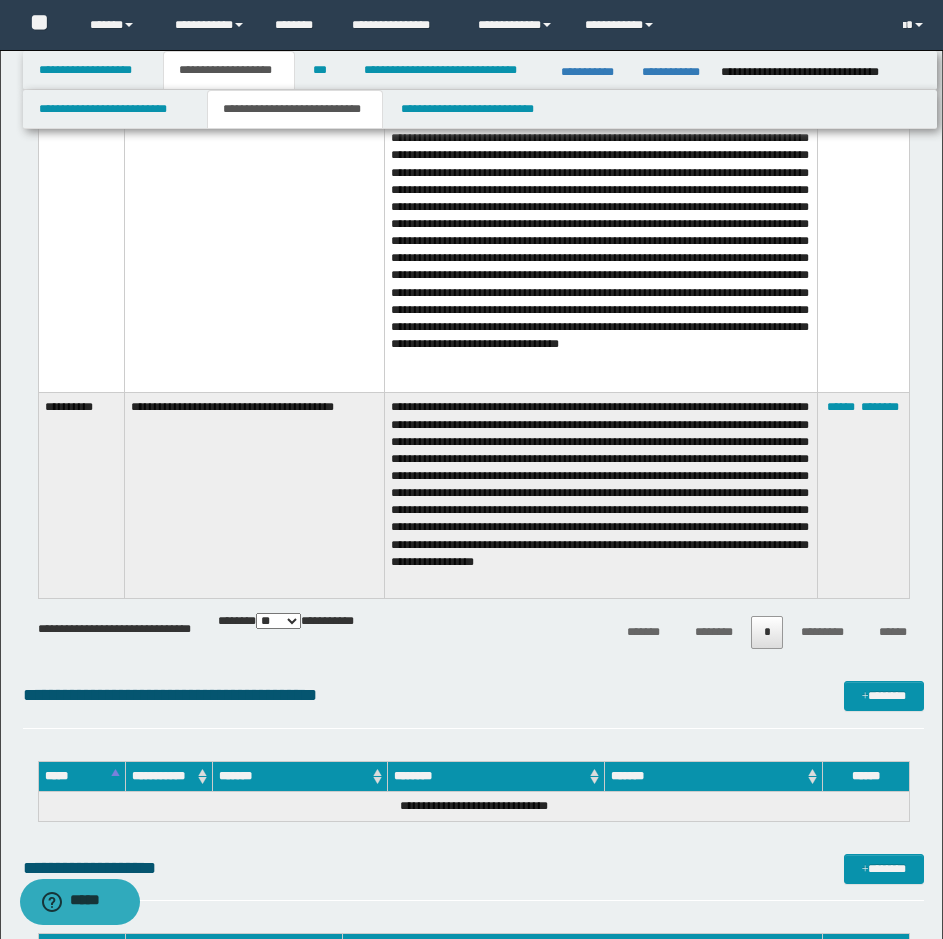 scroll, scrollTop: 5000, scrollLeft: 0, axis: vertical 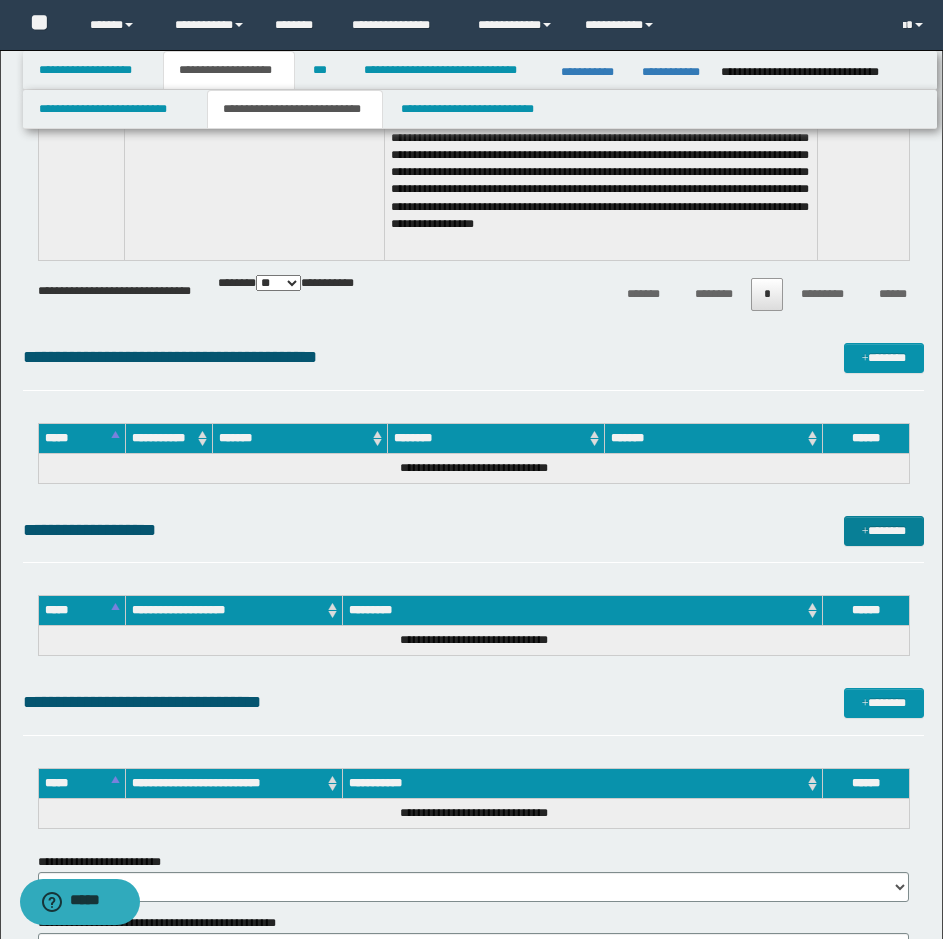 drag, startPoint x: 853, startPoint y: 513, endPoint x: 898, endPoint y: 524, distance: 46.32494 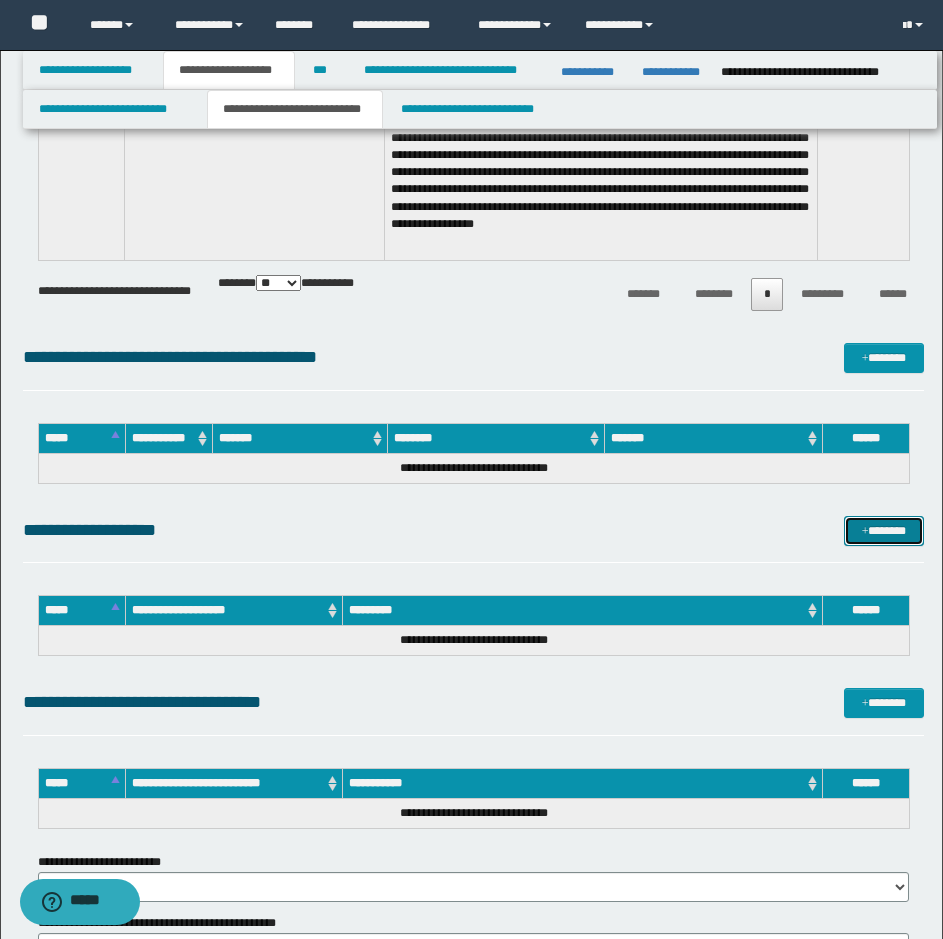 click on "*******" at bounding box center [884, 531] 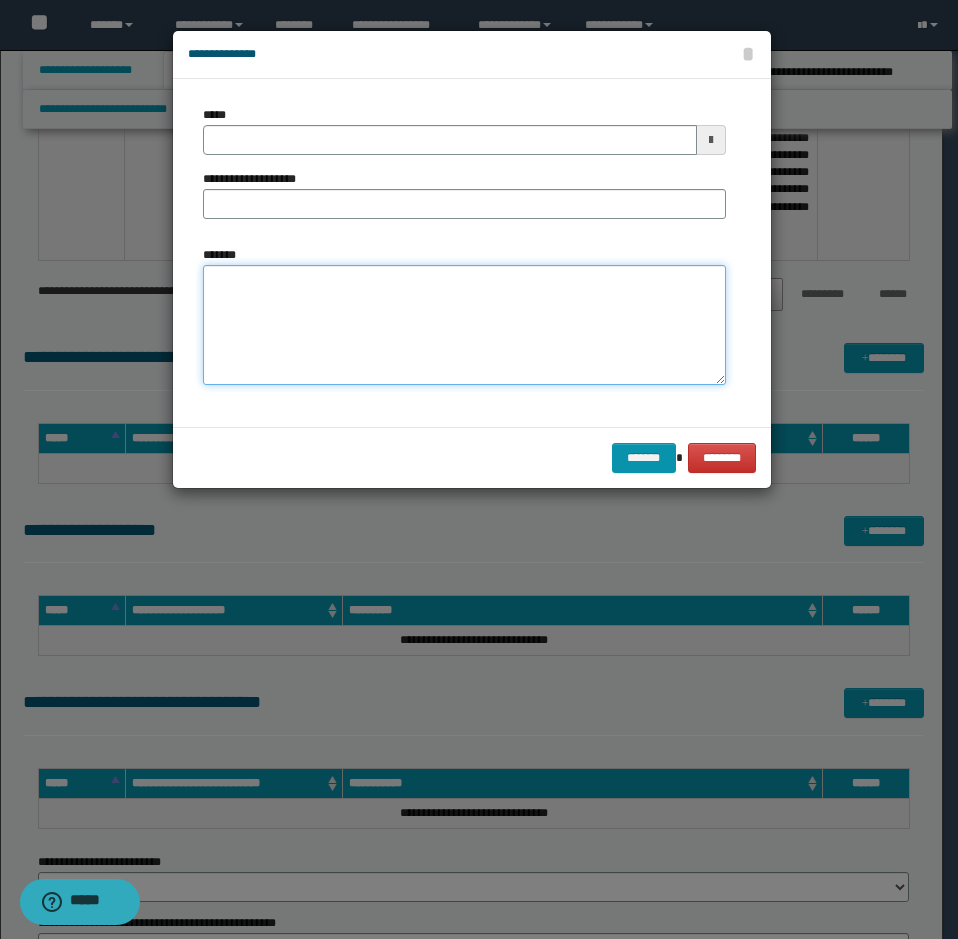 click on "*******" at bounding box center [464, 325] 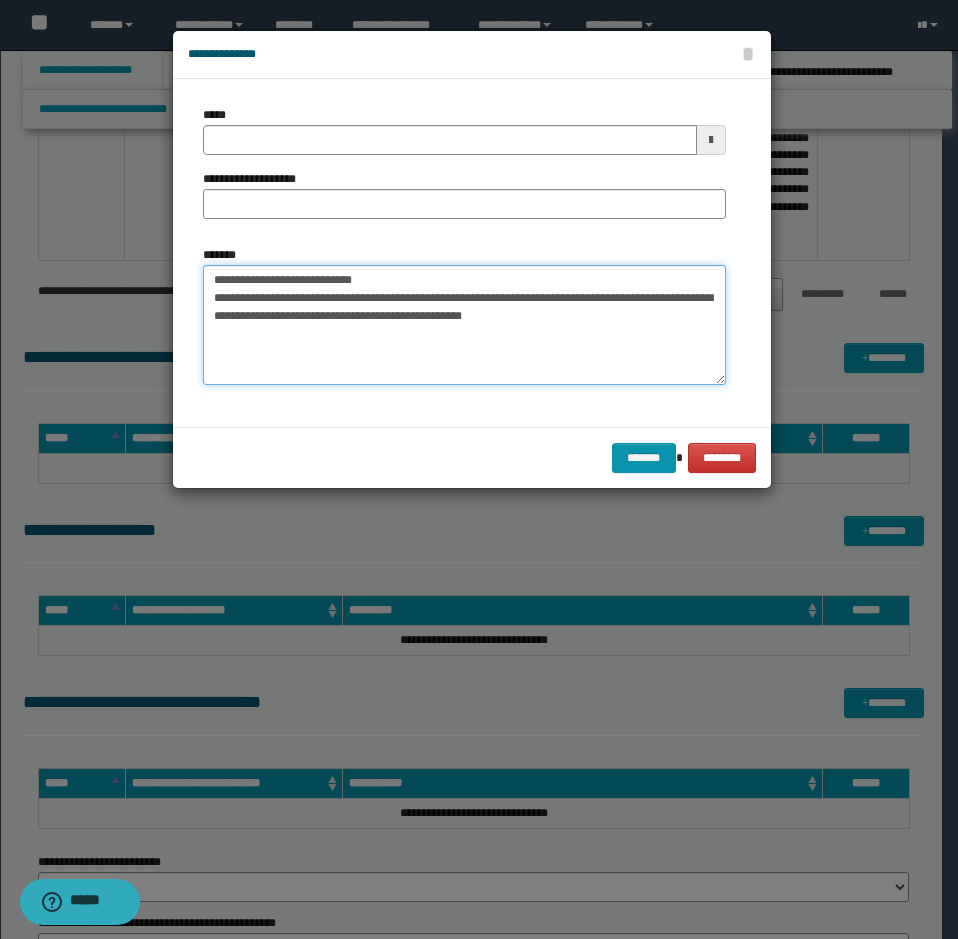 click on "**********" at bounding box center [464, 325] 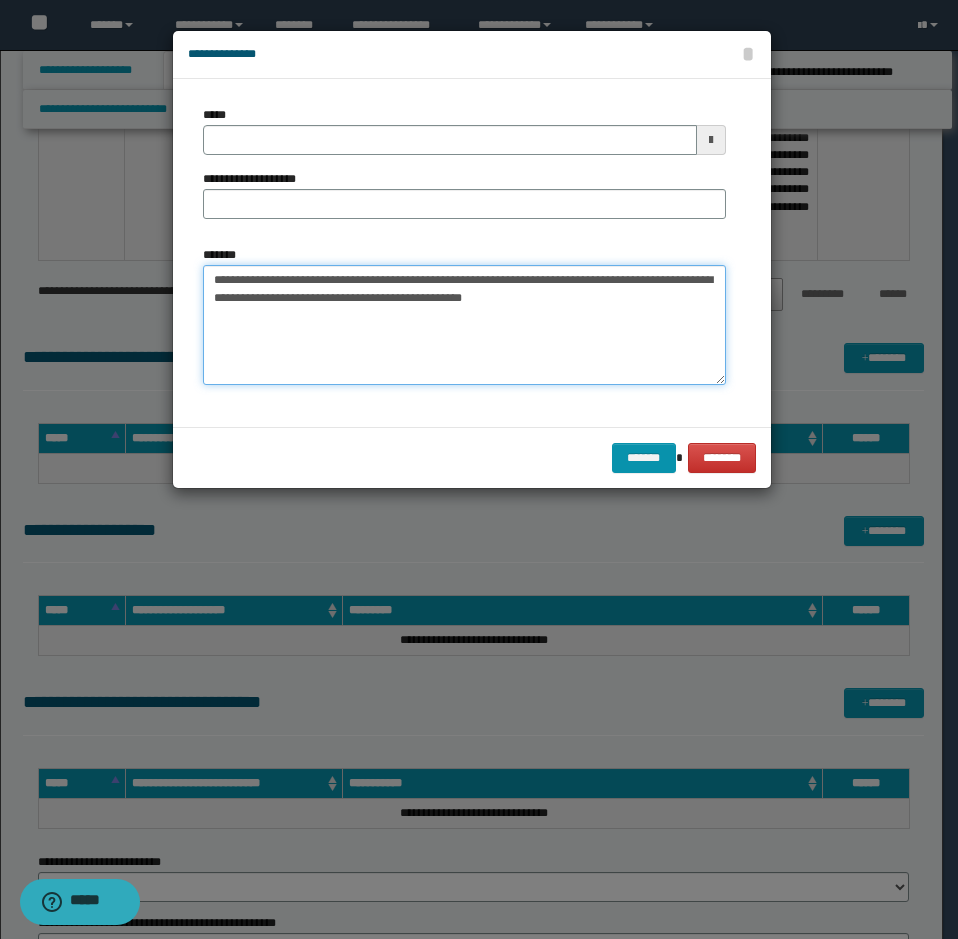 type 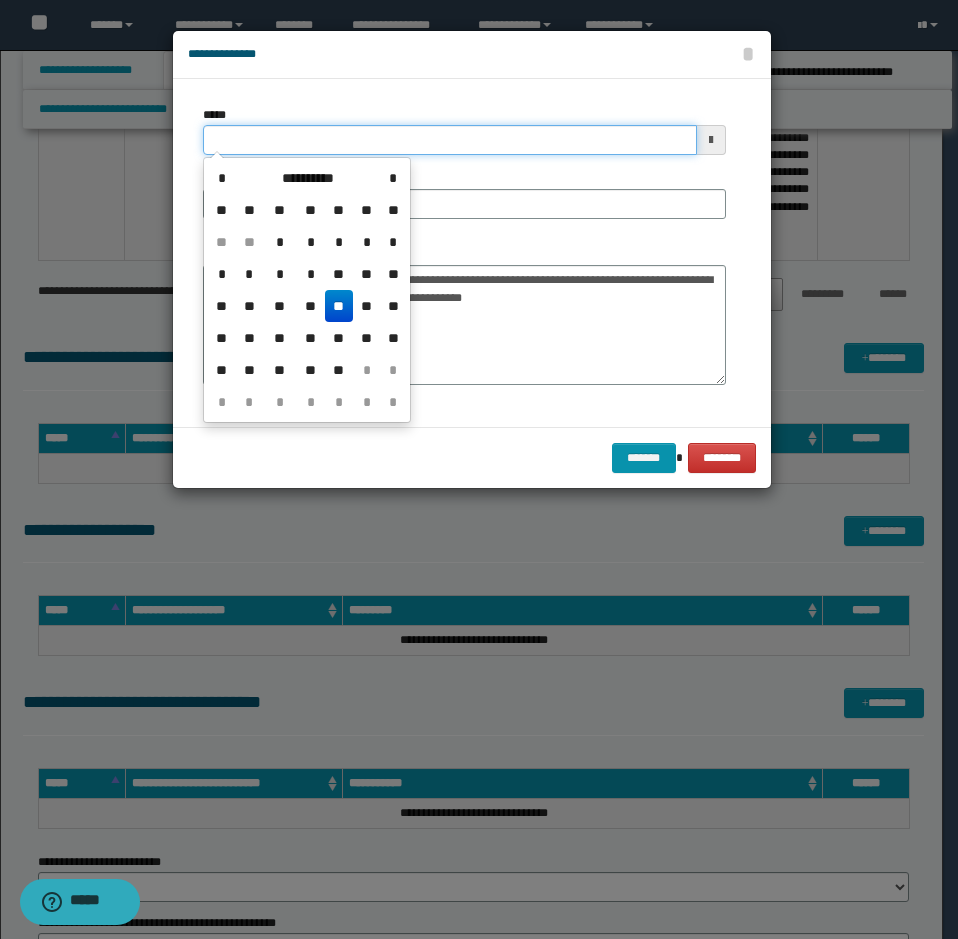 click on "*****" at bounding box center [450, 140] 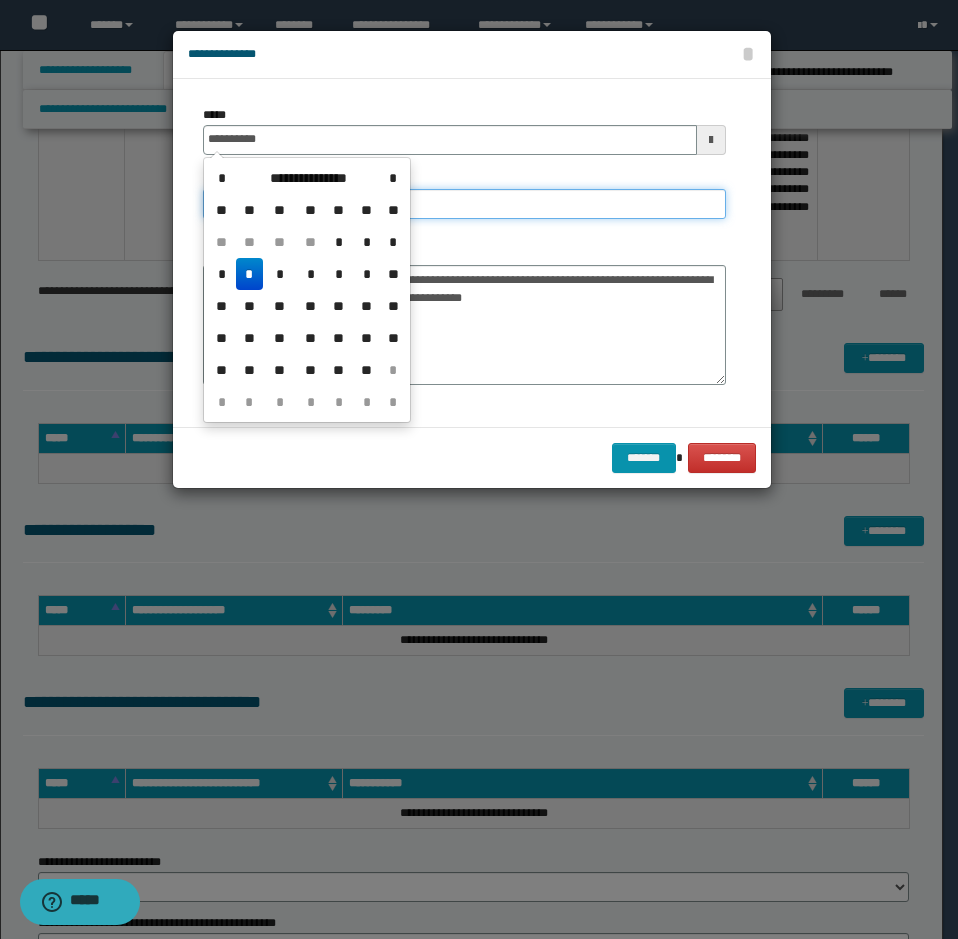 type on "**********" 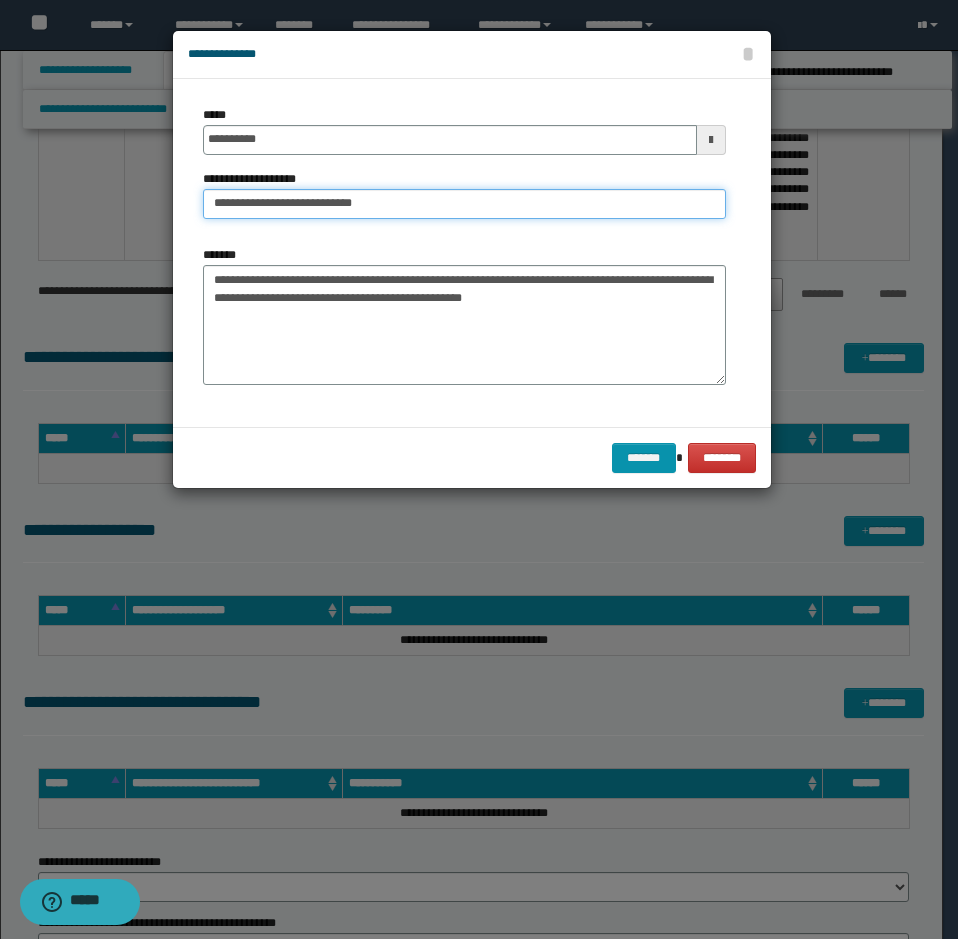 drag, startPoint x: 278, startPoint y: 194, endPoint x: 145, endPoint y: 205, distance: 133.45412 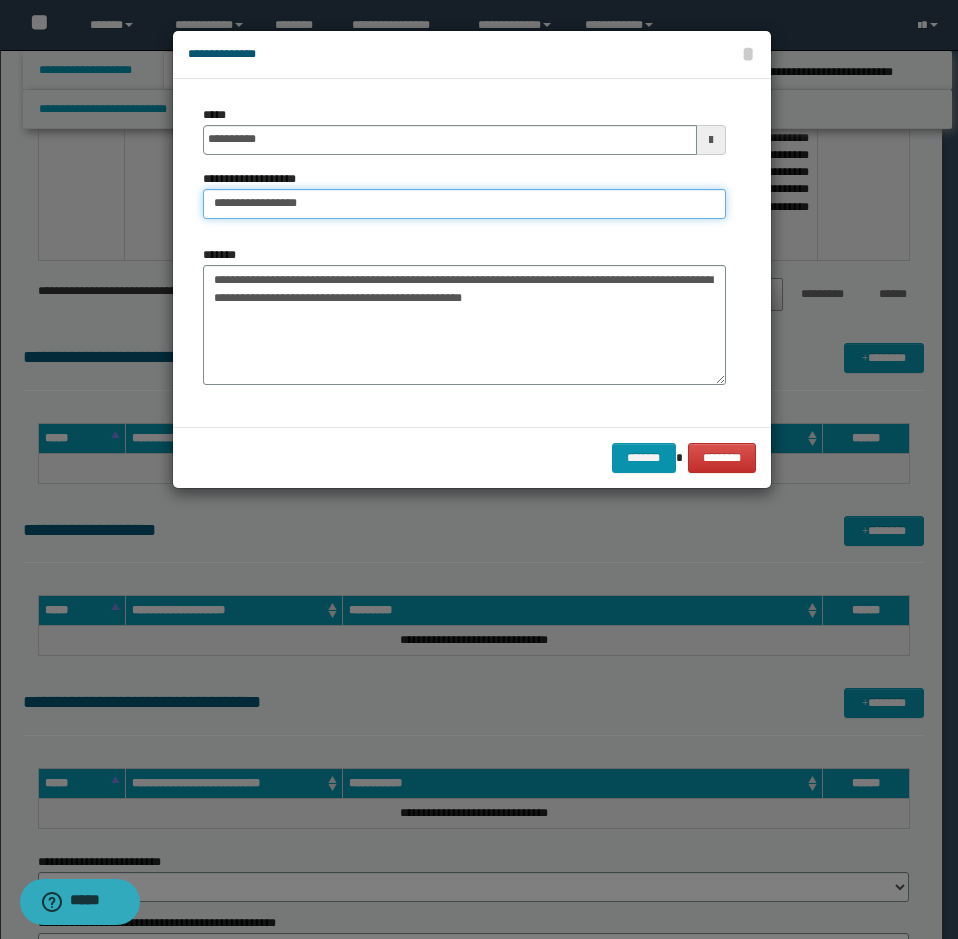 type on "**********" 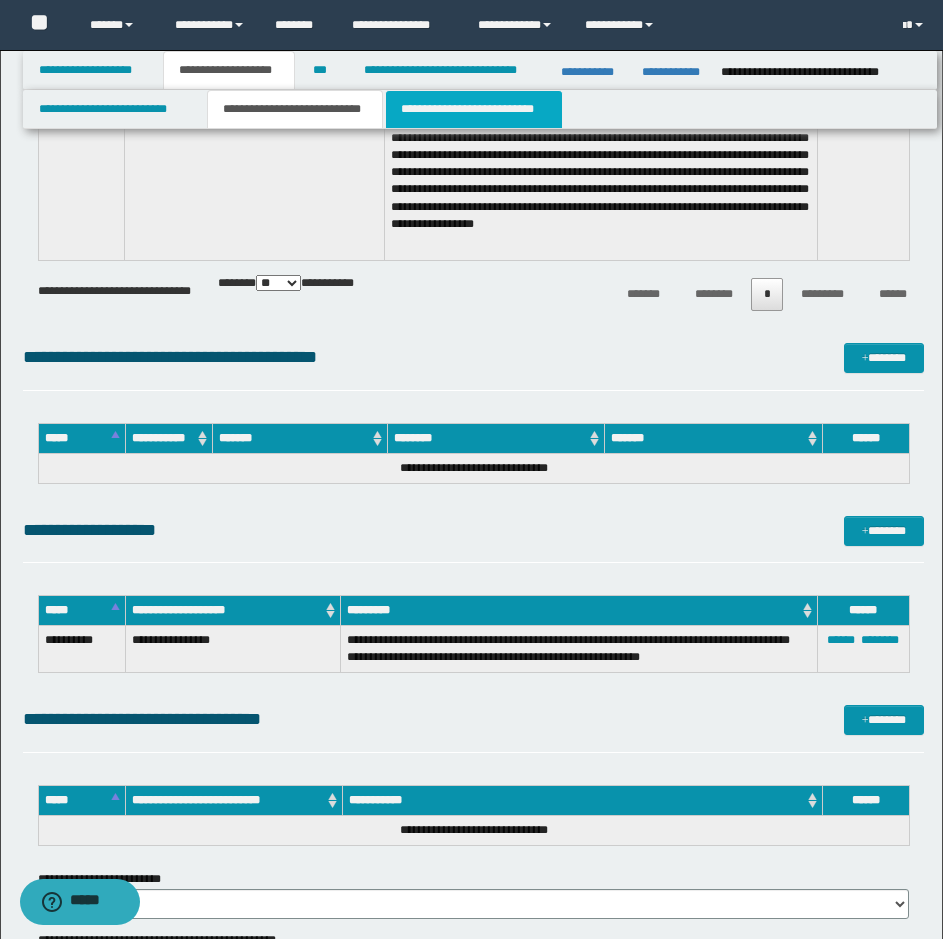 click on "**********" at bounding box center [474, 109] 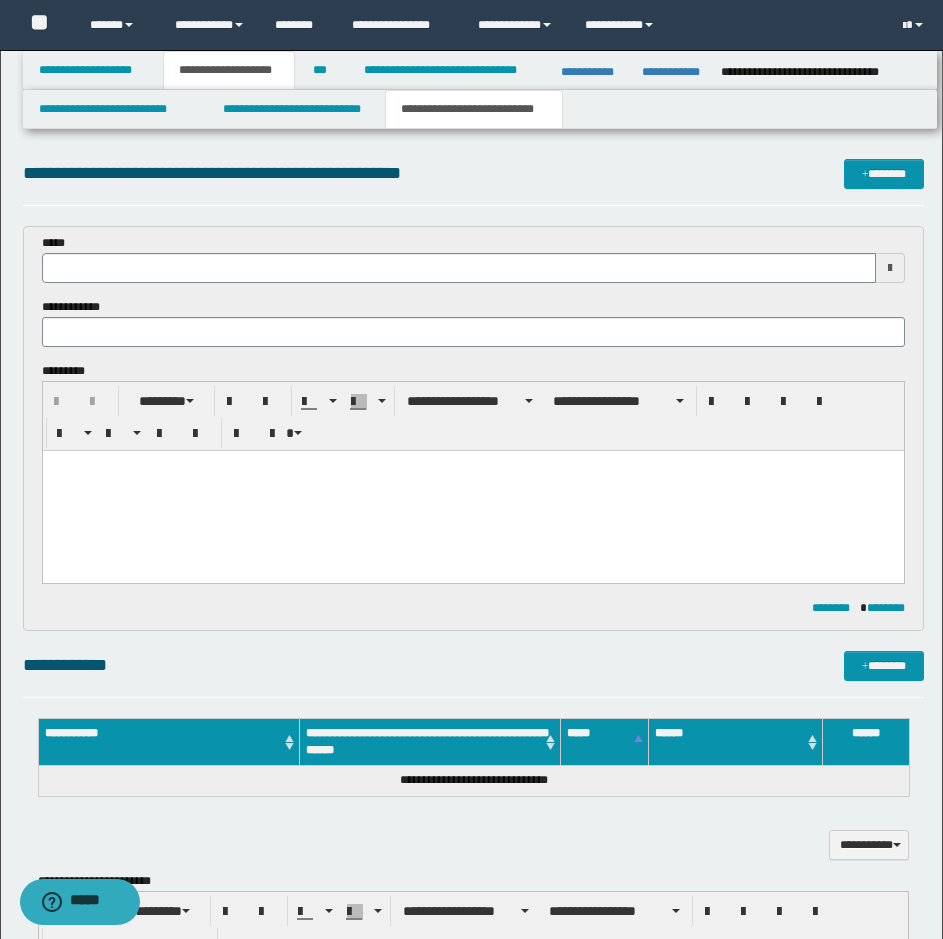 scroll, scrollTop: 0, scrollLeft: 0, axis: both 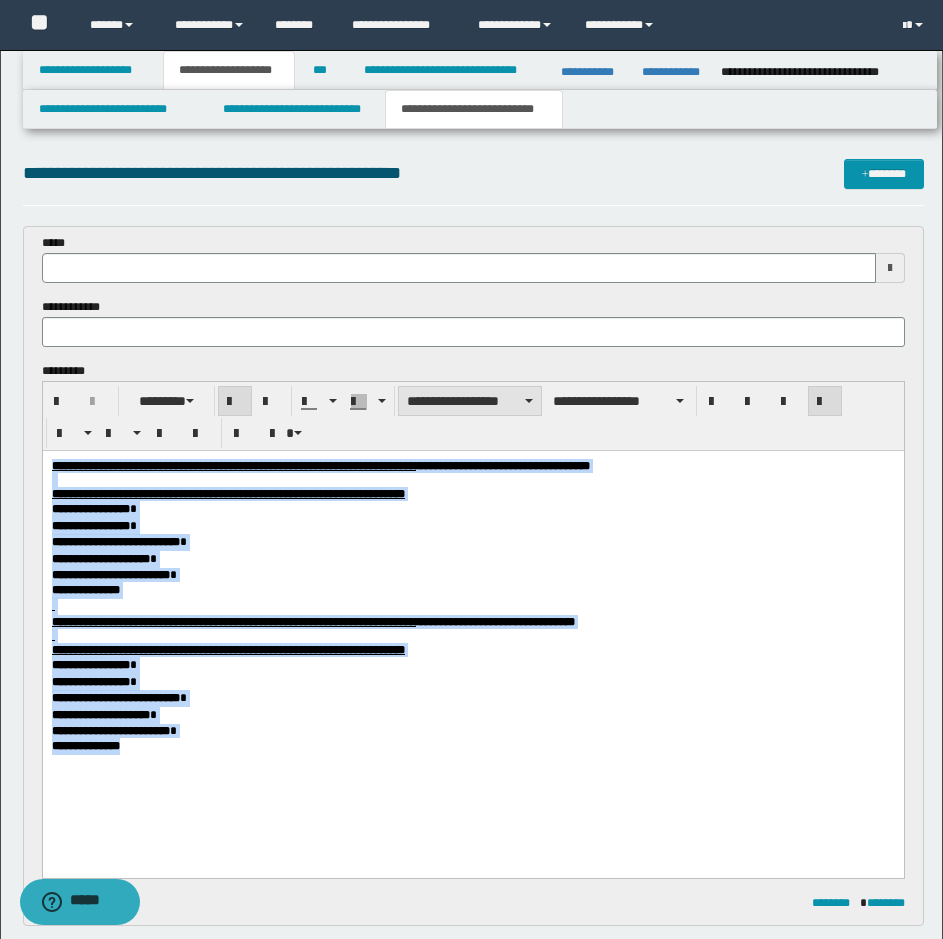 drag, startPoint x: 469, startPoint y: 387, endPoint x: 471, endPoint y: 411, distance: 24.083189 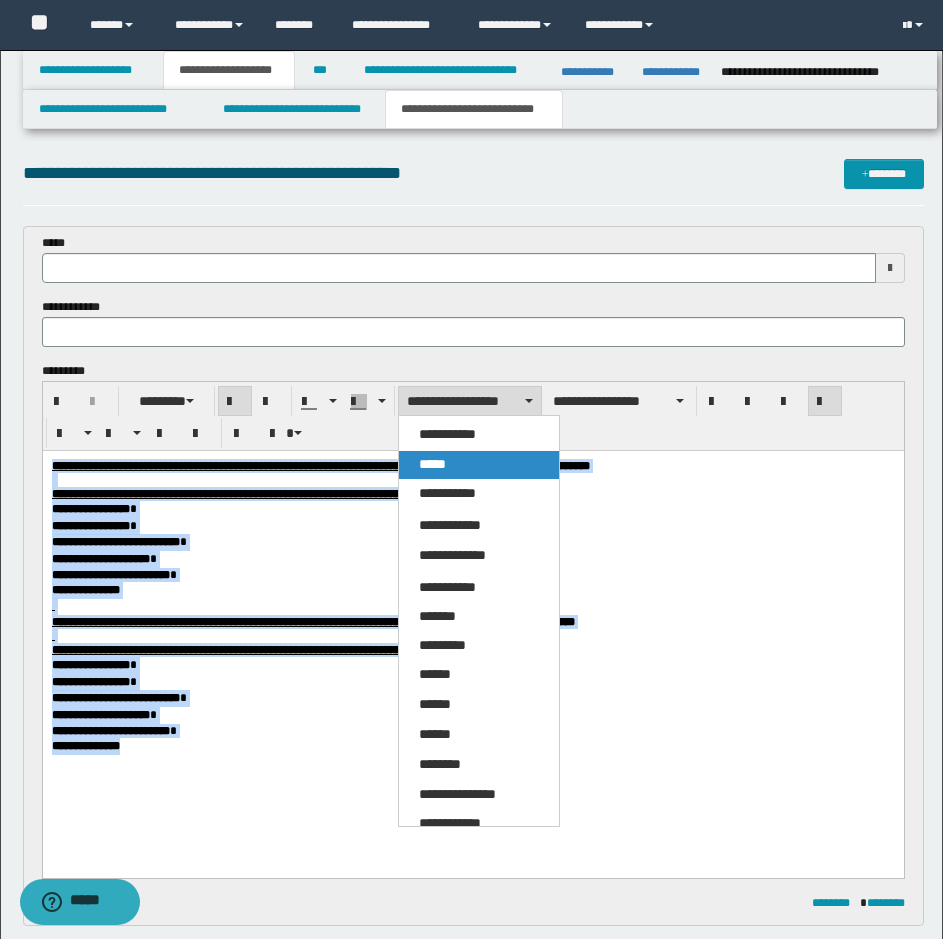 click on "*****" at bounding box center (479, 465) 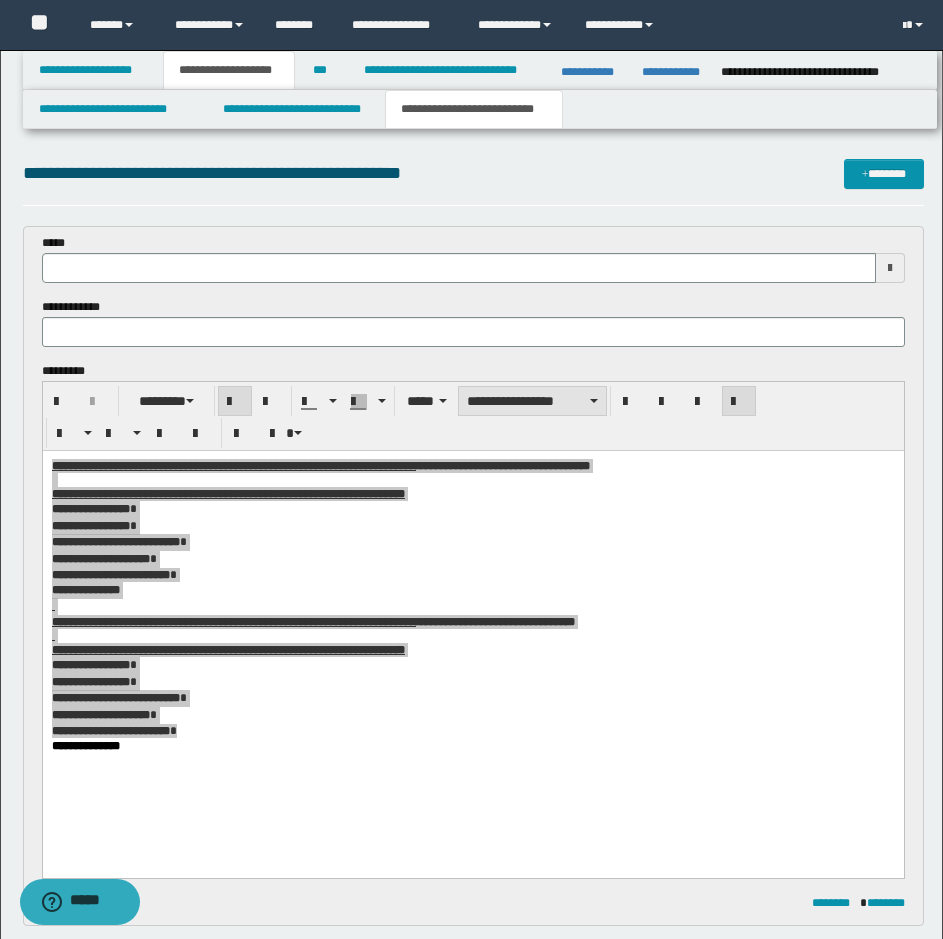 drag, startPoint x: 493, startPoint y: 421, endPoint x: 491, endPoint y: 410, distance: 11.18034 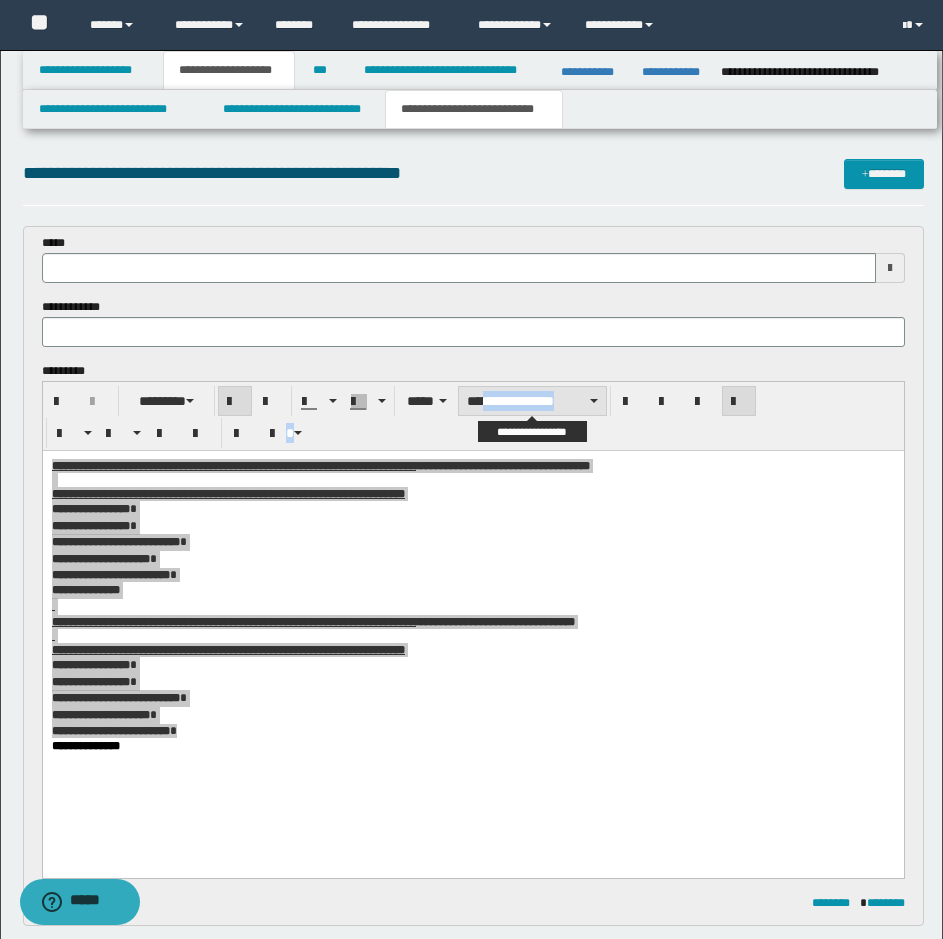 click on "**********" at bounding box center (532, 401) 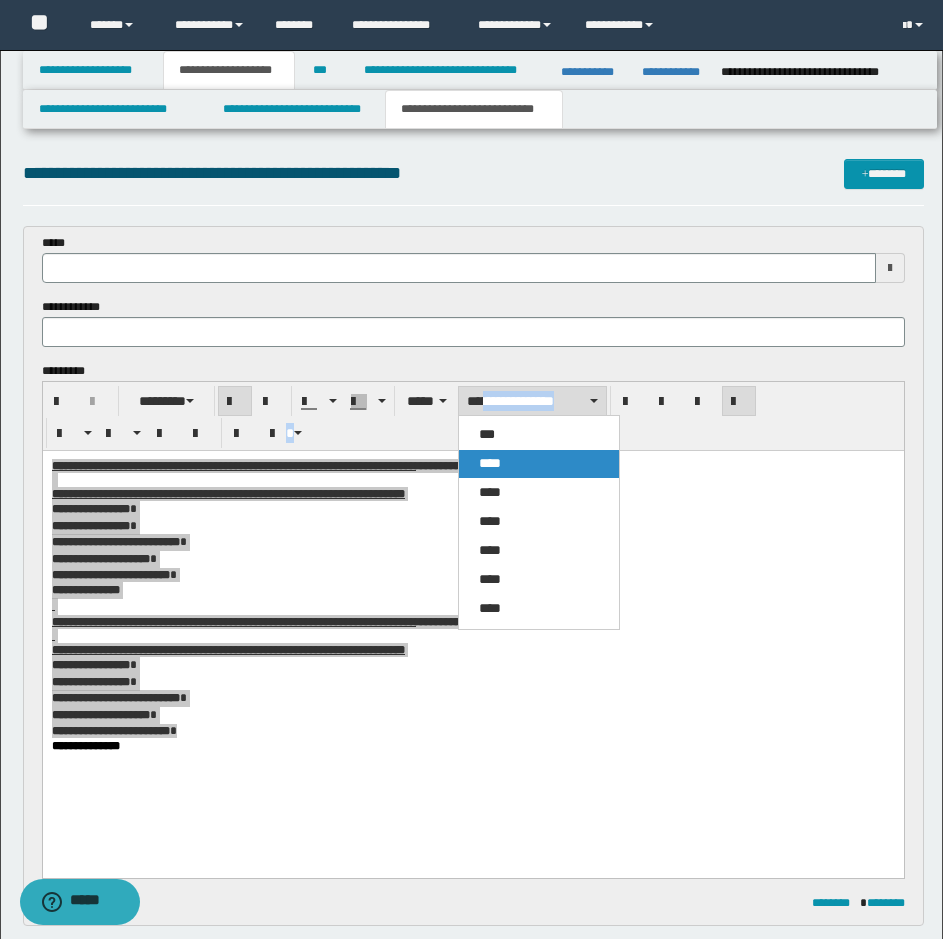click on "****" at bounding box center [490, 463] 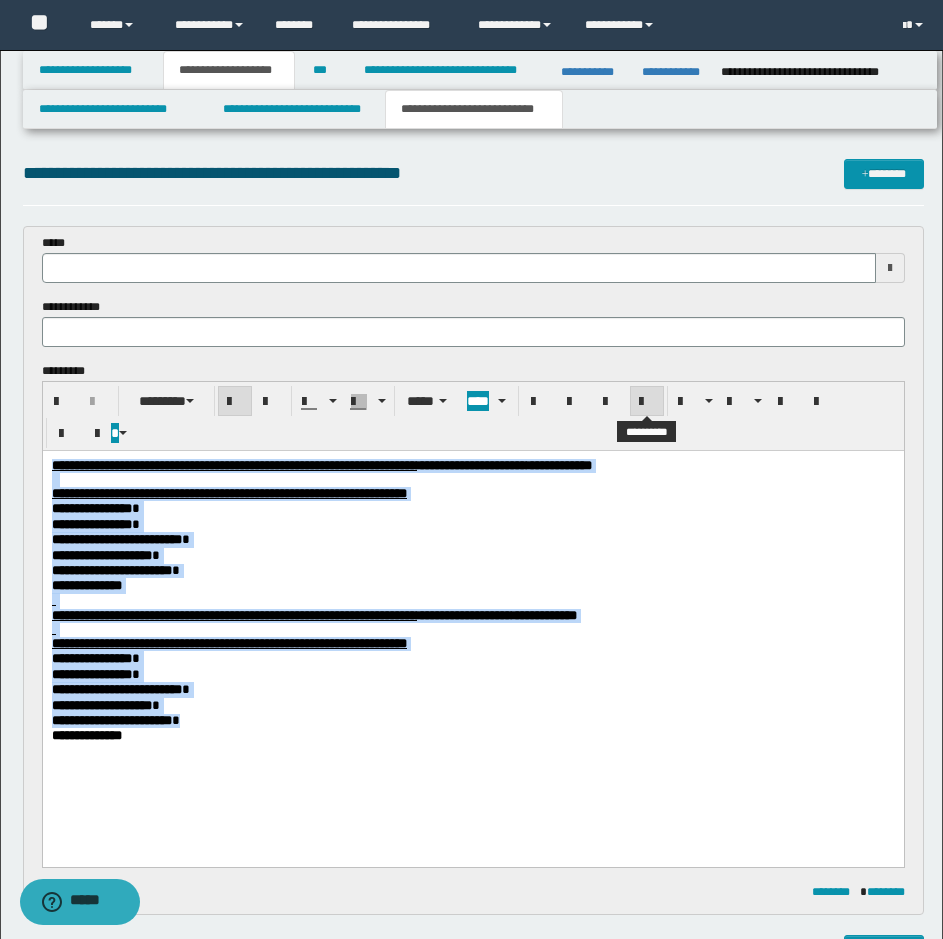 click at bounding box center (647, 402) 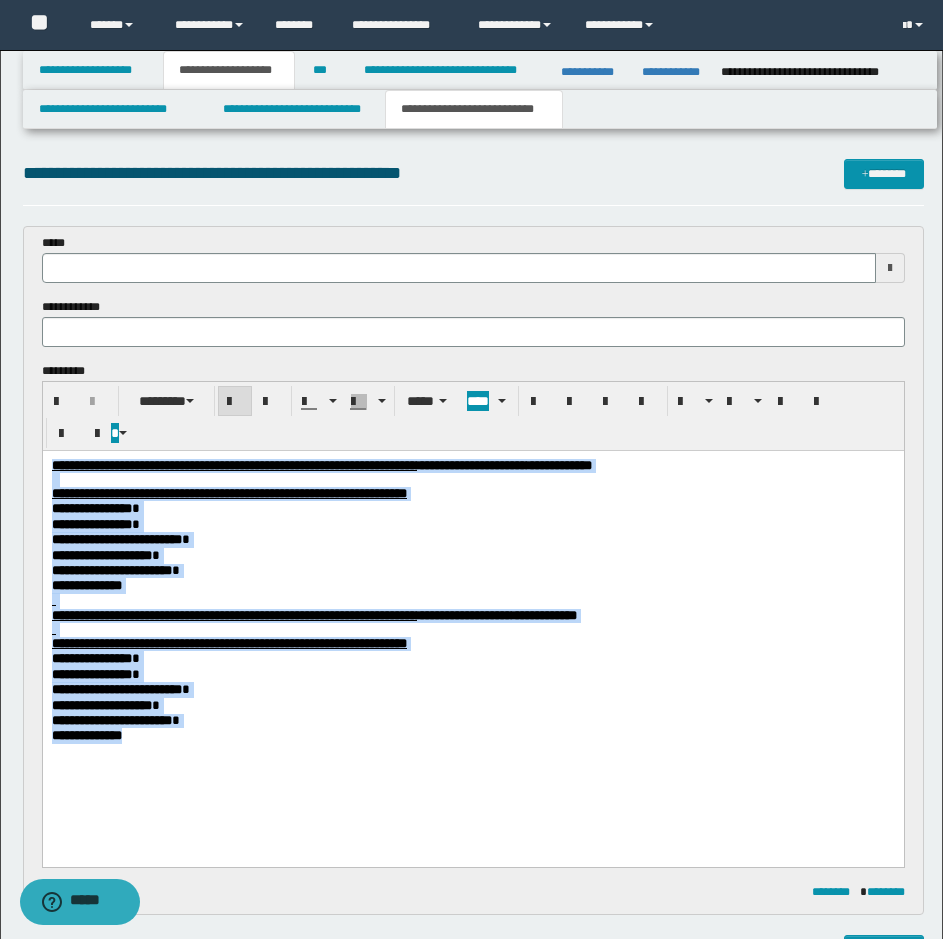drag 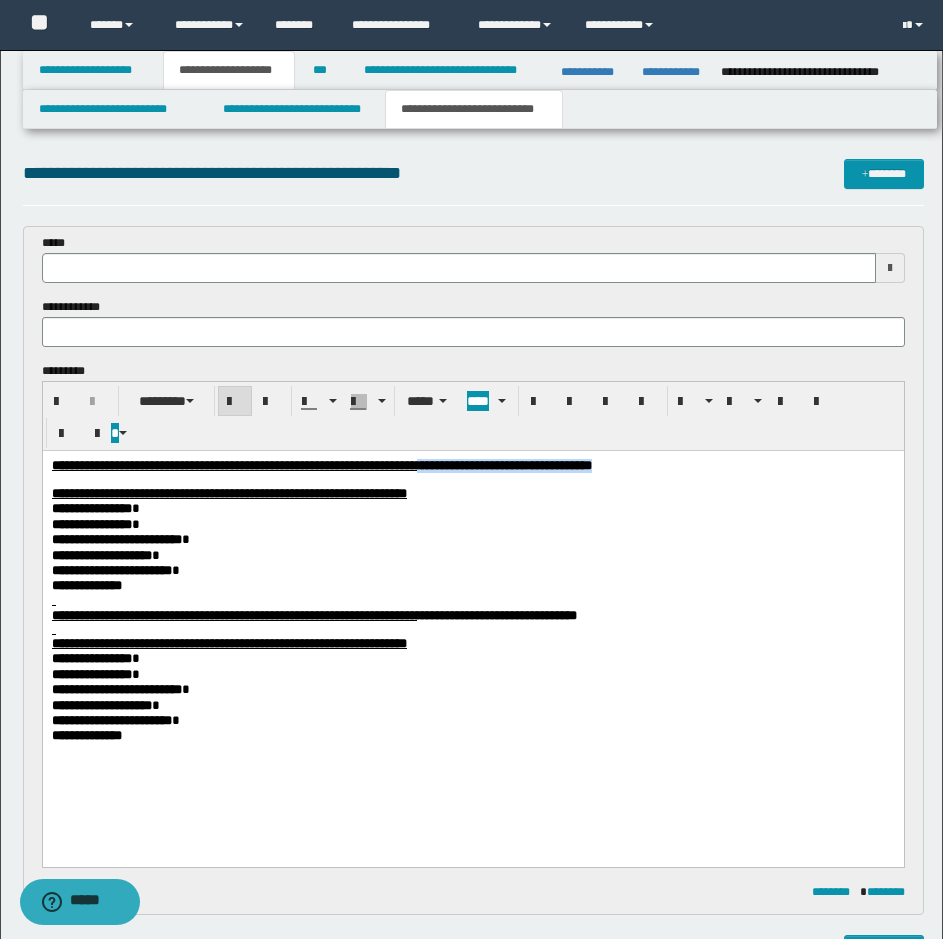 drag, startPoint x: 852, startPoint y: 466, endPoint x: 619, endPoint y: 468, distance: 233.00859 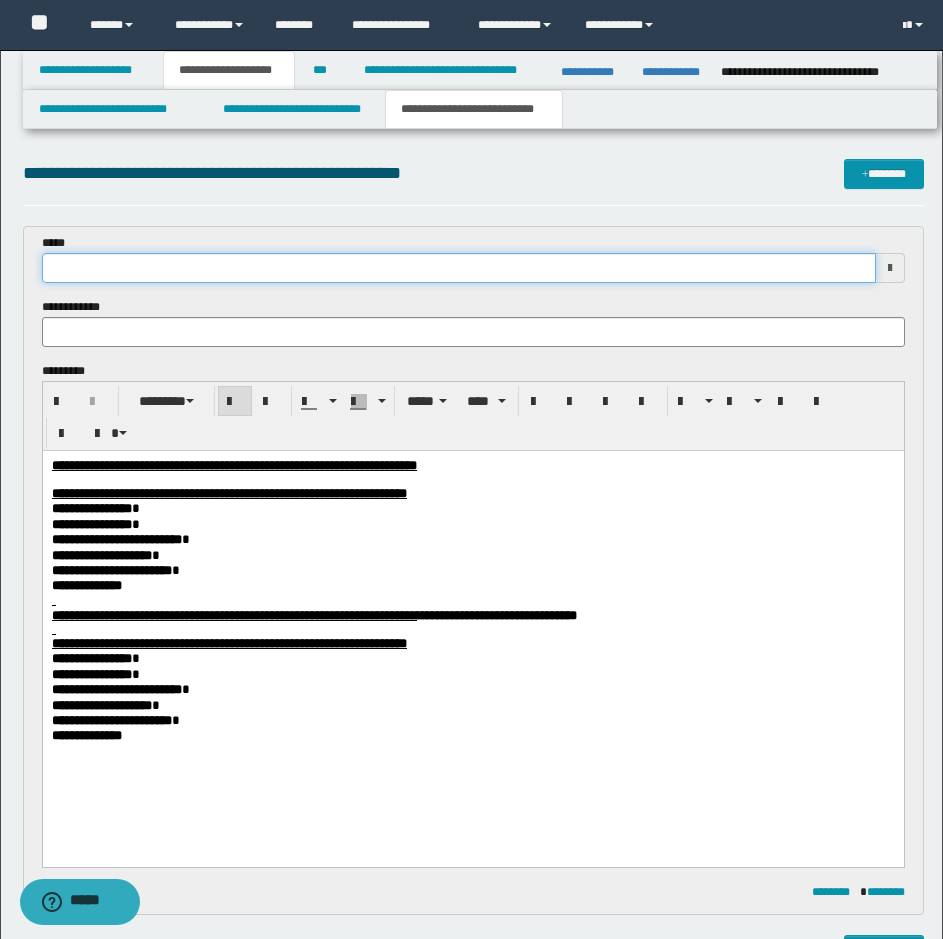 click at bounding box center [459, 268] 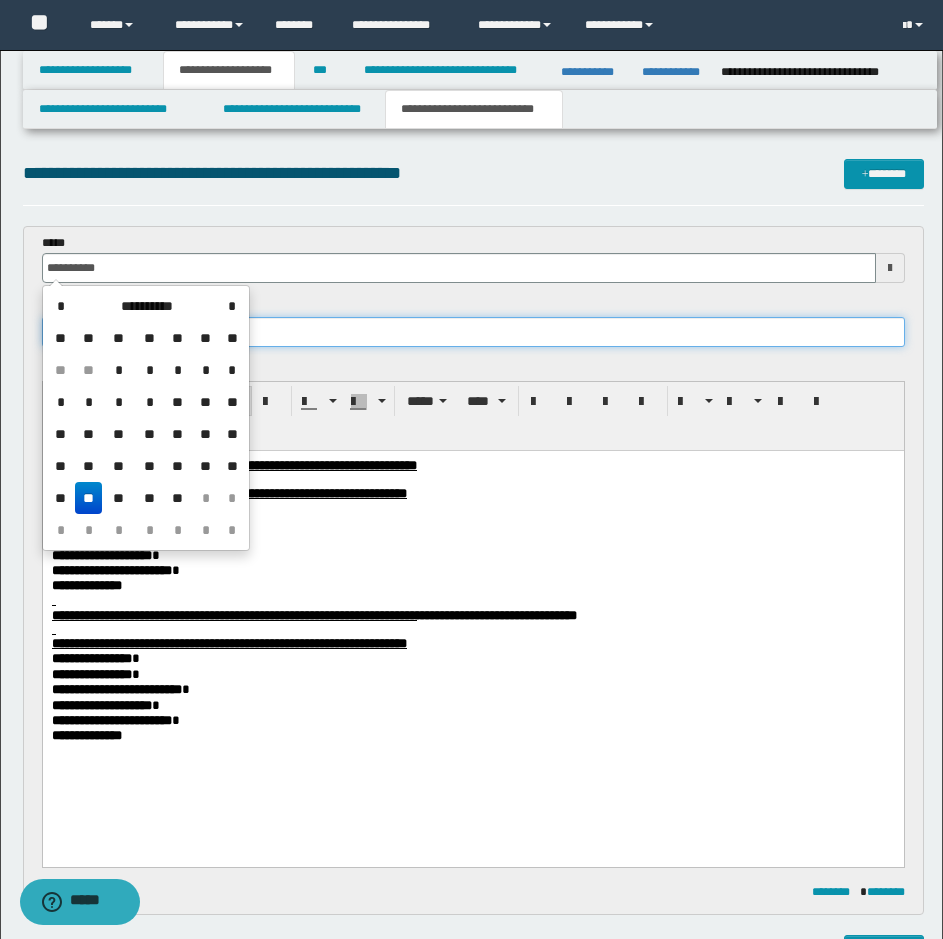 type on "**********" 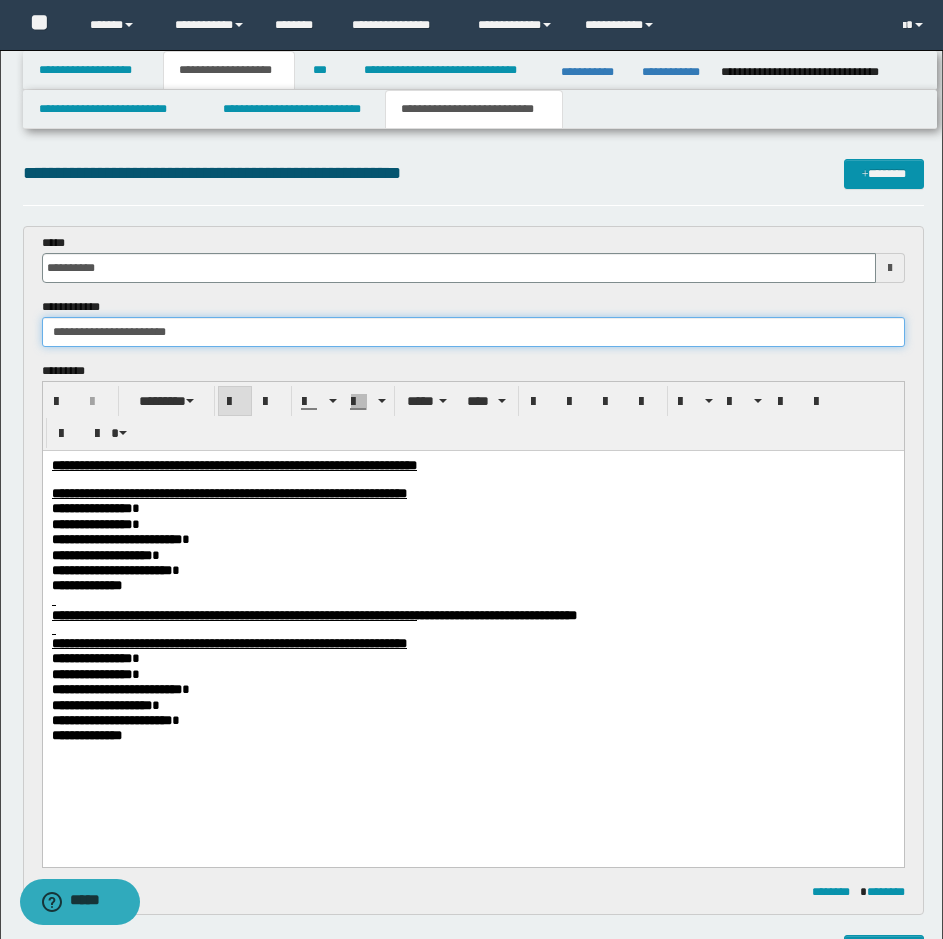 drag, startPoint x: 247, startPoint y: 320, endPoint x: 175, endPoint y: 327, distance: 72.33948 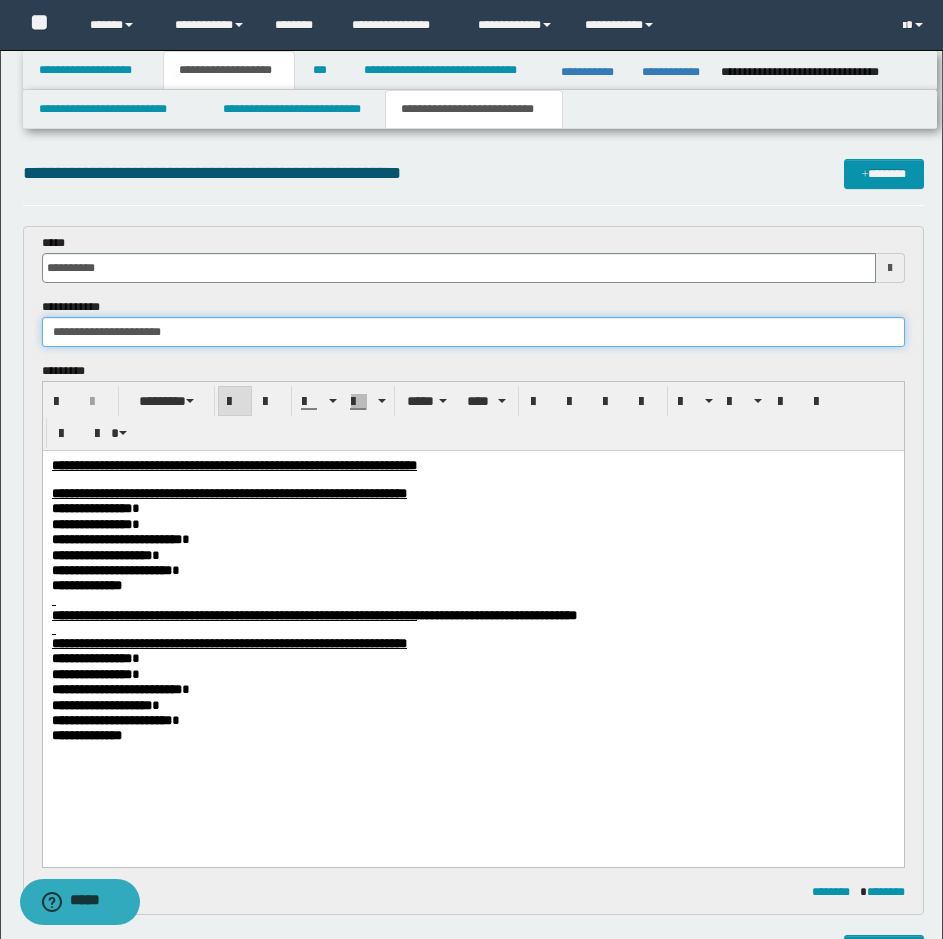 click on "**********" at bounding box center [473, 332] 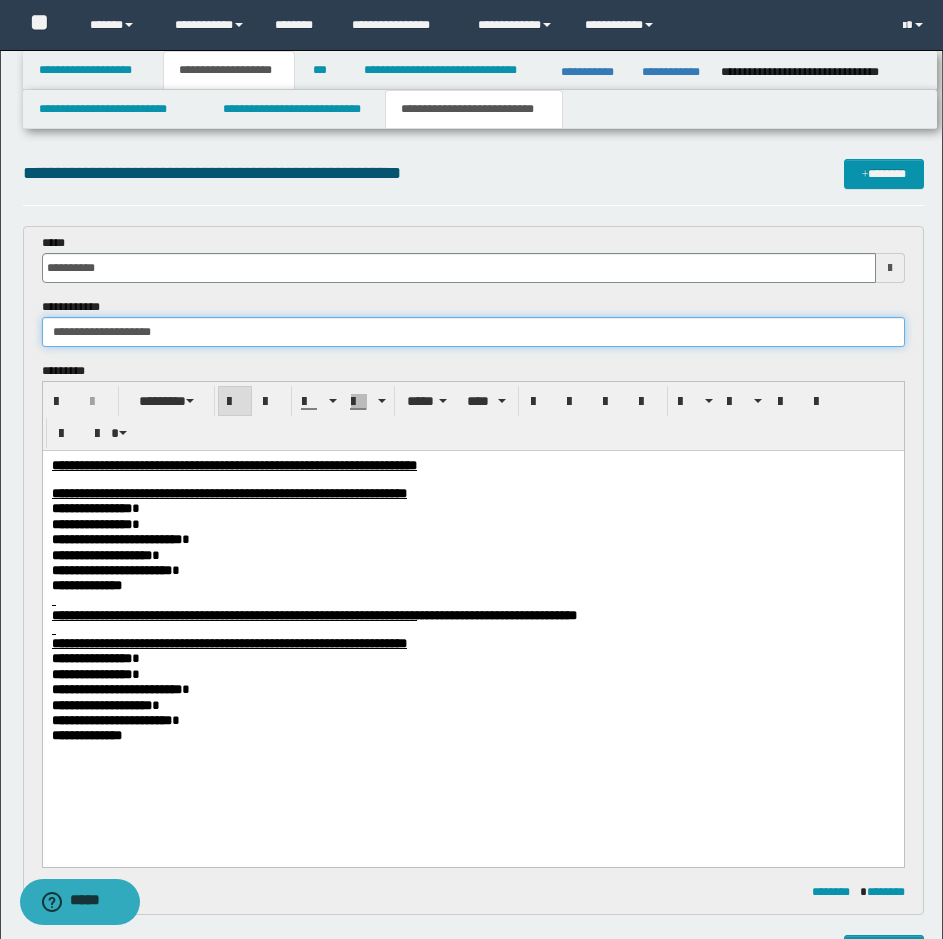 type on "**********" 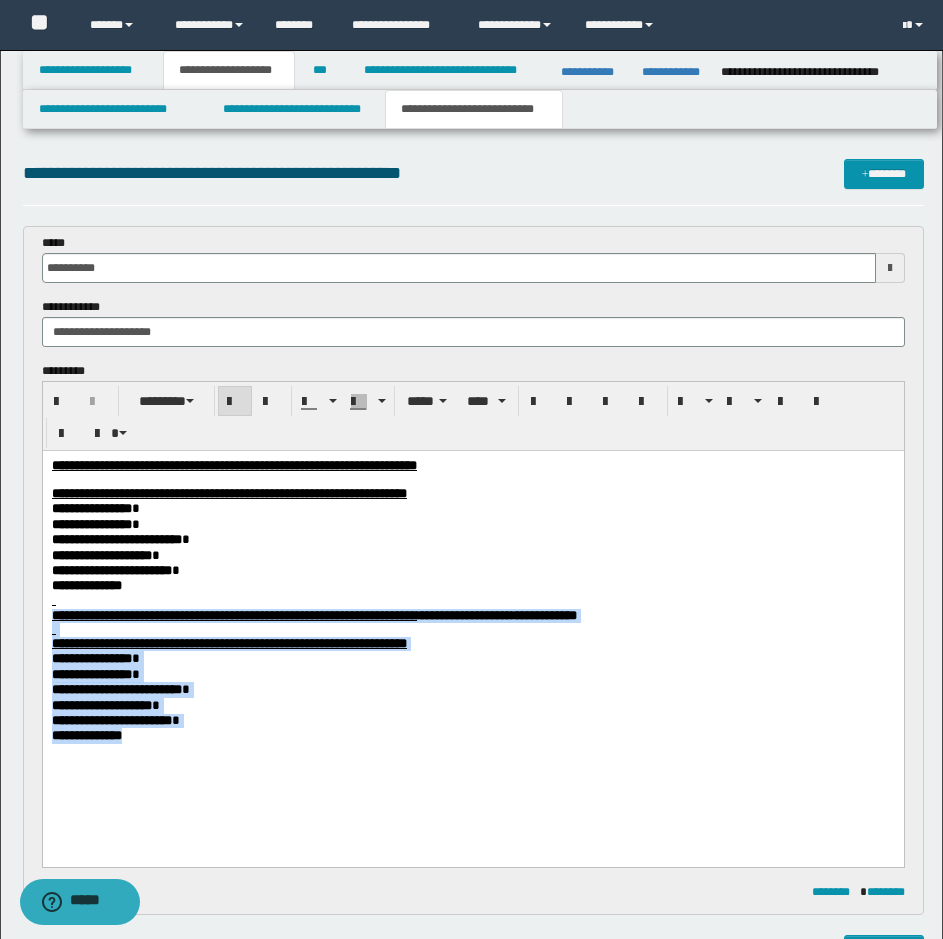 drag, startPoint x: 173, startPoint y: 756, endPoint x: 32, endPoint y: 630, distance: 189.09521 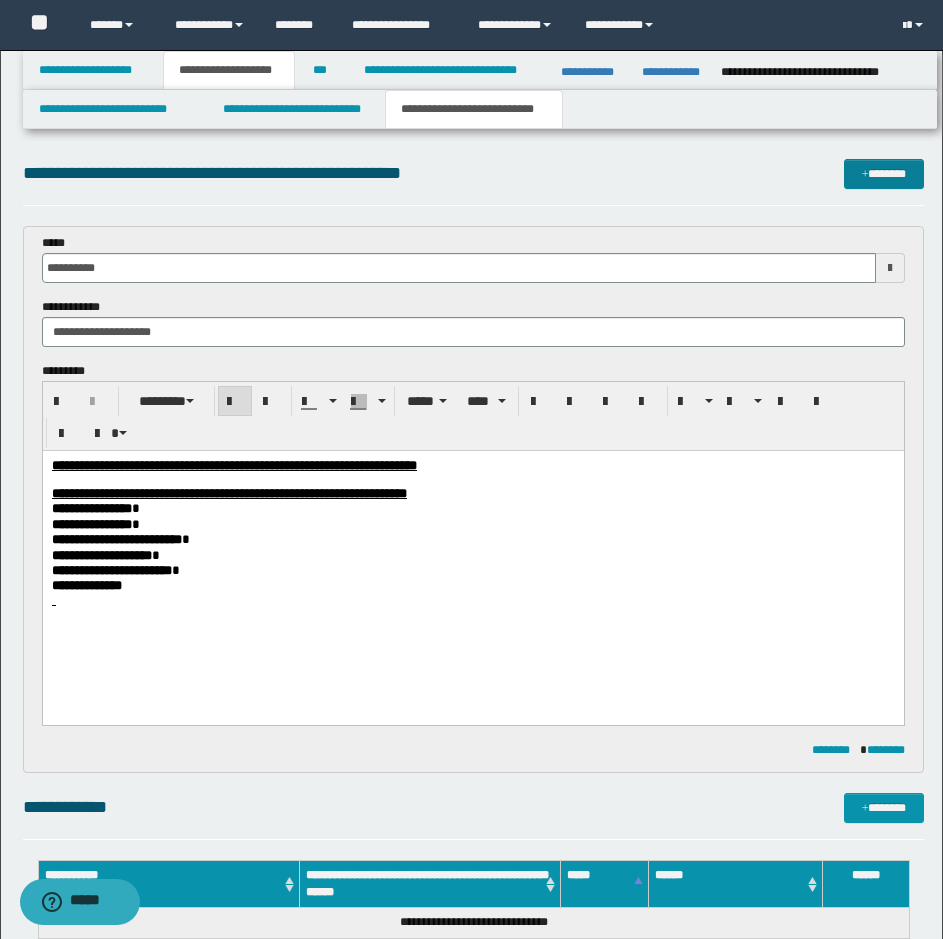 drag, startPoint x: 887, startPoint y: 151, endPoint x: 887, endPoint y: 163, distance: 12 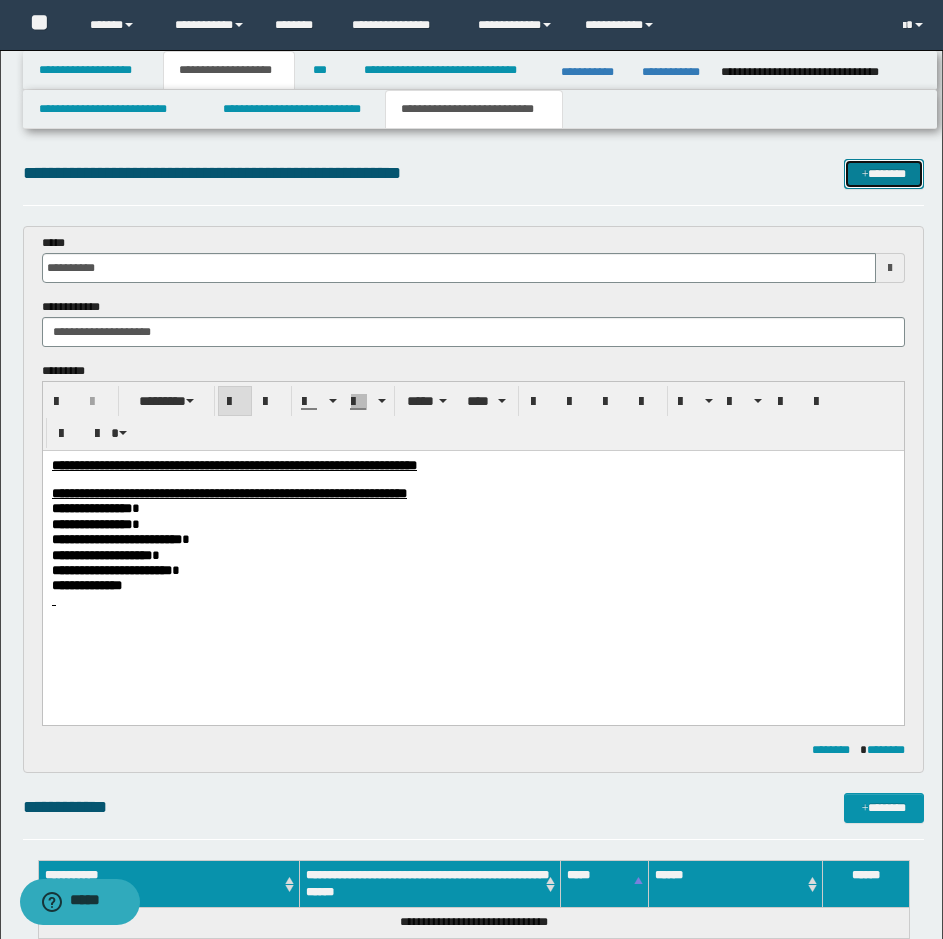 click on "*******" at bounding box center [884, 174] 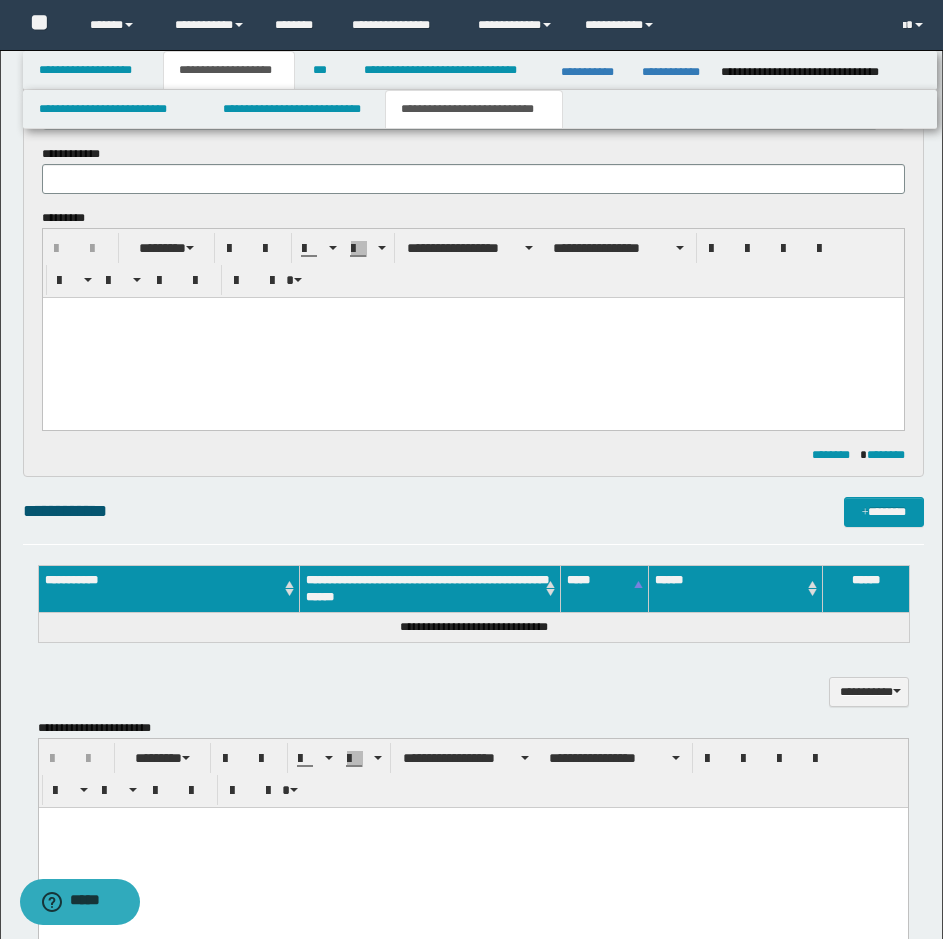 scroll, scrollTop: 0, scrollLeft: 0, axis: both 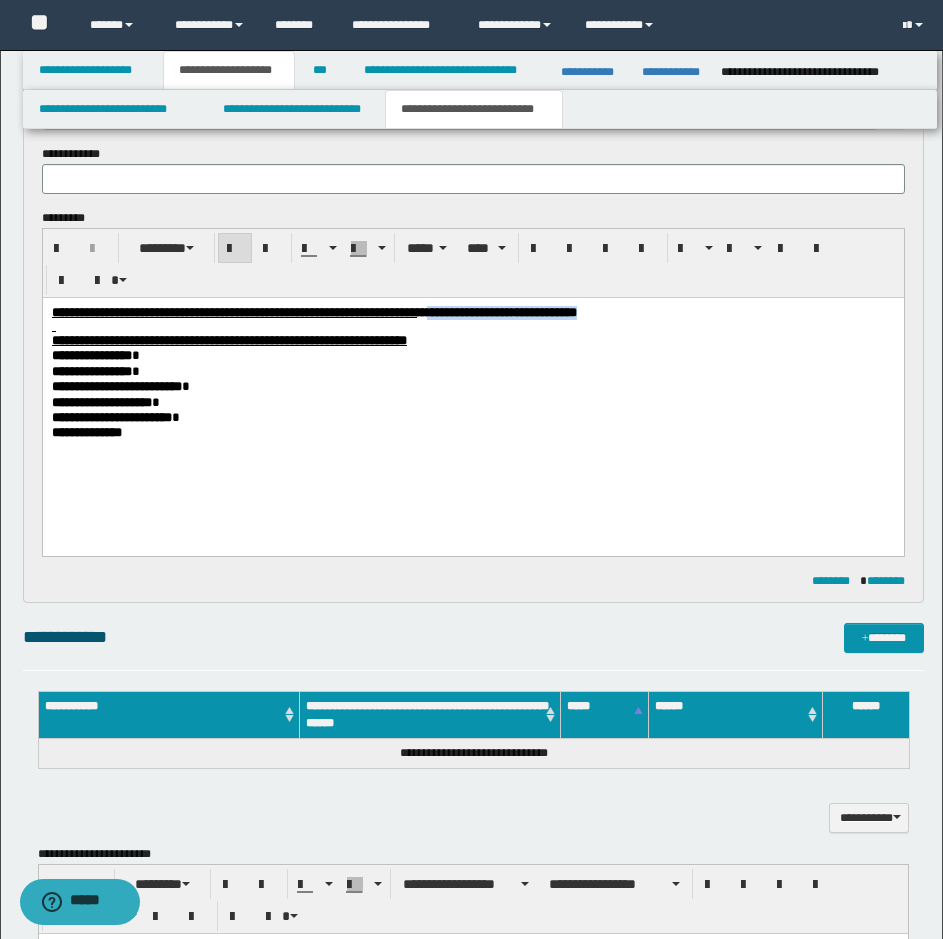 drag, startPoint x: 825, startPoint y: 314, endPoint x: 628, endPoint y: 316, distance: 197.01015 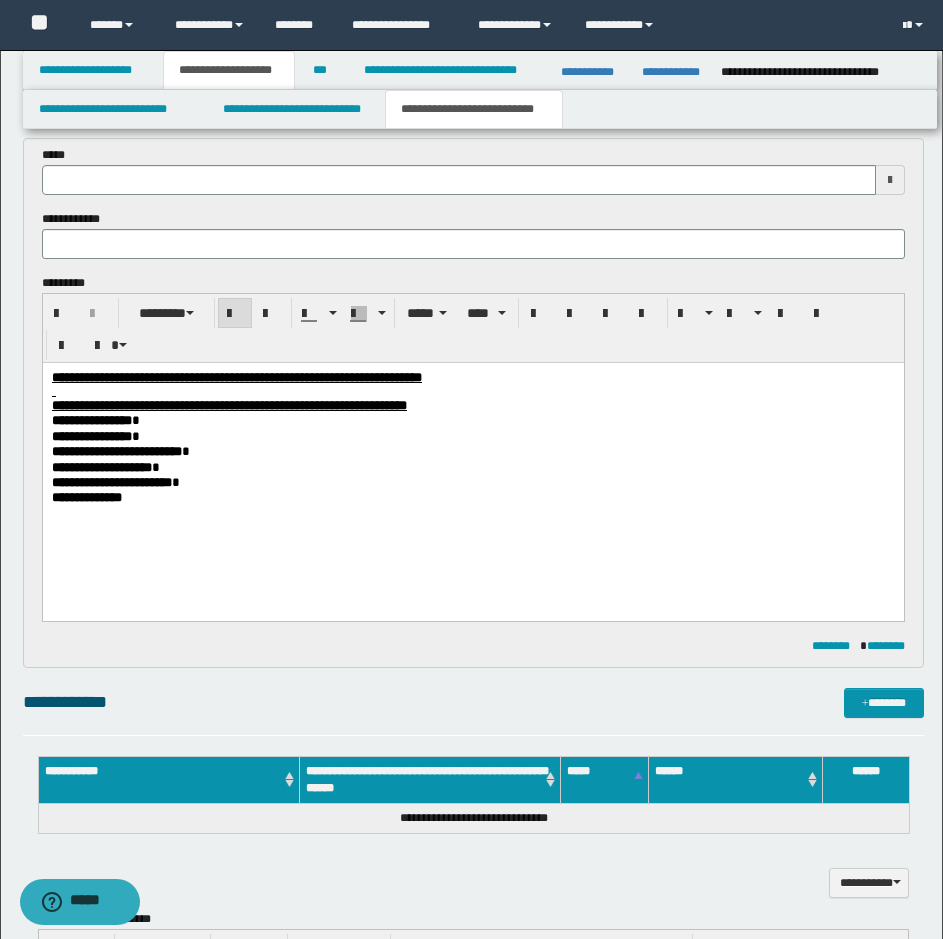 scroll, scrollTop: 620, scrollLeft: 0, axis: vertical 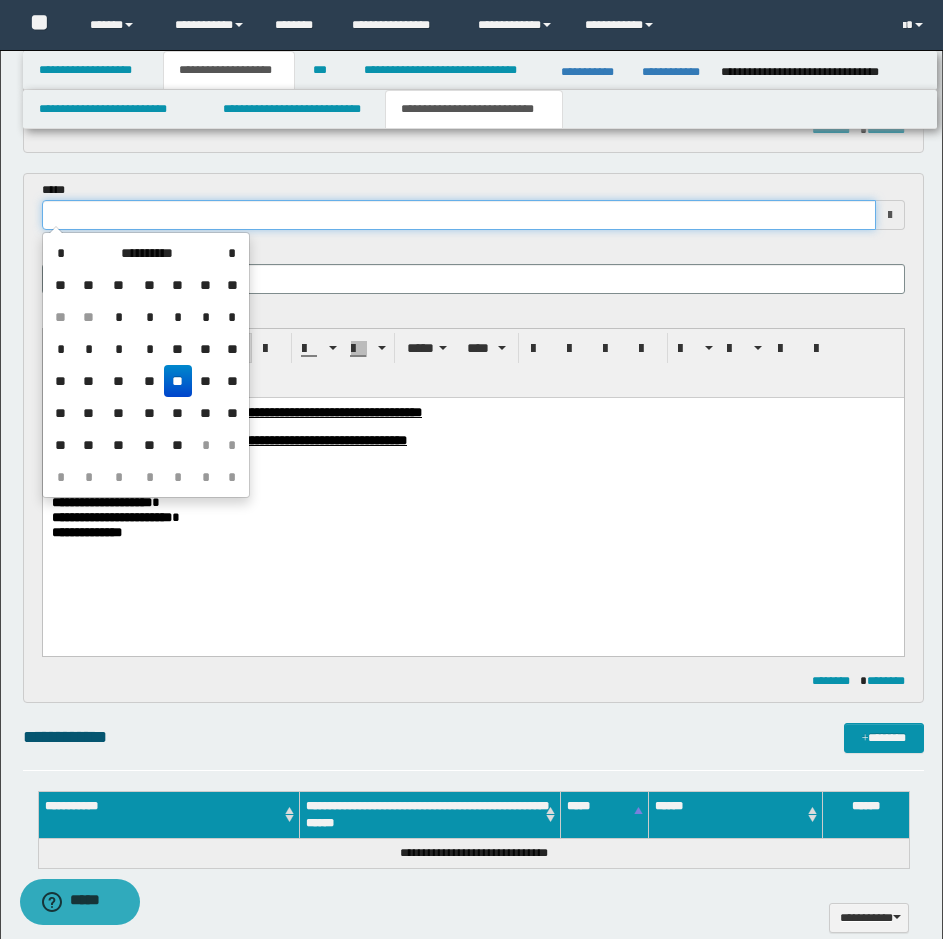 click at bounding box center [459, 215] 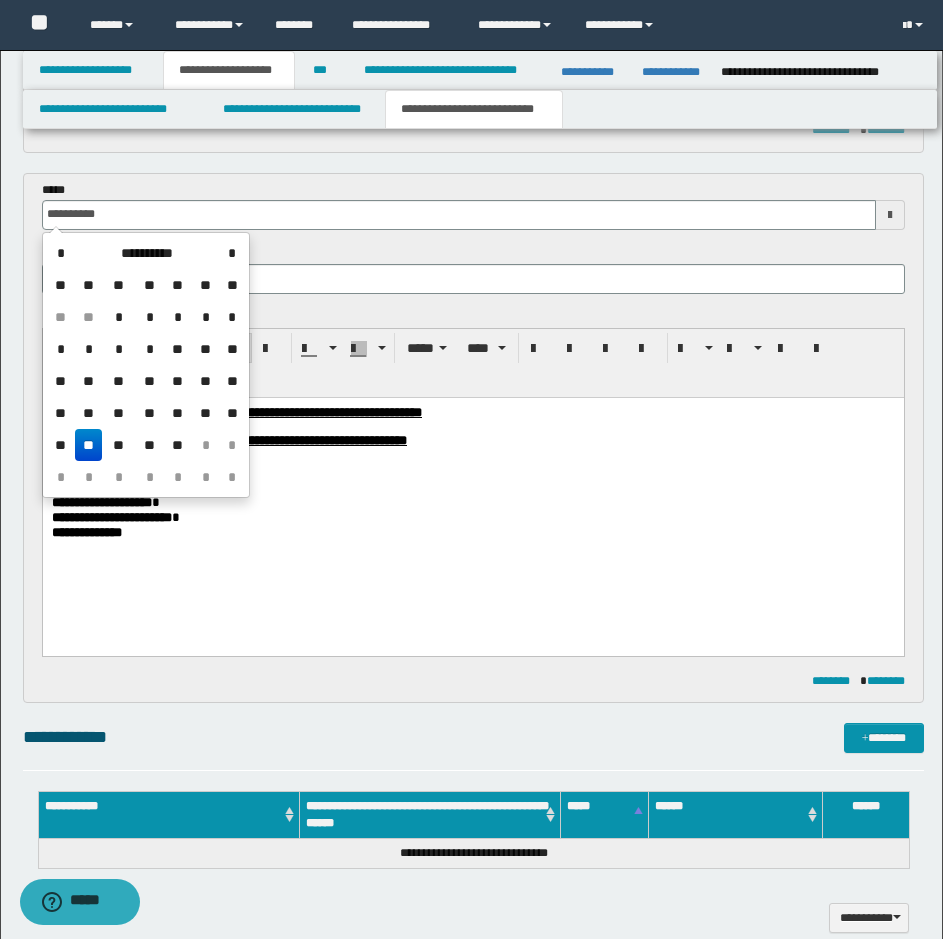 type on "**********" 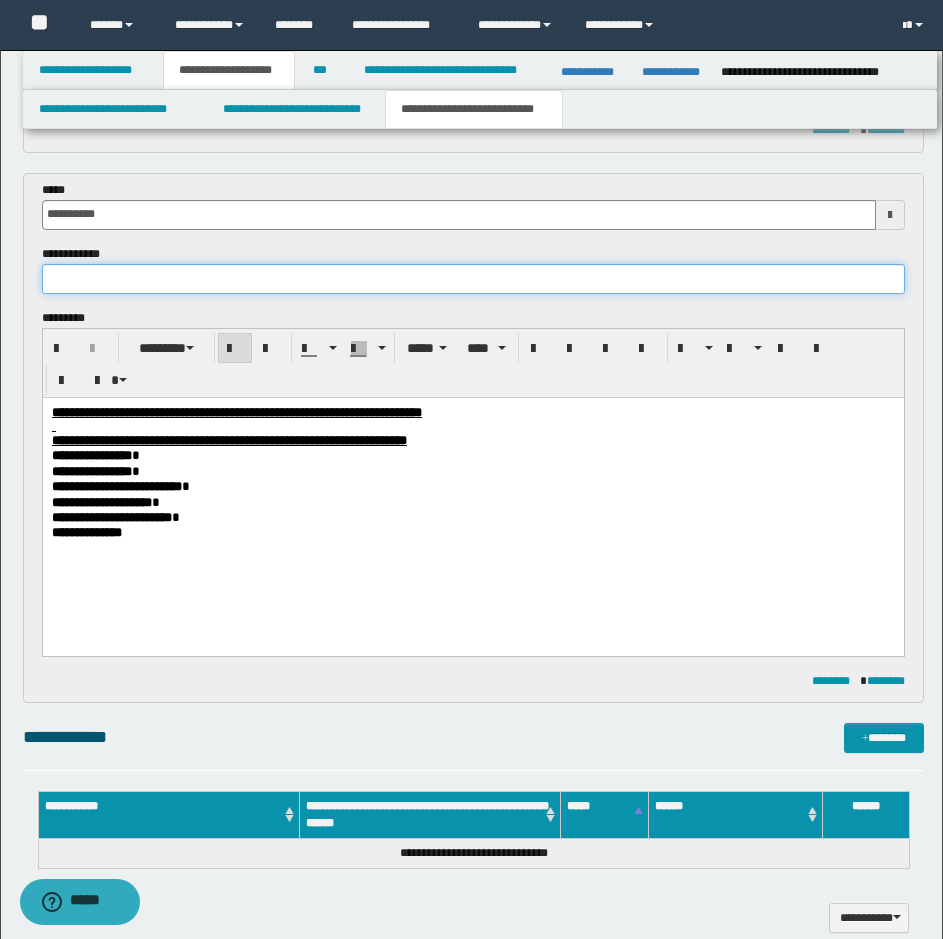 click at bounding box center [473, 279] 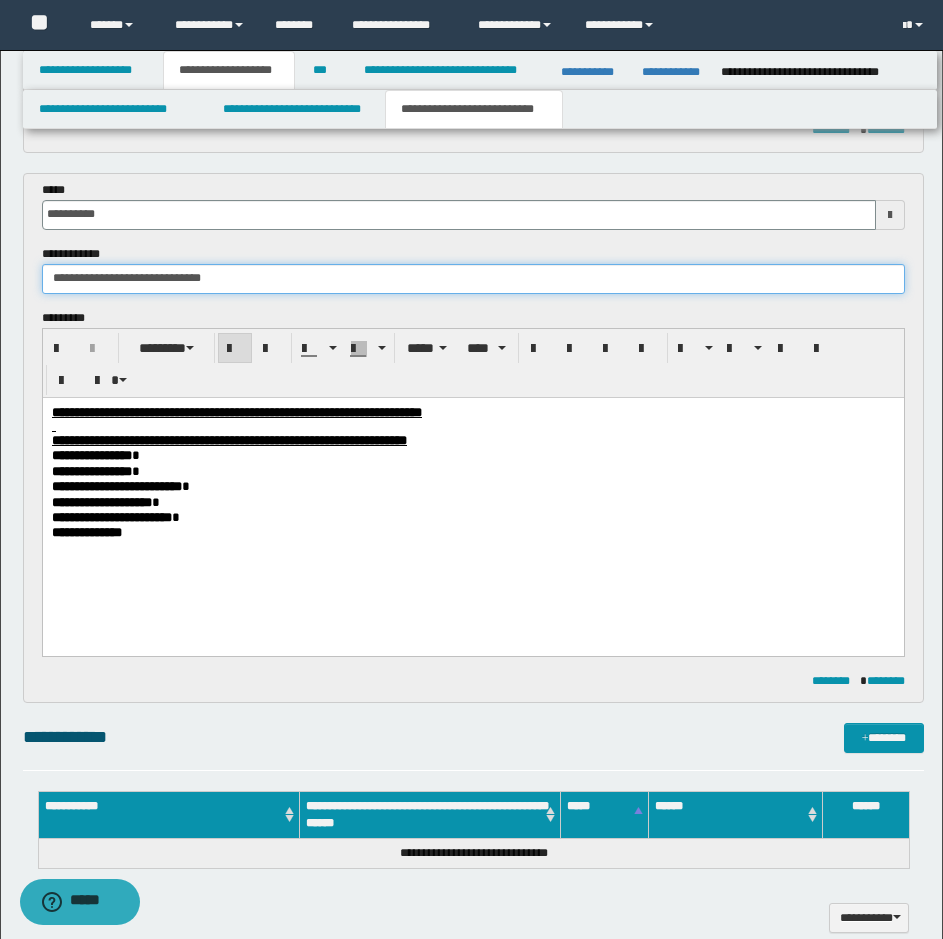 drag, startPoint x: 237, startPoint y: 274, endPoint x: 147, endPoint y: 298, distance: 93.14505 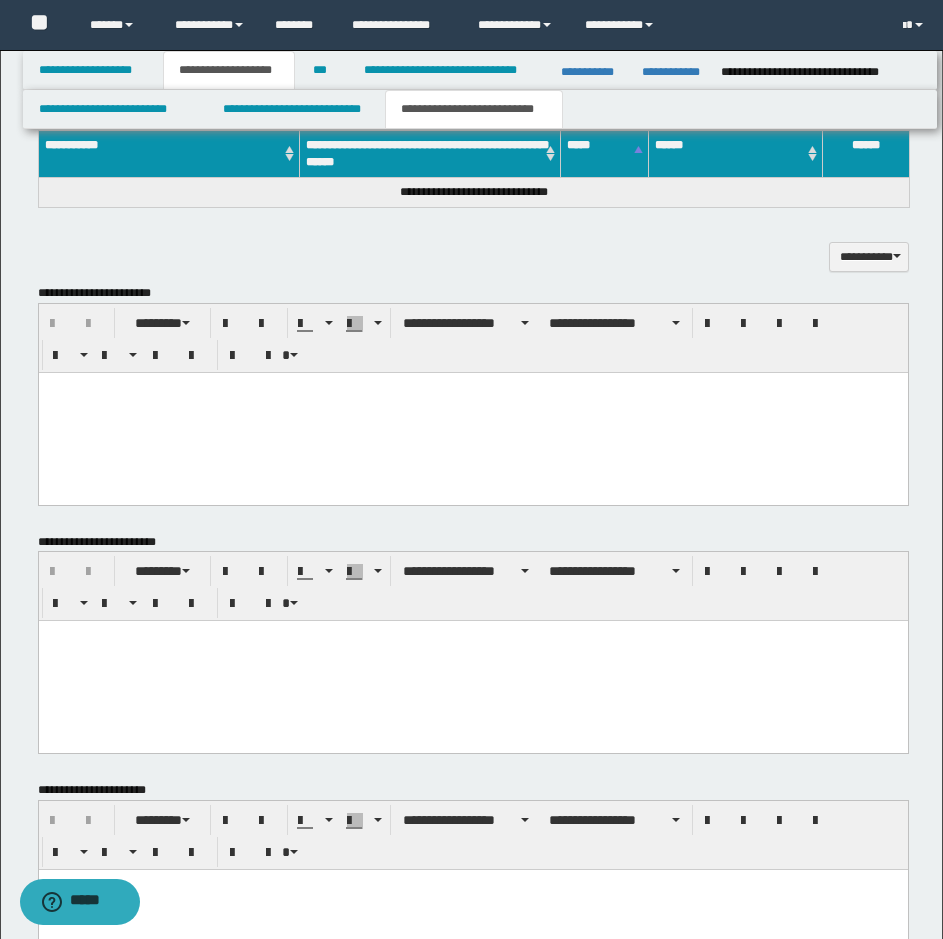 scroll, scrollTop: 1469, scrollLeft: 0, axis: vertical 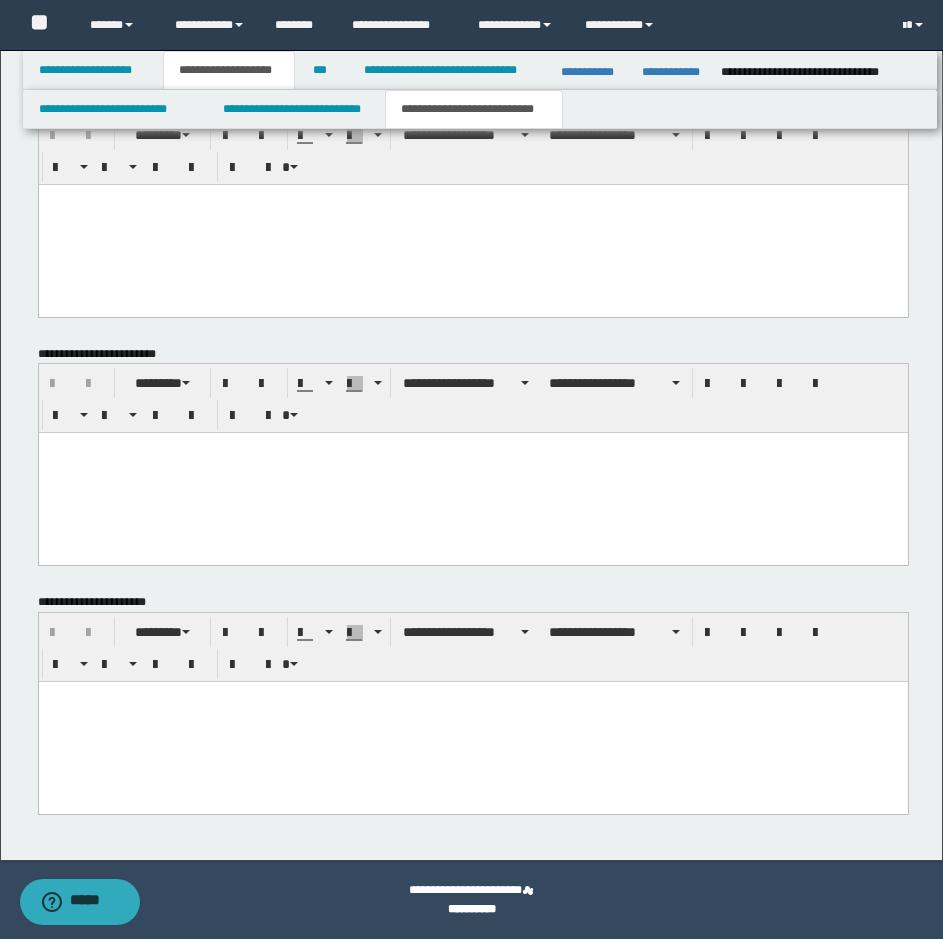 type on "**********" 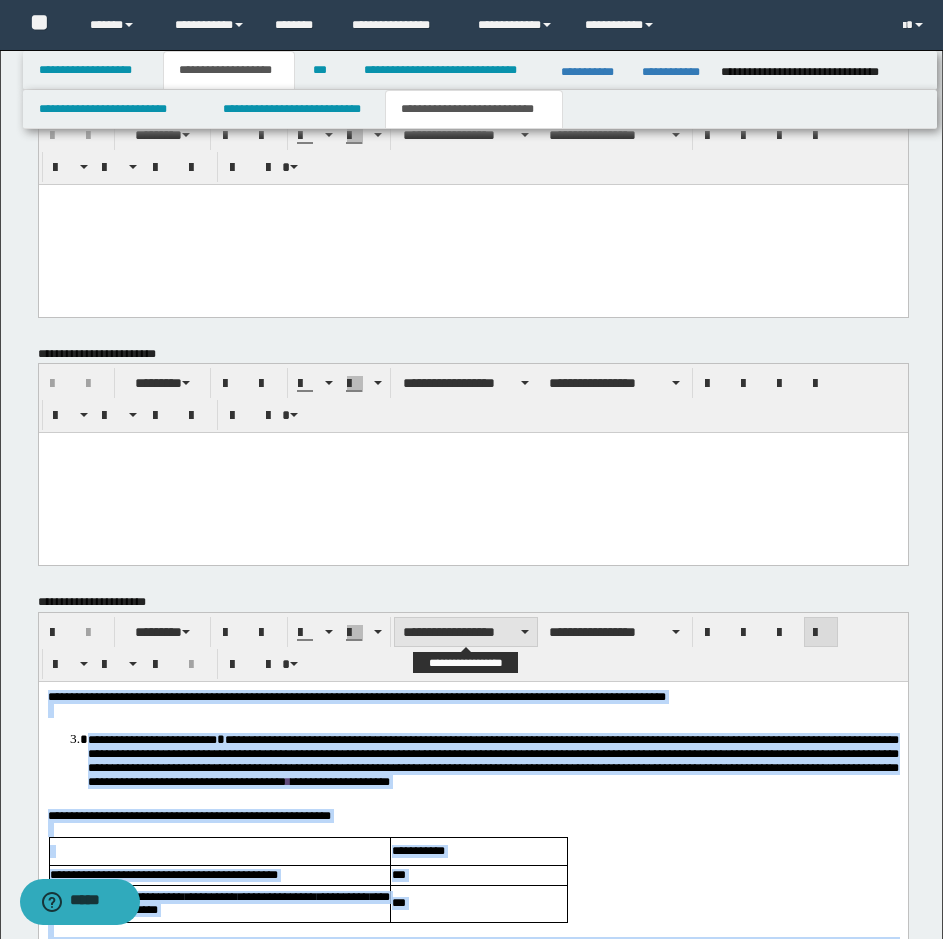 click on "**********" at bounding box center [466, 632] 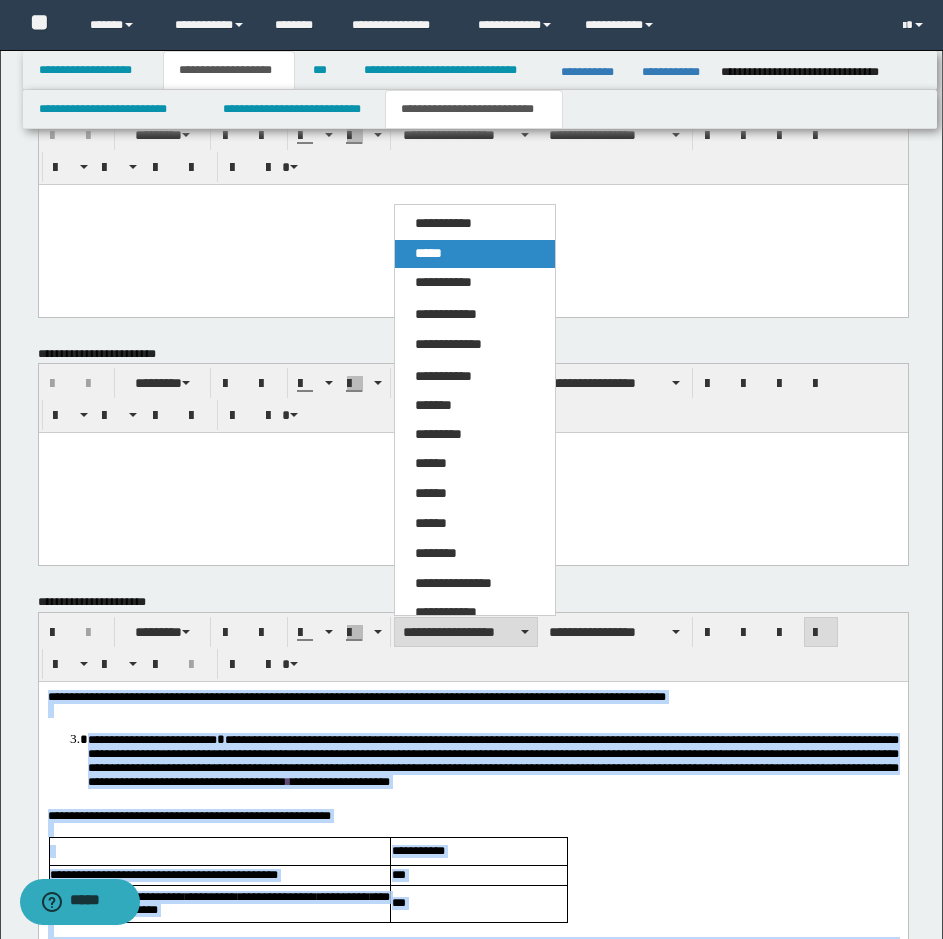 click on "*****" at bounding box center (475, 254) 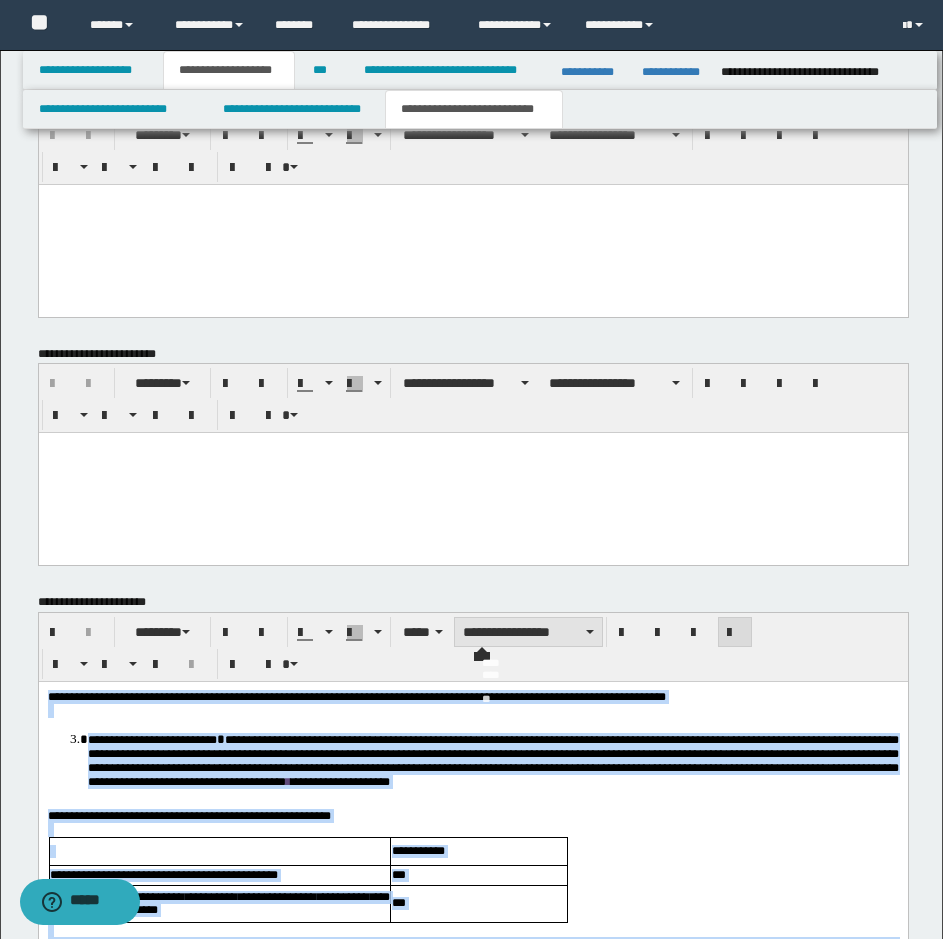 click on "**********" at bounding box center (528, 632) 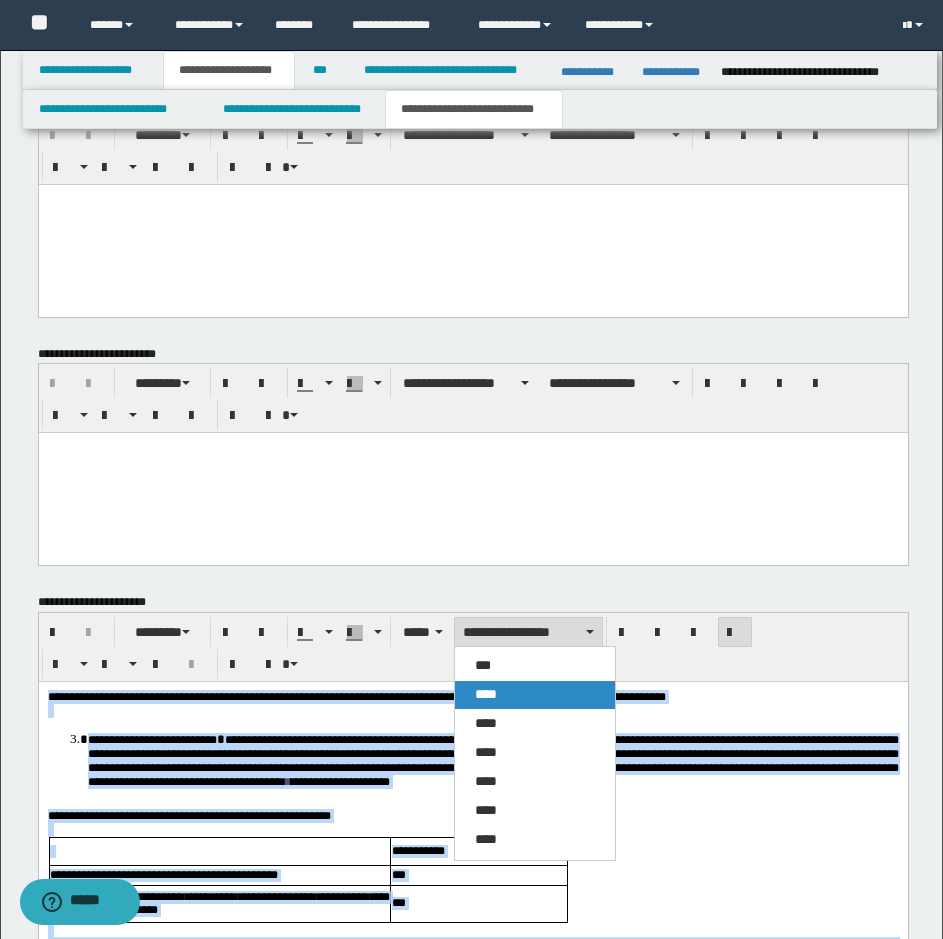 click on "****" at bounding box center (535, 695) 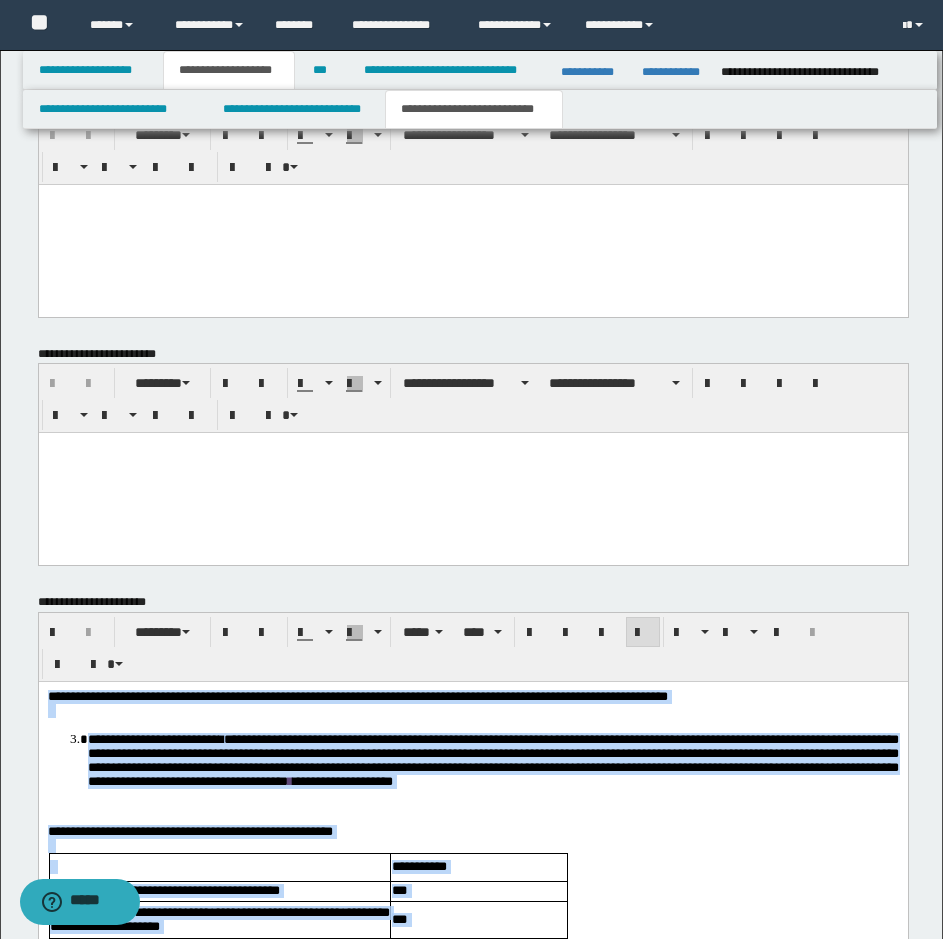 click at bounding box center (643, 633) 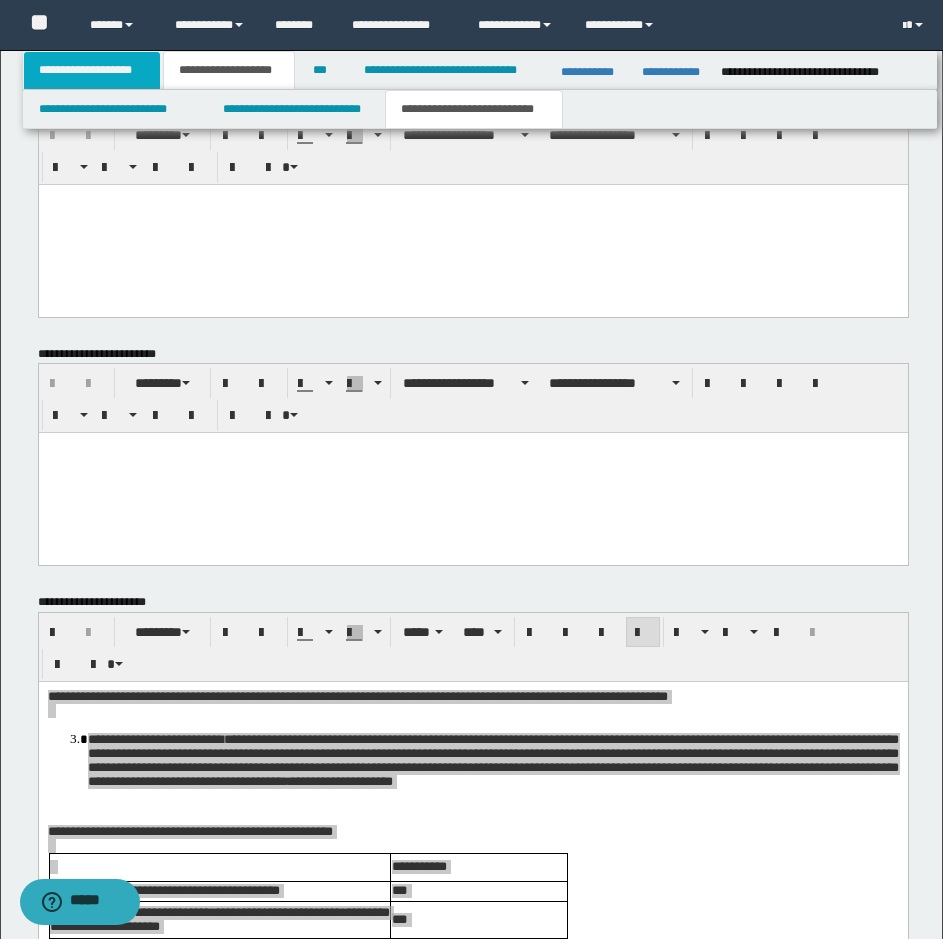 click on "**********" at bounding box center [92, 70] 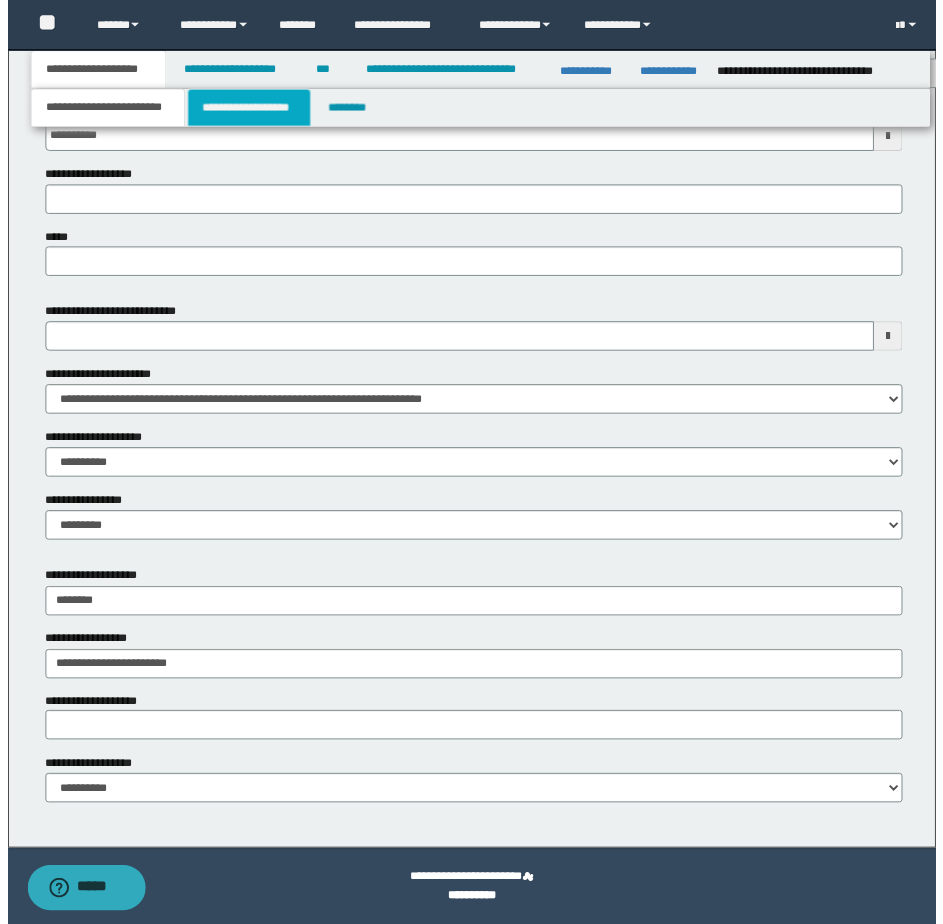 scroll, scrollTop: 868, scrollLeft: 0, axis: vertical 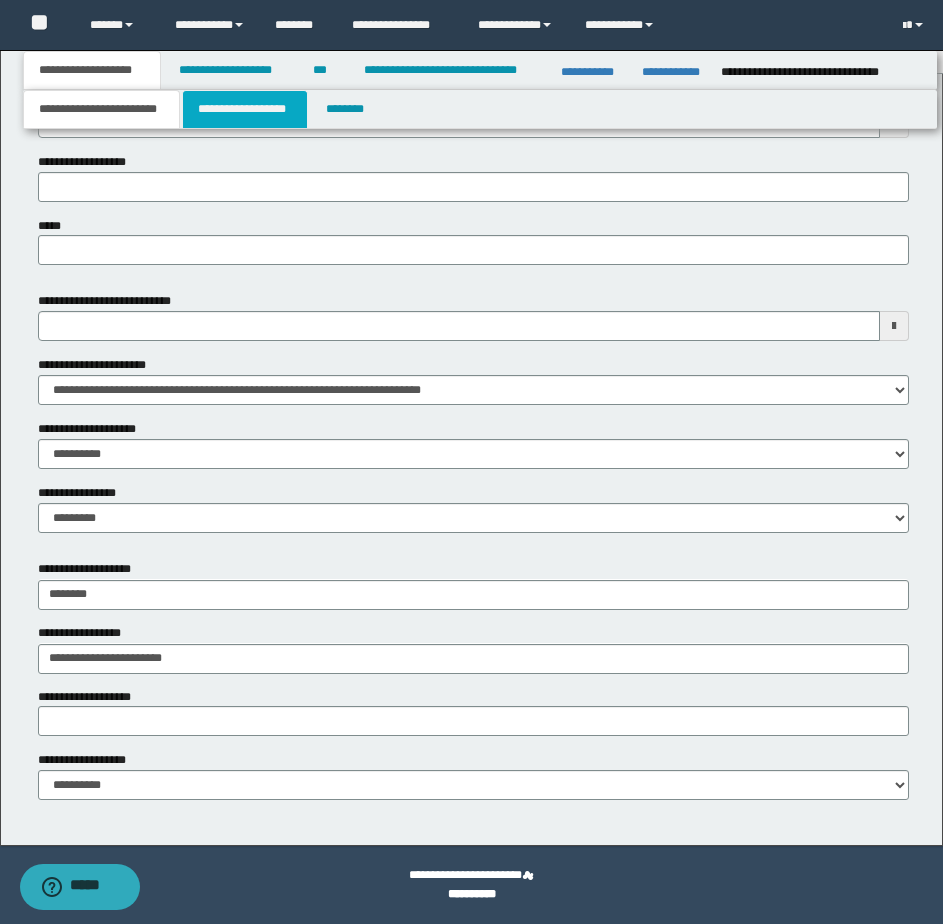 click on "**********" at bounding box center (245, 109) 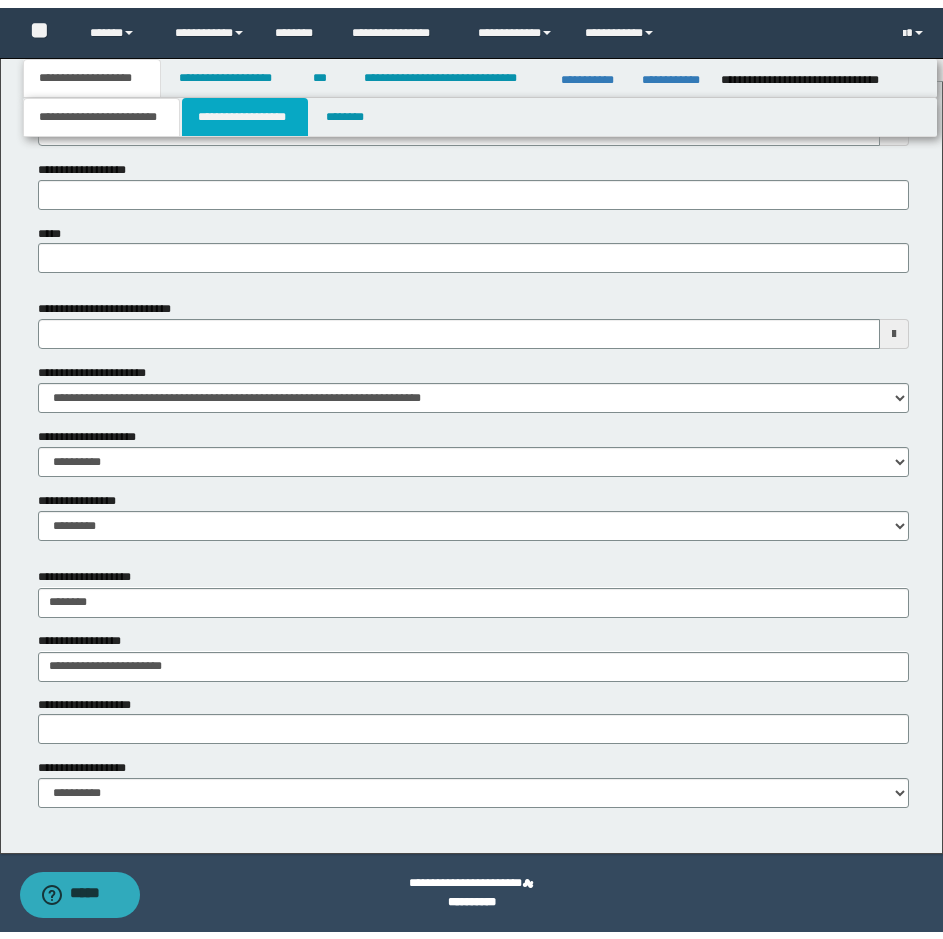 scroll, scrollTop: 0, scrollLeft: 0, axis: both 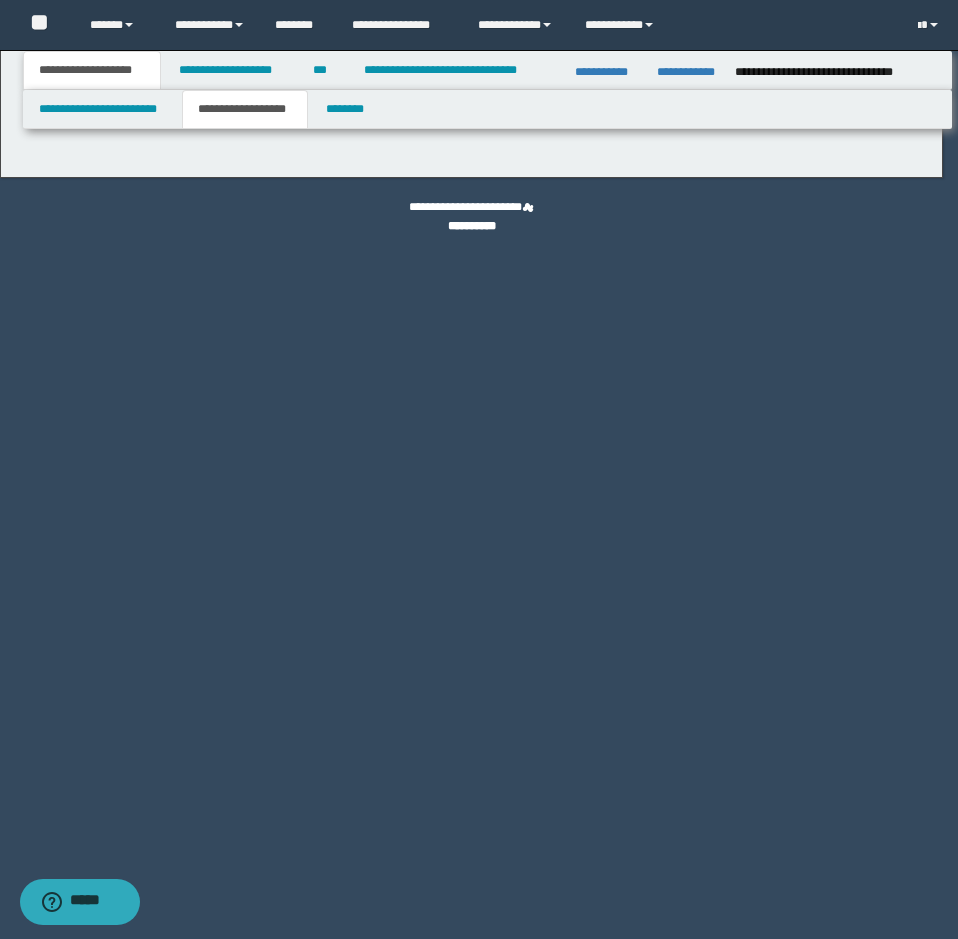 type on "********" 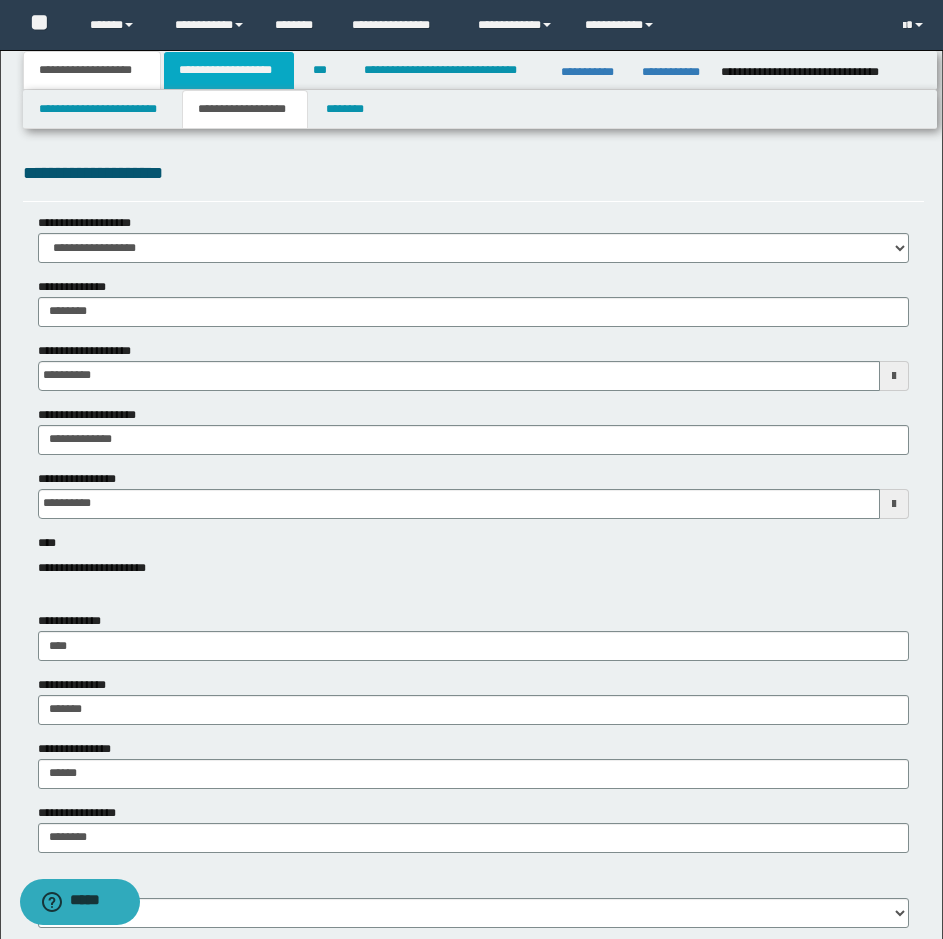 click on "**********" at bounding box center (229, 70) 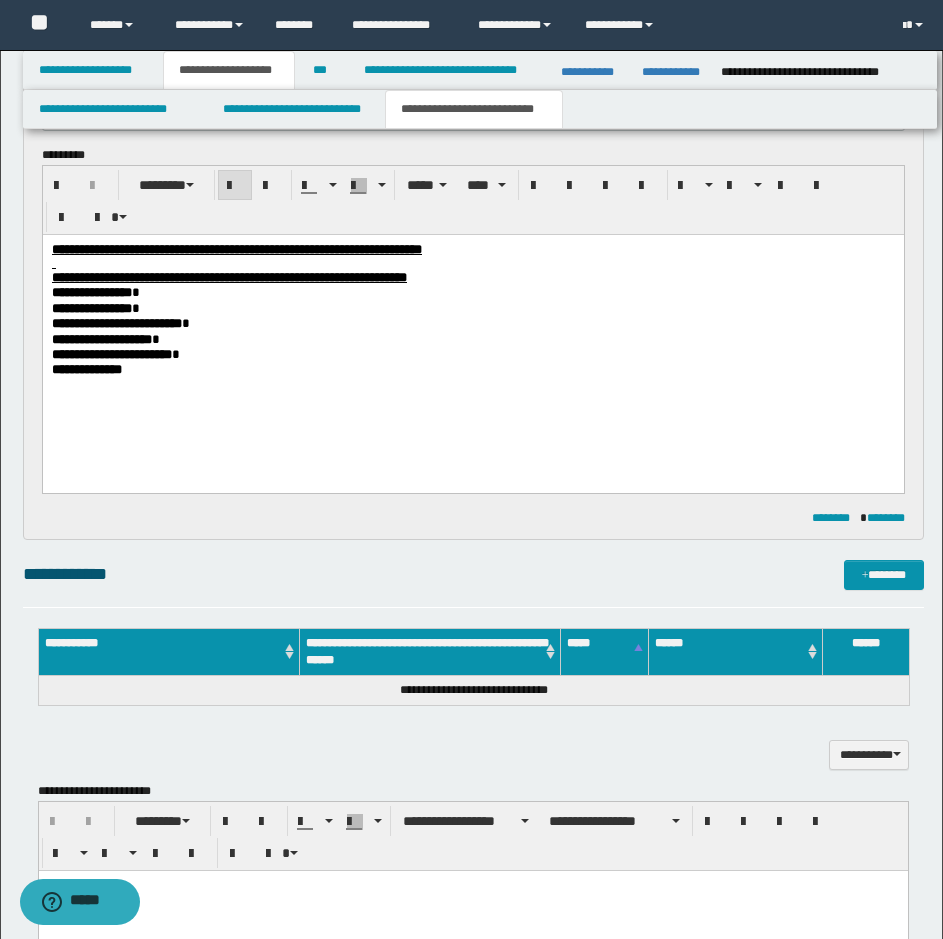 scroll, scrollTop: 1100, scrollLeft: 0, axis: vertical 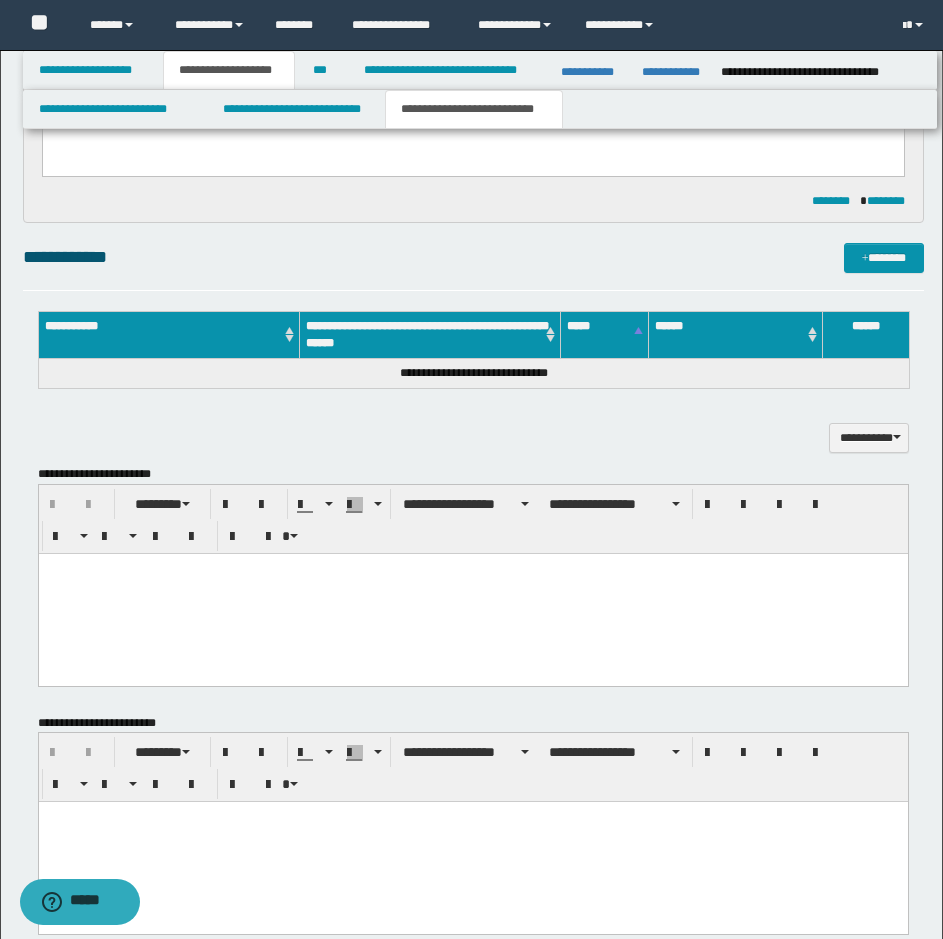 click on "**********" at bounding box center (473, 485) 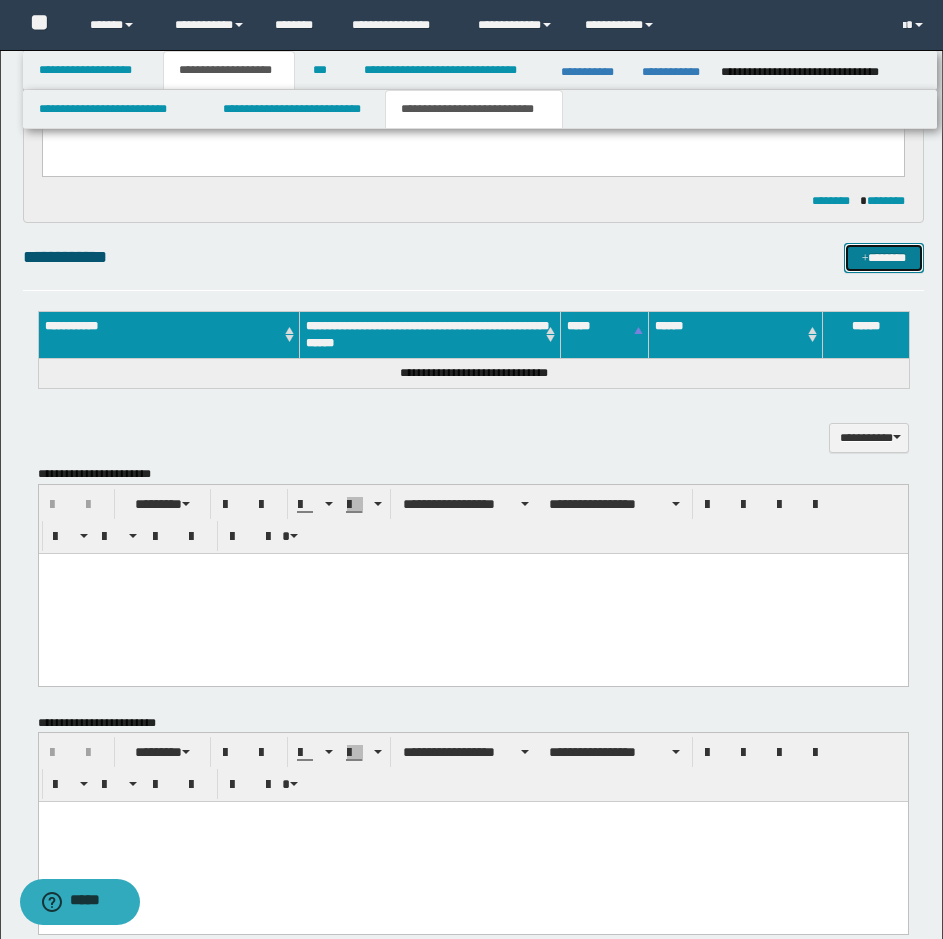 click on "*******" at bounding box center (884, 258) 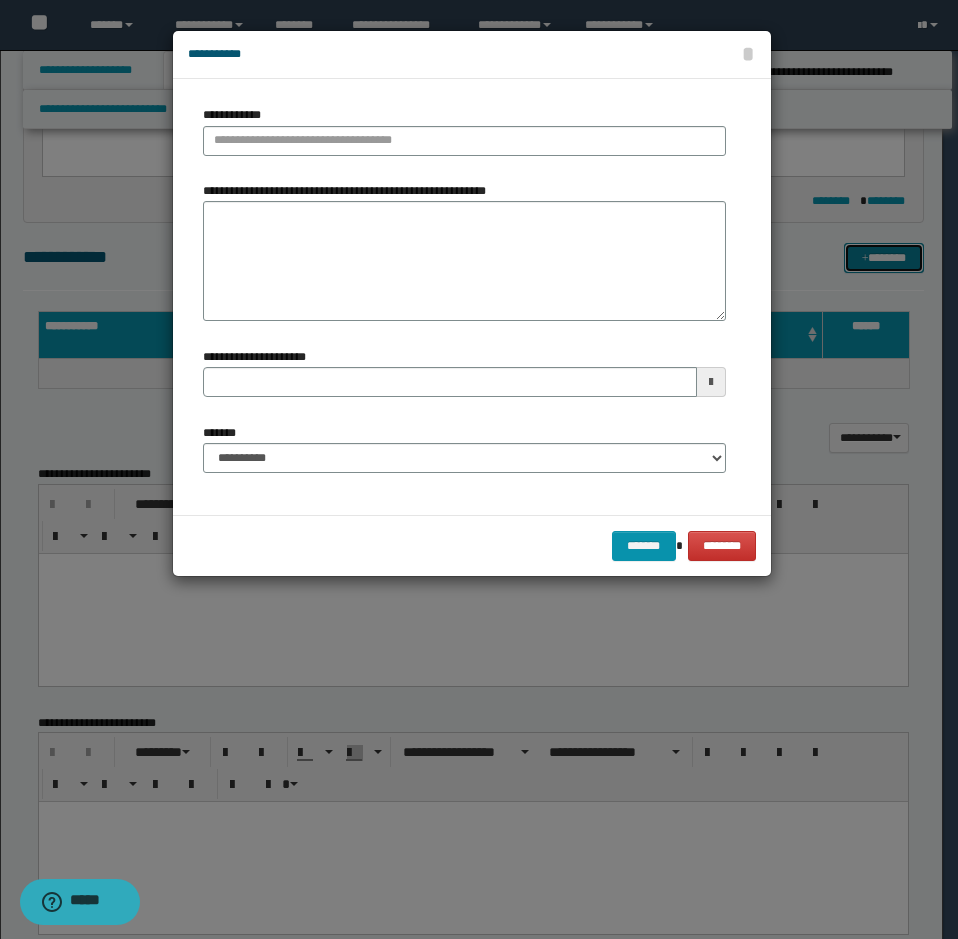 type 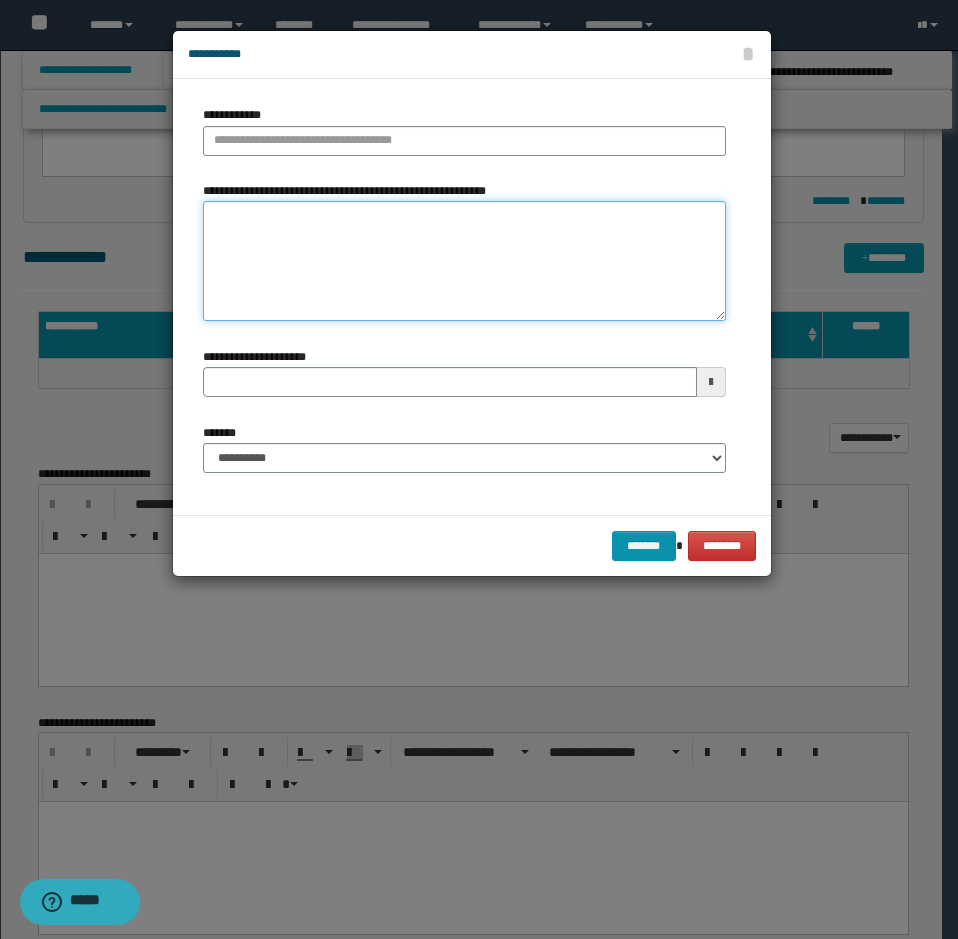 drag, startPoint x: 369, startPoint y: 259, endPoint x: 347, endPoint y: 253, distance: 22.803509 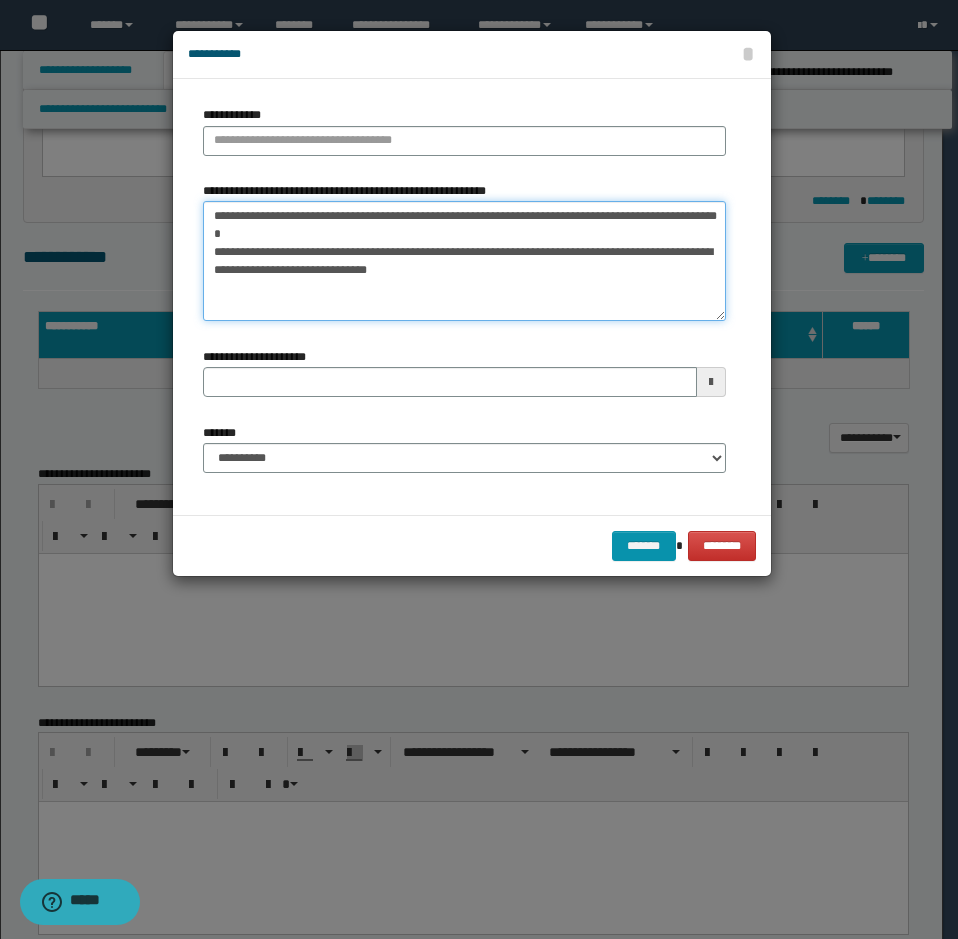 drag, startPoint x: 236, startPoint y: 210, endPoint x: 544, endPoint y: 183, distance: 309.18118 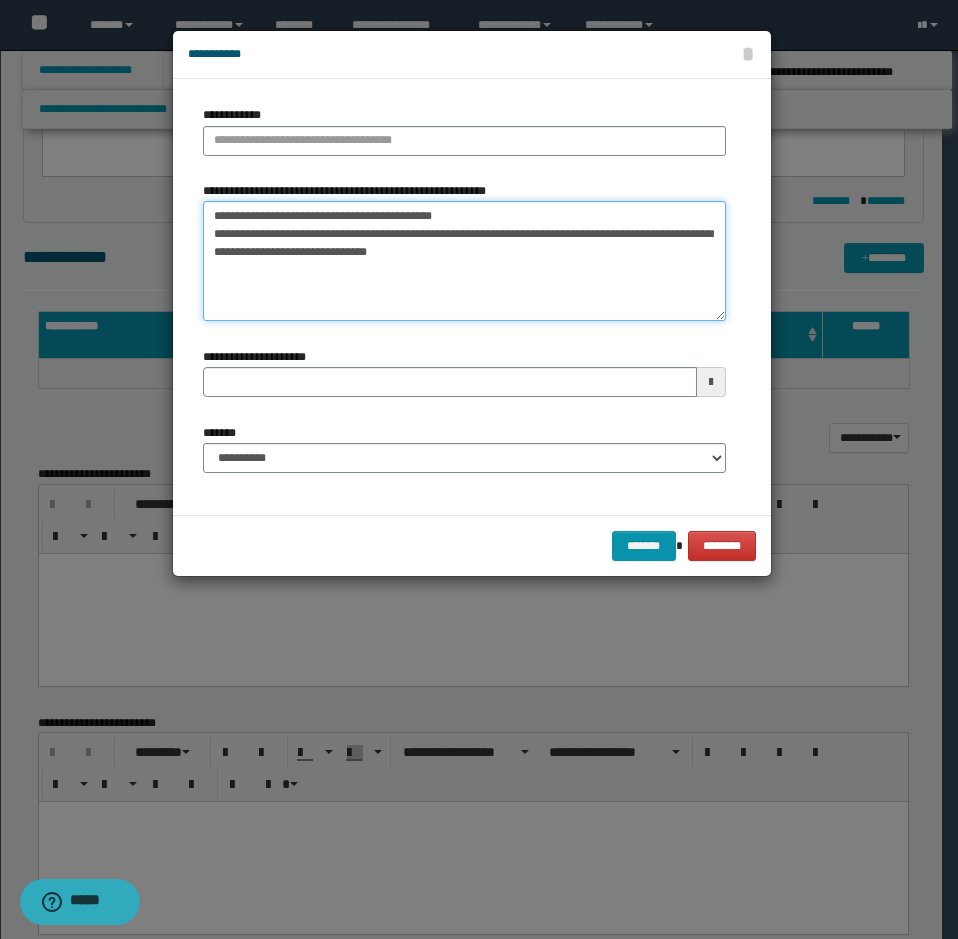 type on "**********" 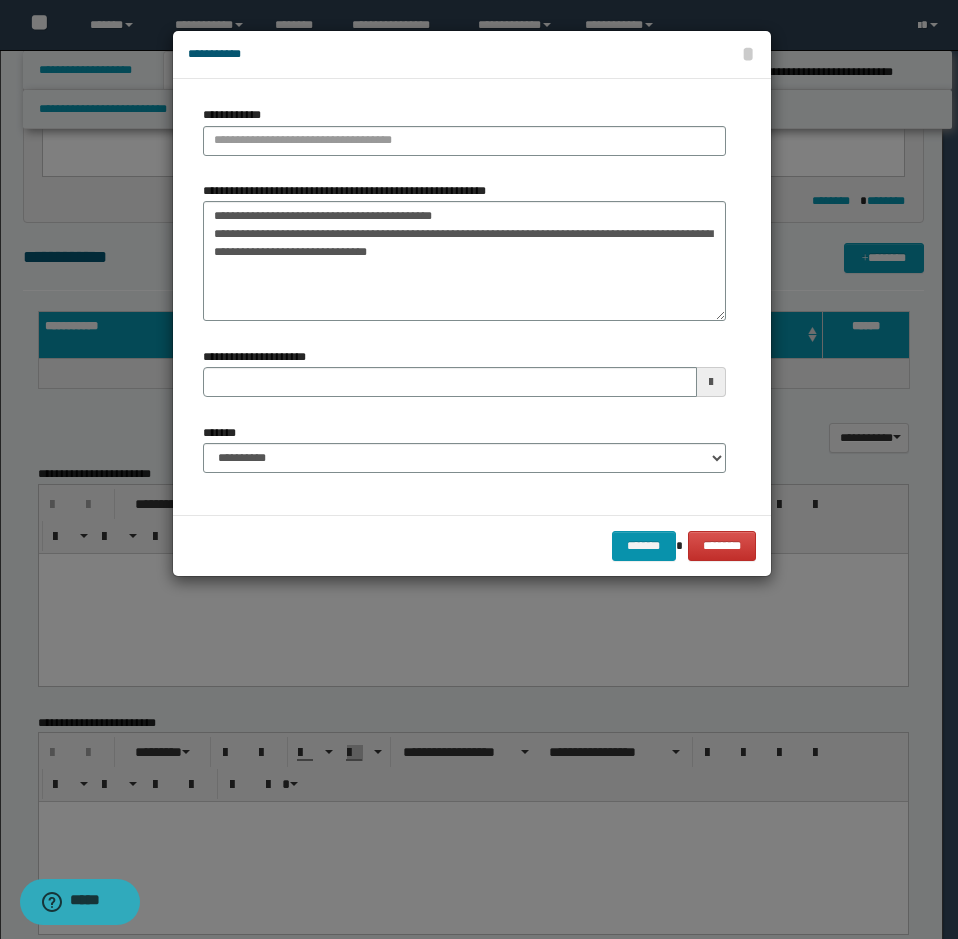 click on "**********" at bounding box center (464, 138) 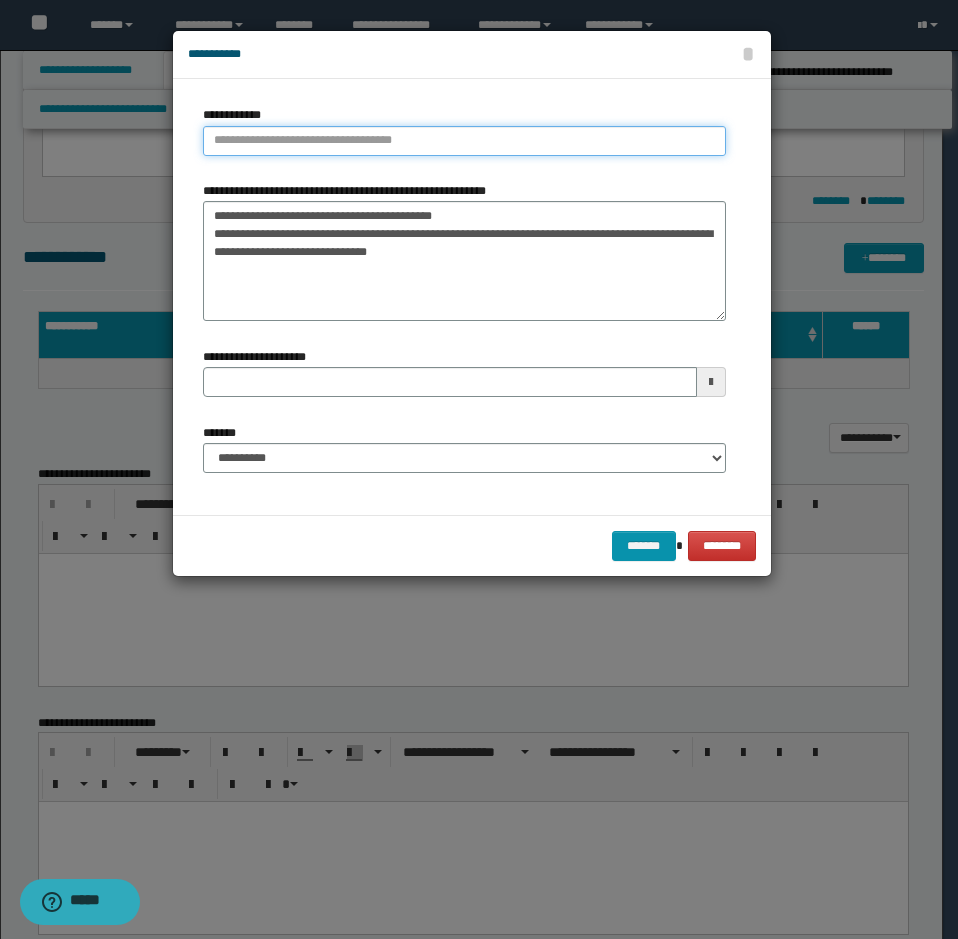 click on "**********" at bounding box center [464, 141] 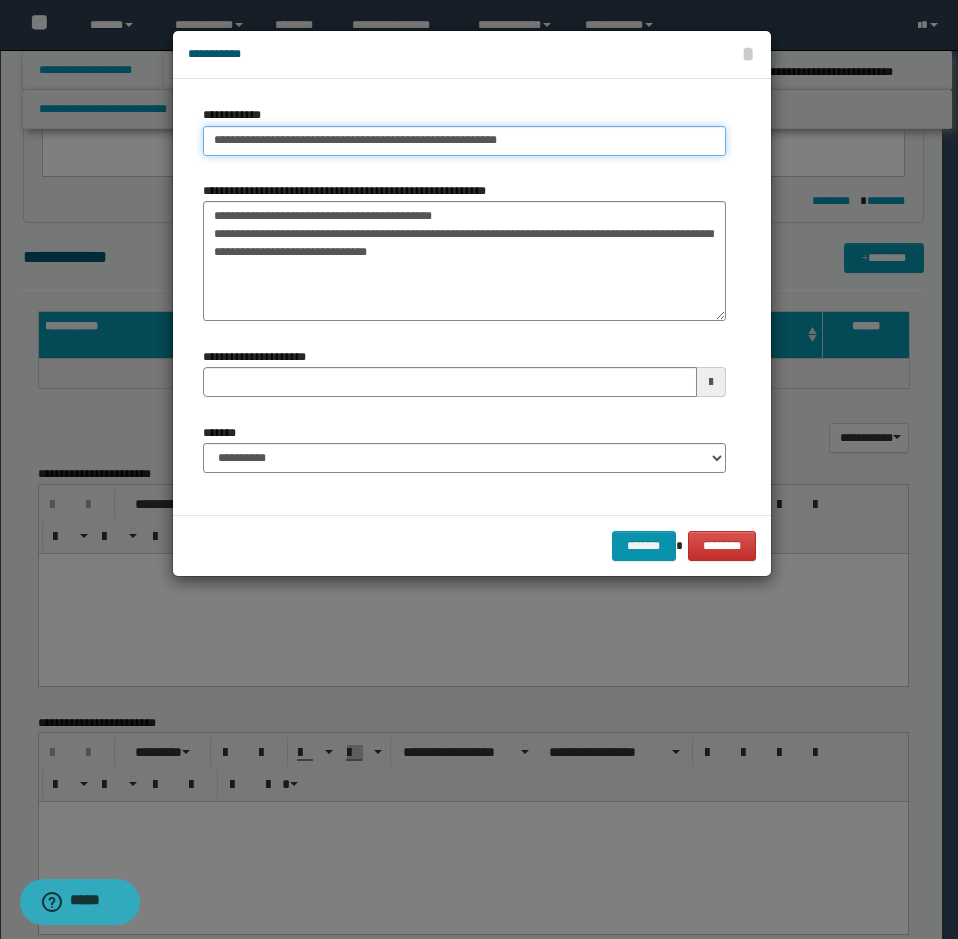 type on "**********" 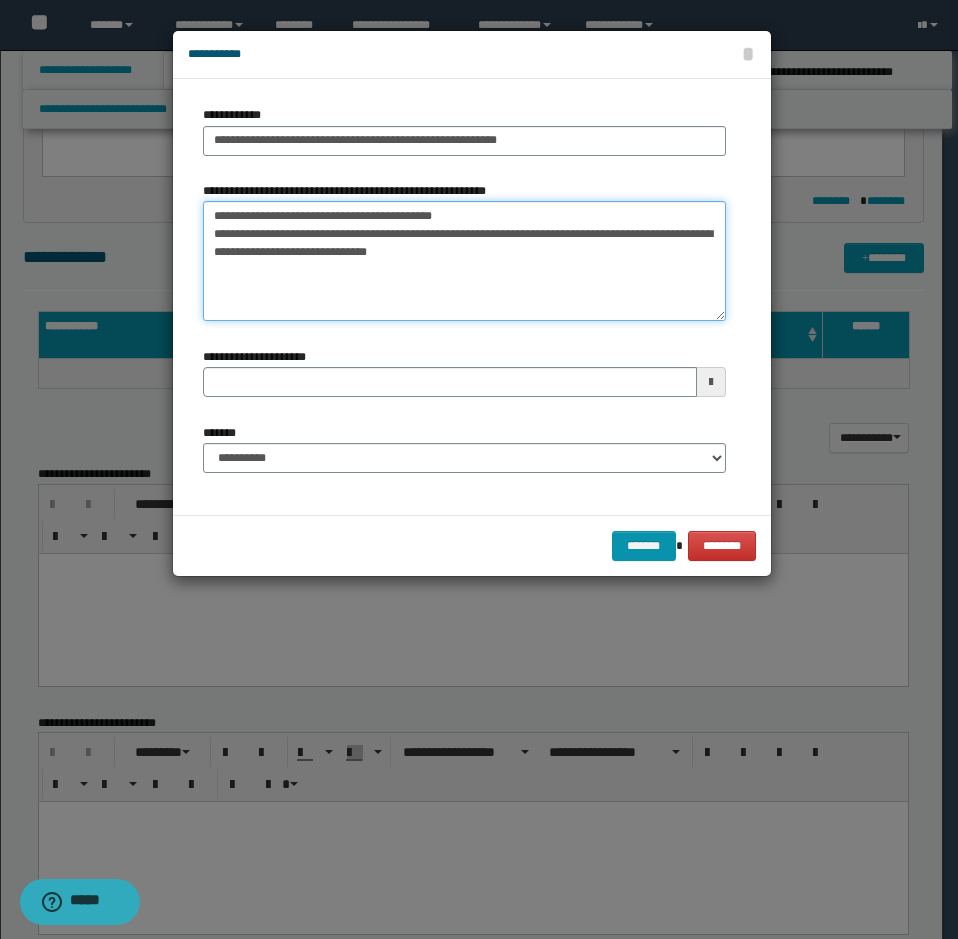 drag, startPoint x: 248, startPoint y: 220, endPoint x: 197, endPoint y: 207, distance: 52.63079 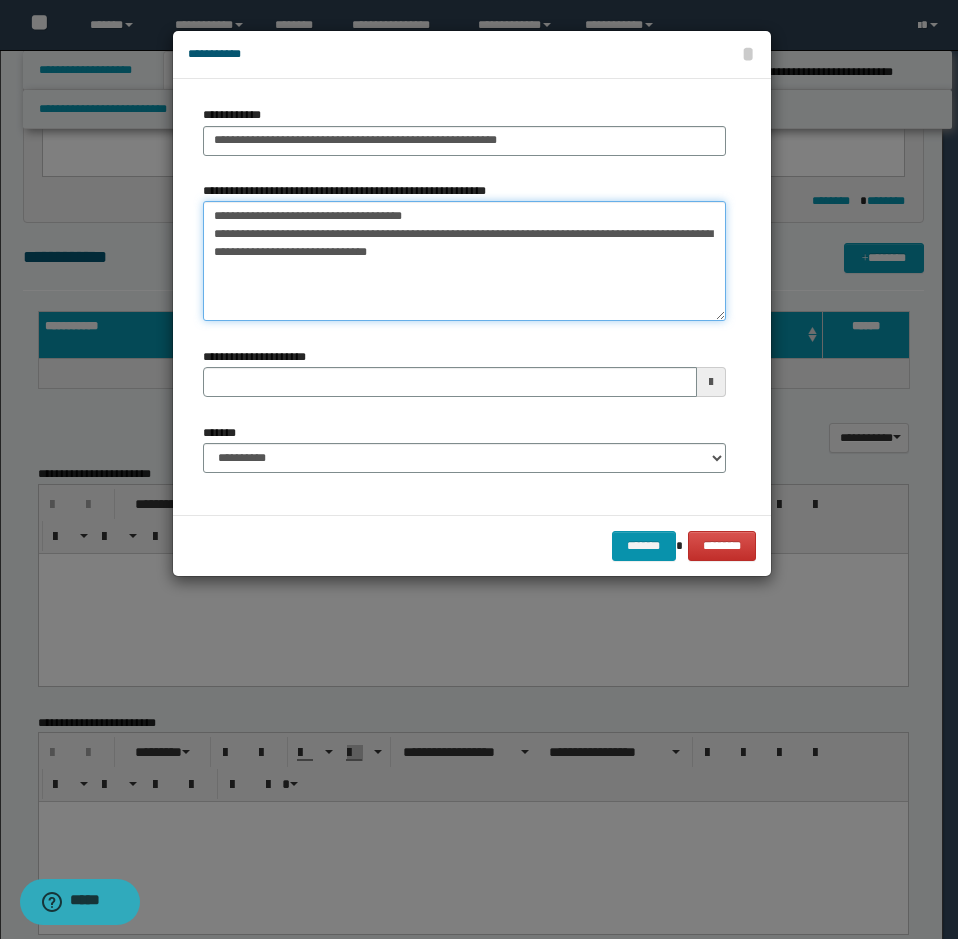 type on "**********" 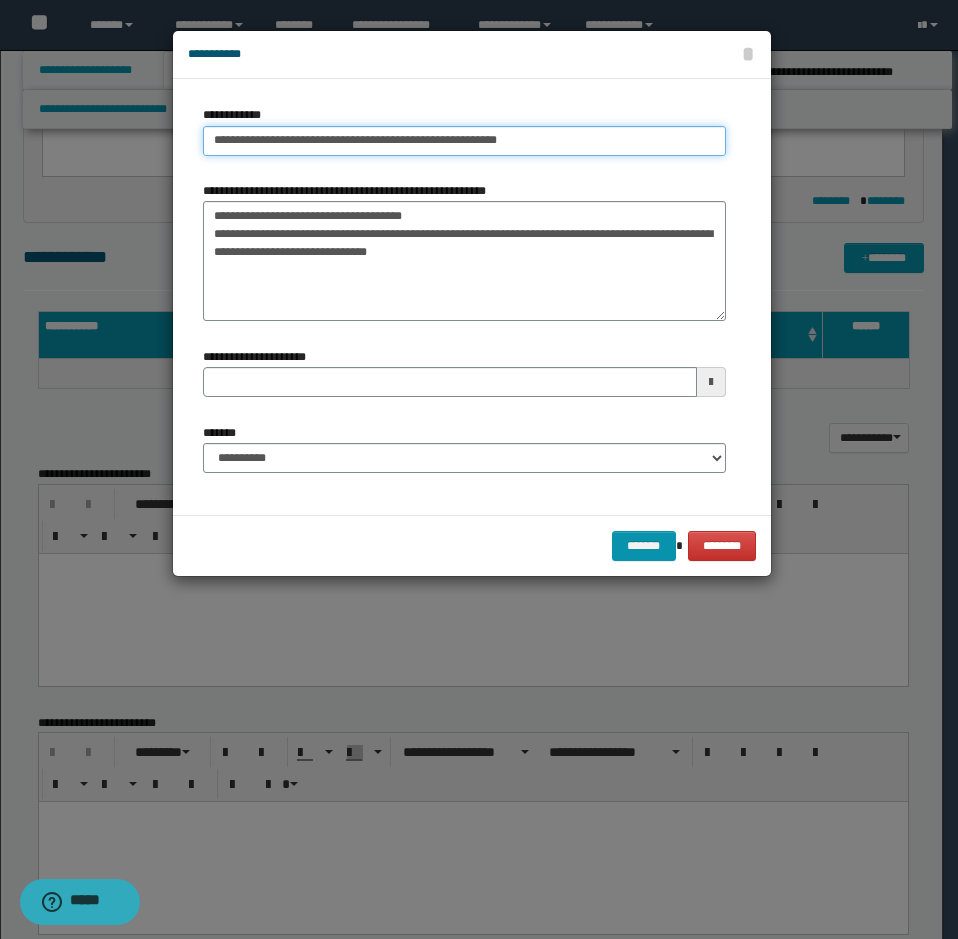 click on "**********" at bounding box center (464, 141) 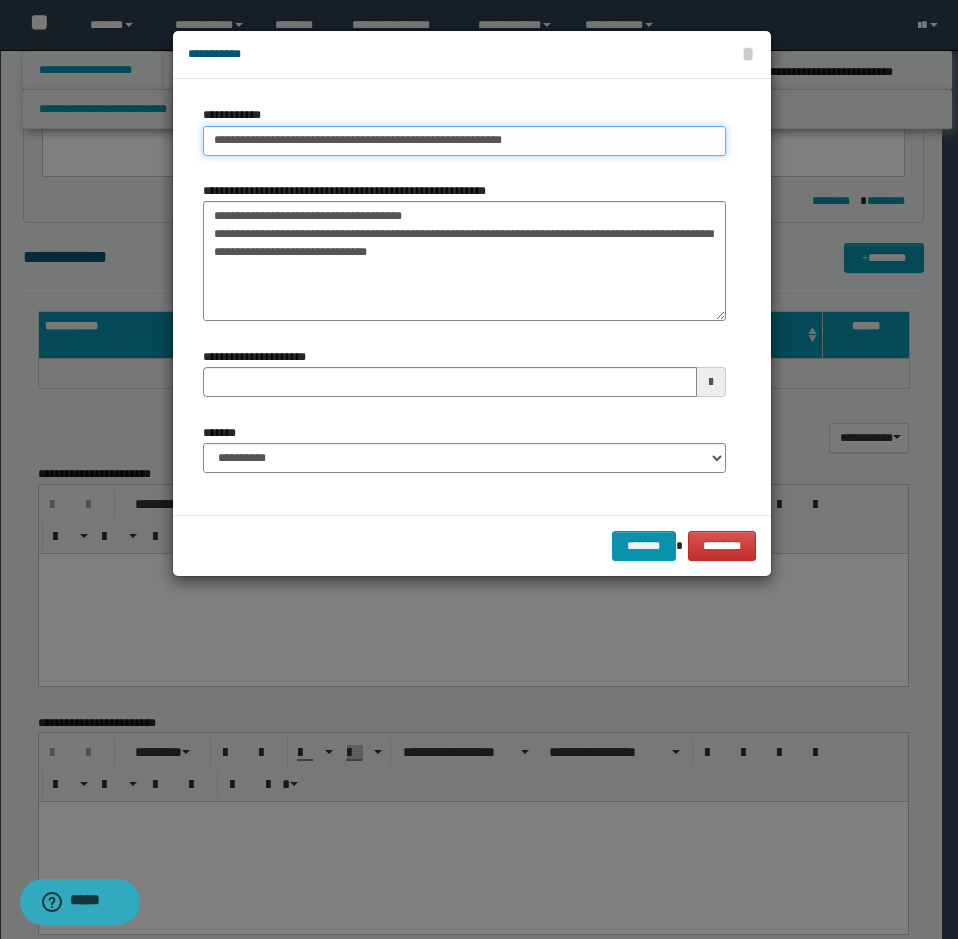 click on "**********" at bounding box center [464, 141] 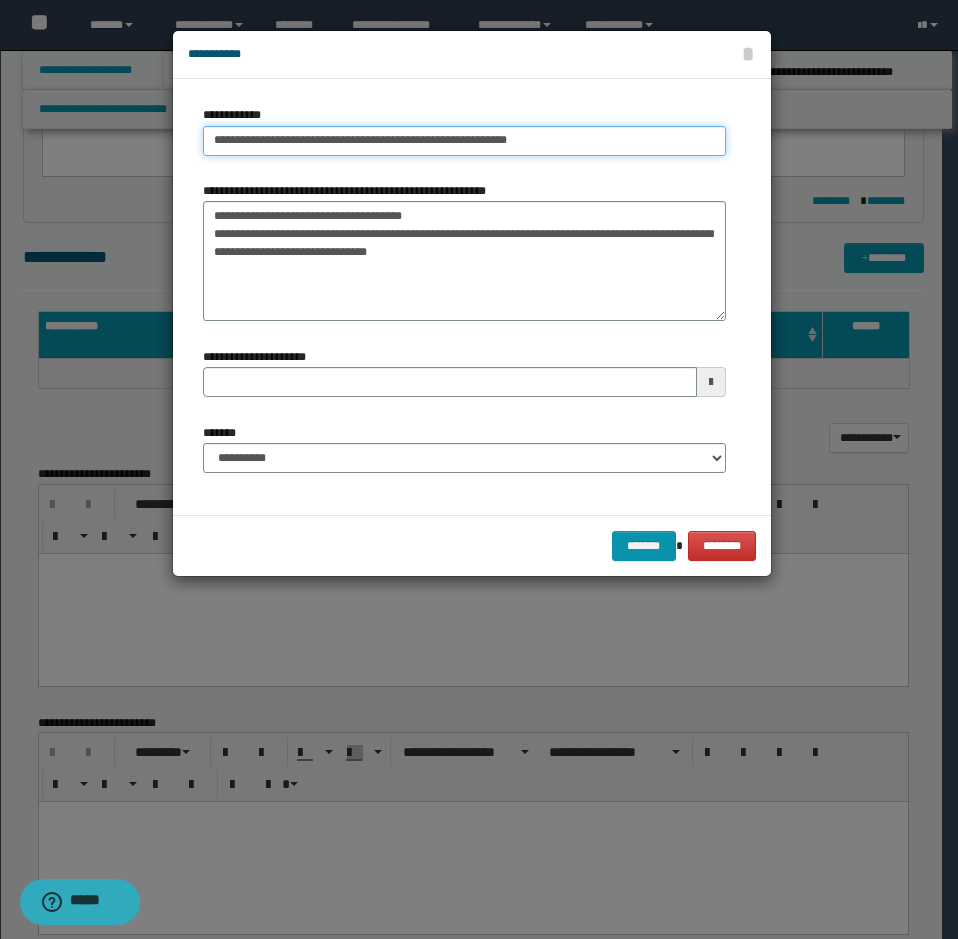 type on "**********" 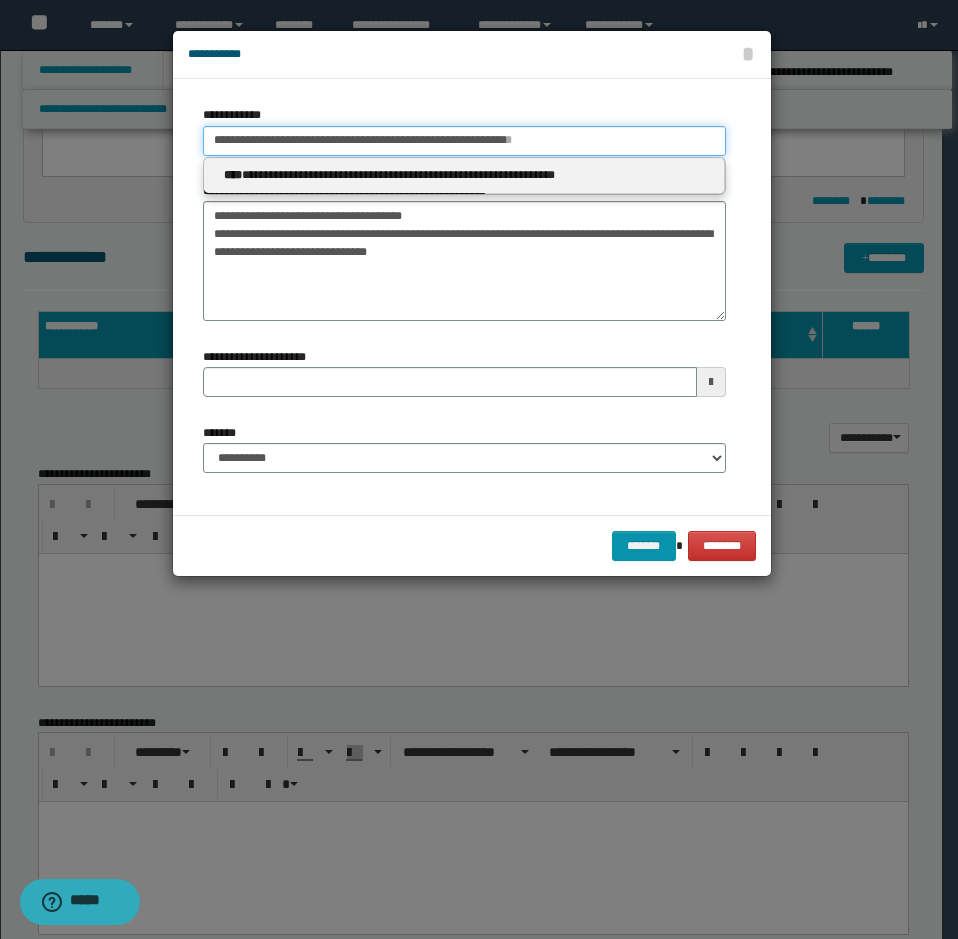 click on "**********" at bounding box center [464, 141] 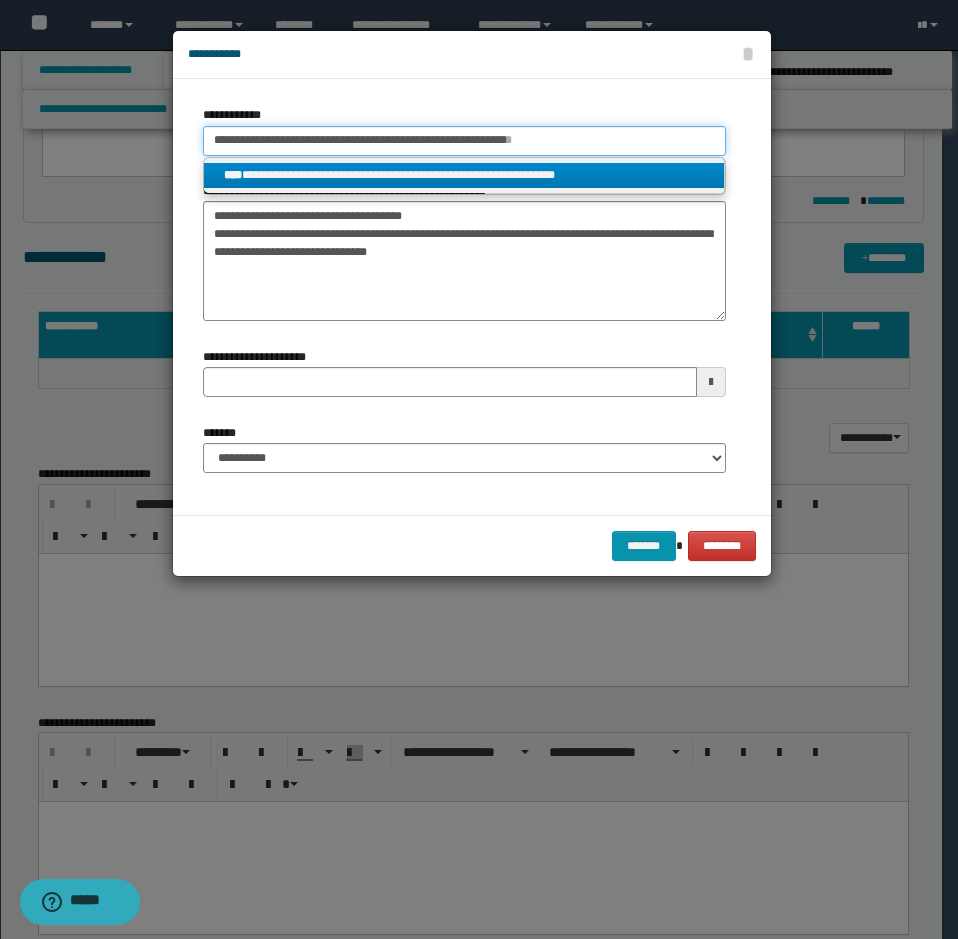 type on "**********" 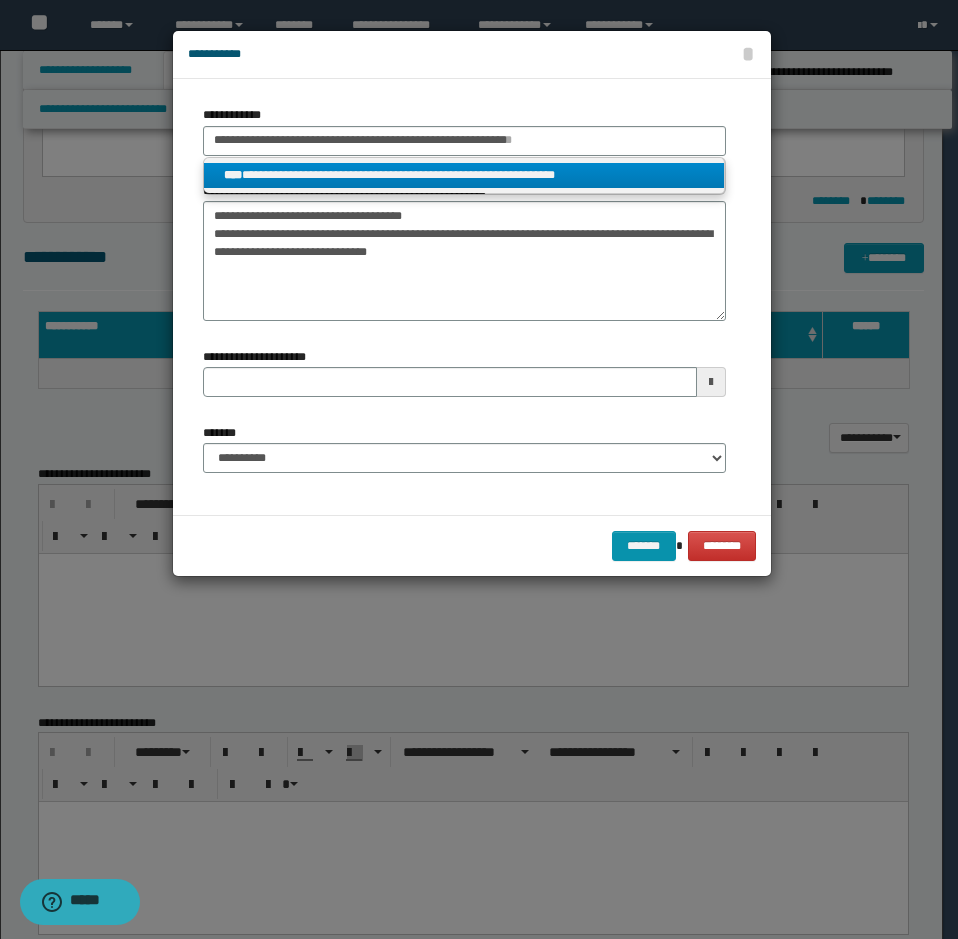 click on "**********" at bounding box center (464, 175) 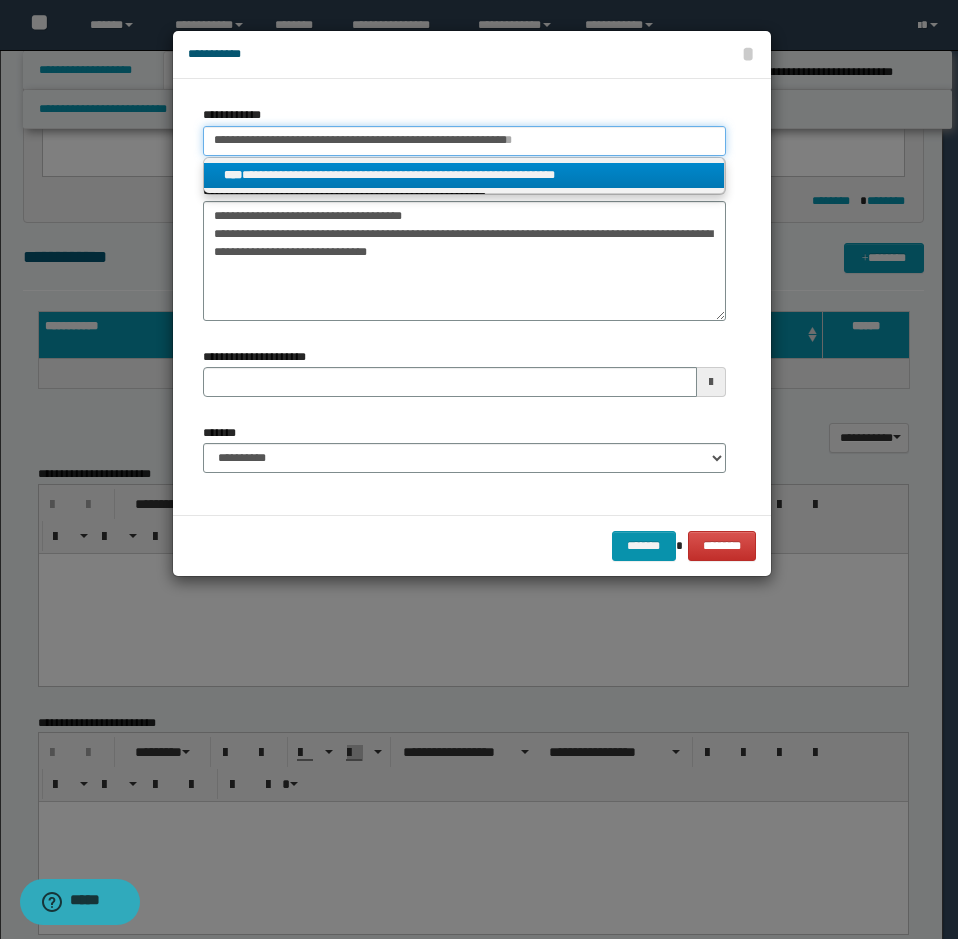 type 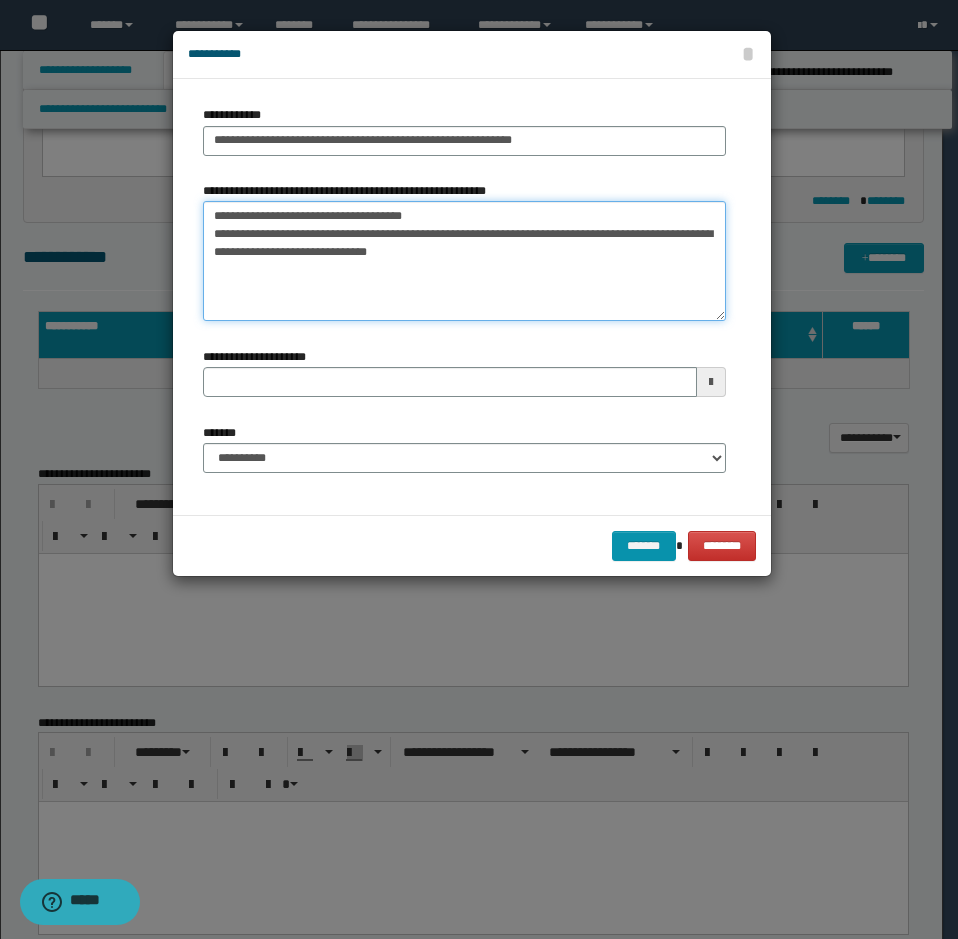 drag, startPoint x: 216, startPoint y: 229, endPoint x: 460, endPoint y: 275, distance: 248.2982 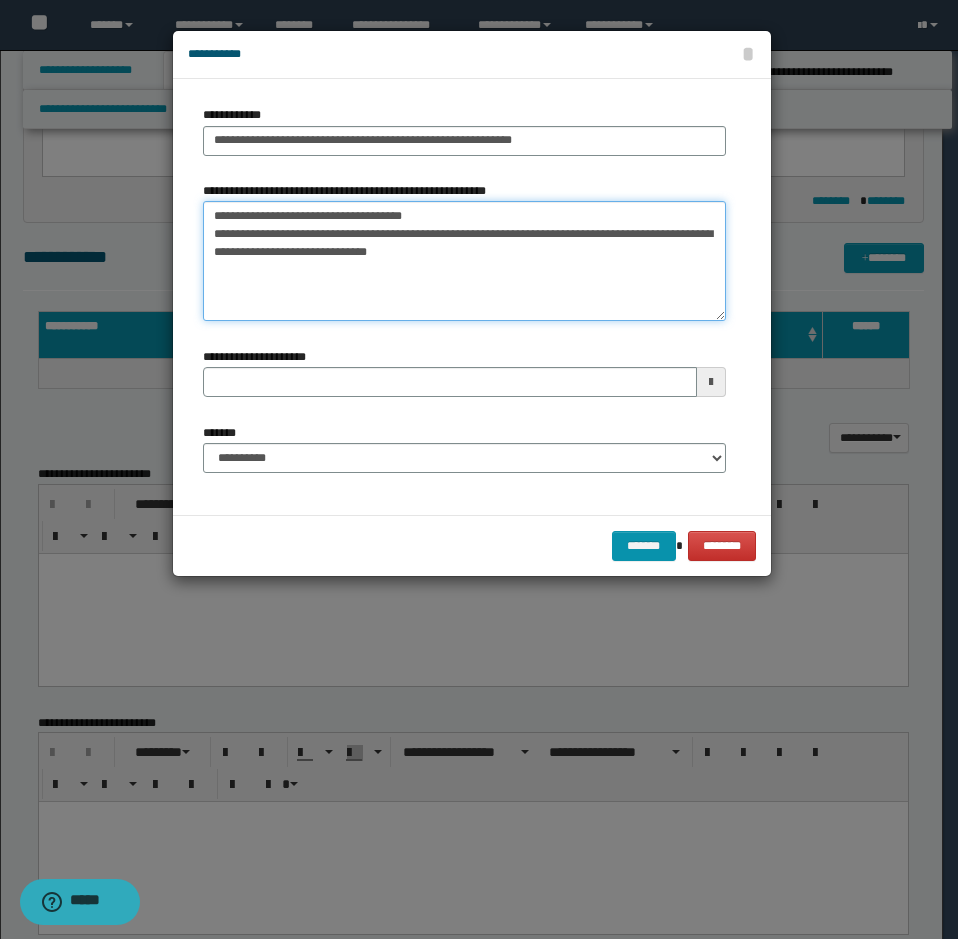 type 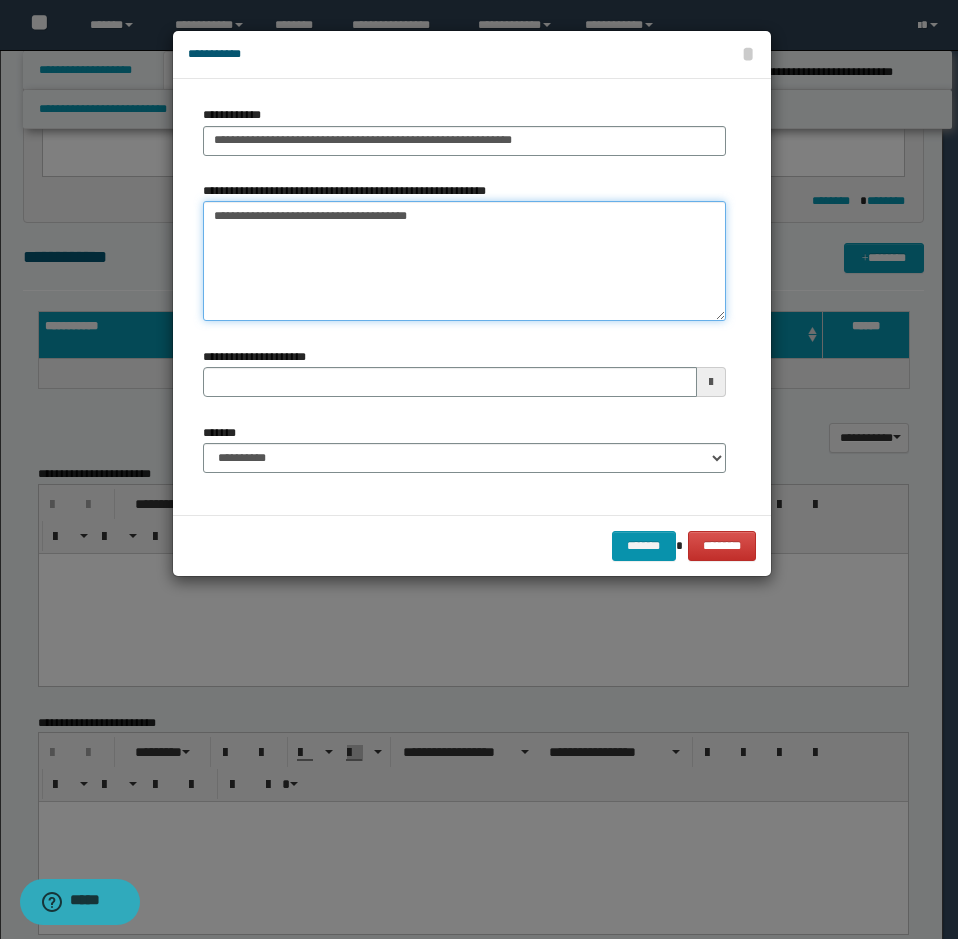type on "**********" 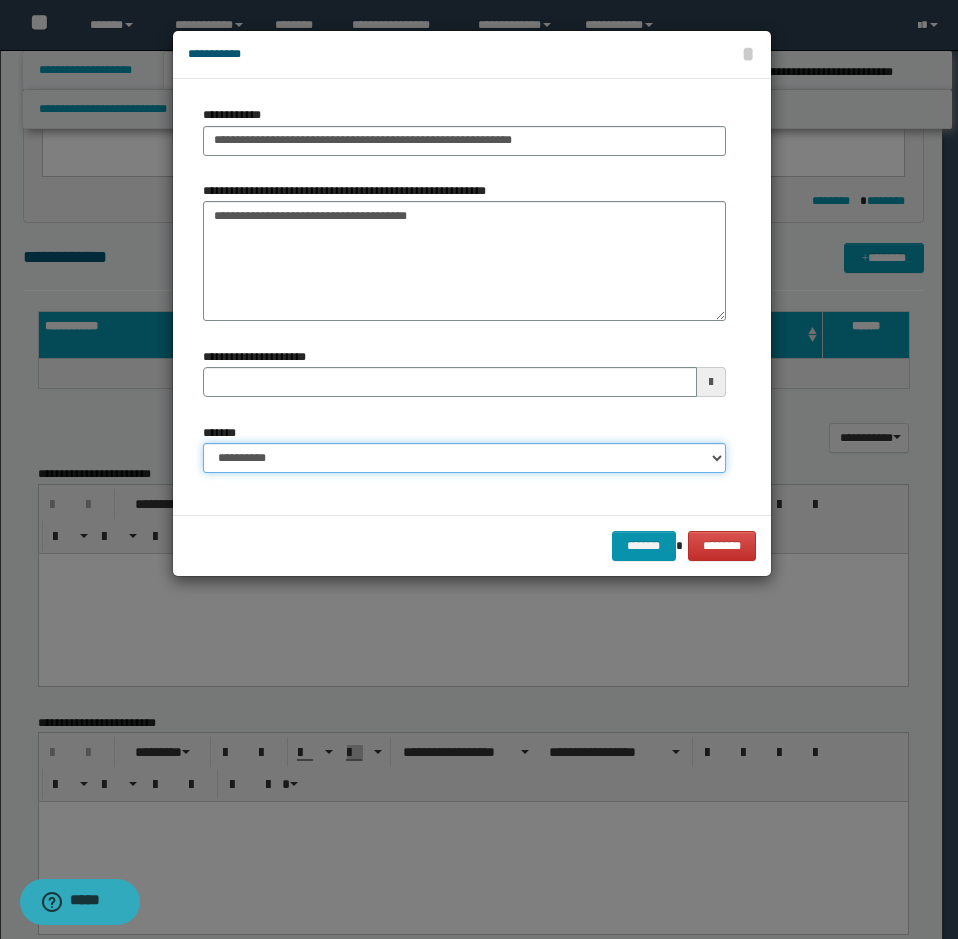 drag, startPoint x: 254, startPoint y: 455, endPoint x: 260, endPoint y: 467, distance: 13.416408 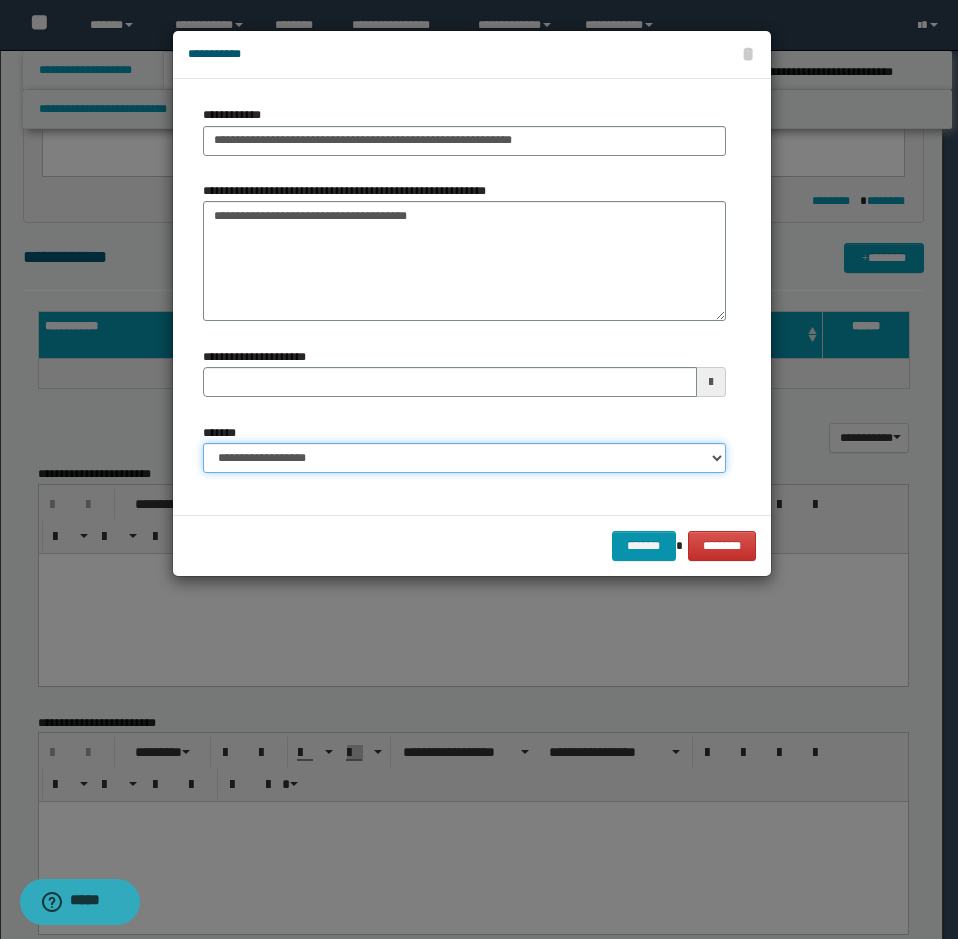 click on "**********" at bounding box center (464, 458) 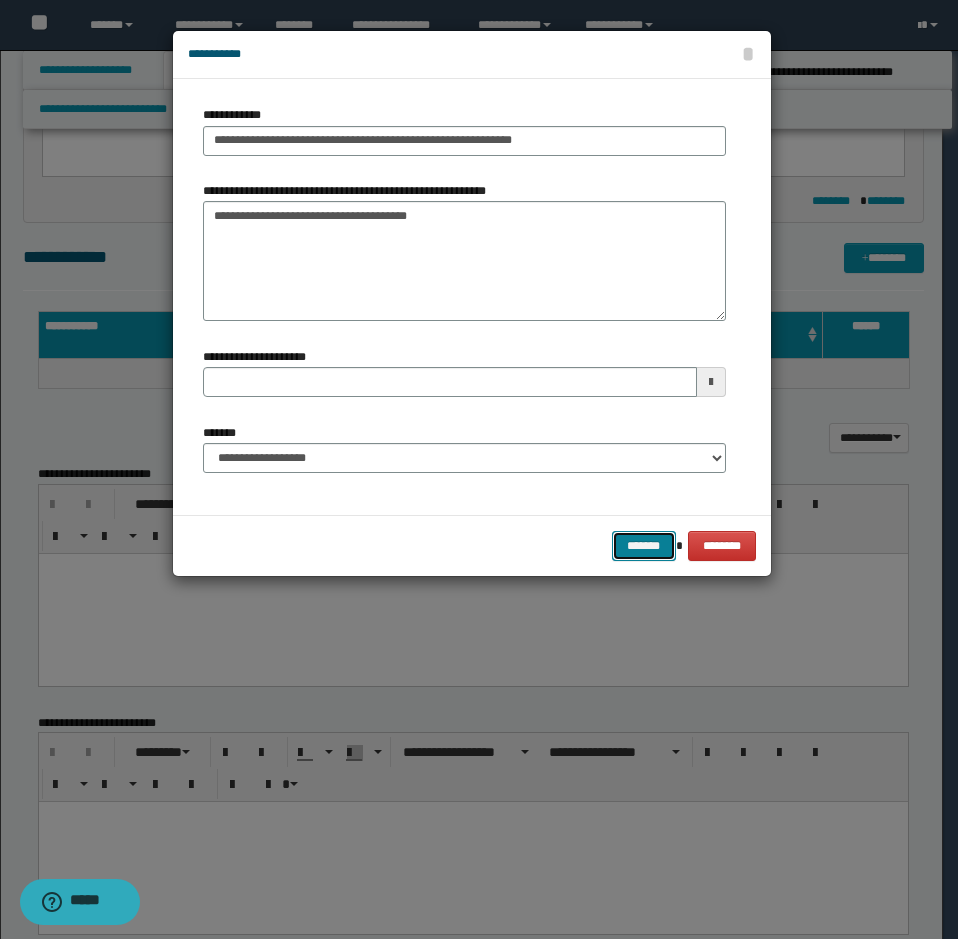 click on "*******" at bounding box center [644, 546] 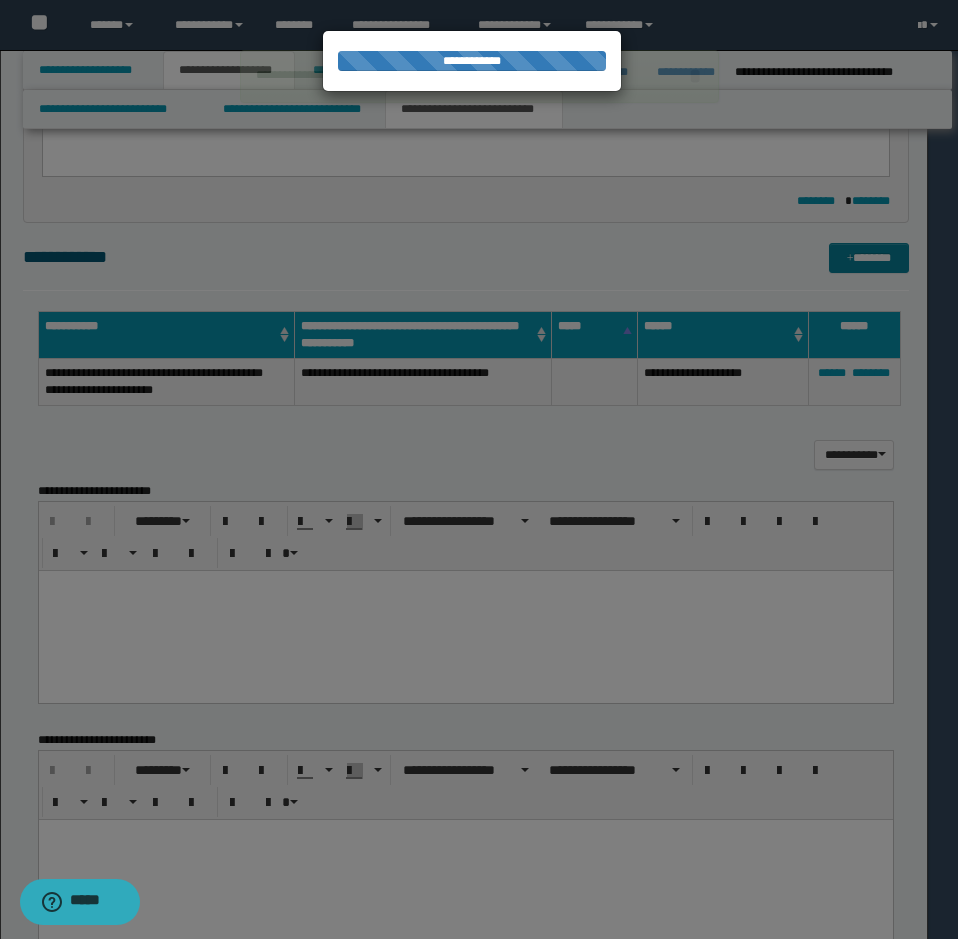 type 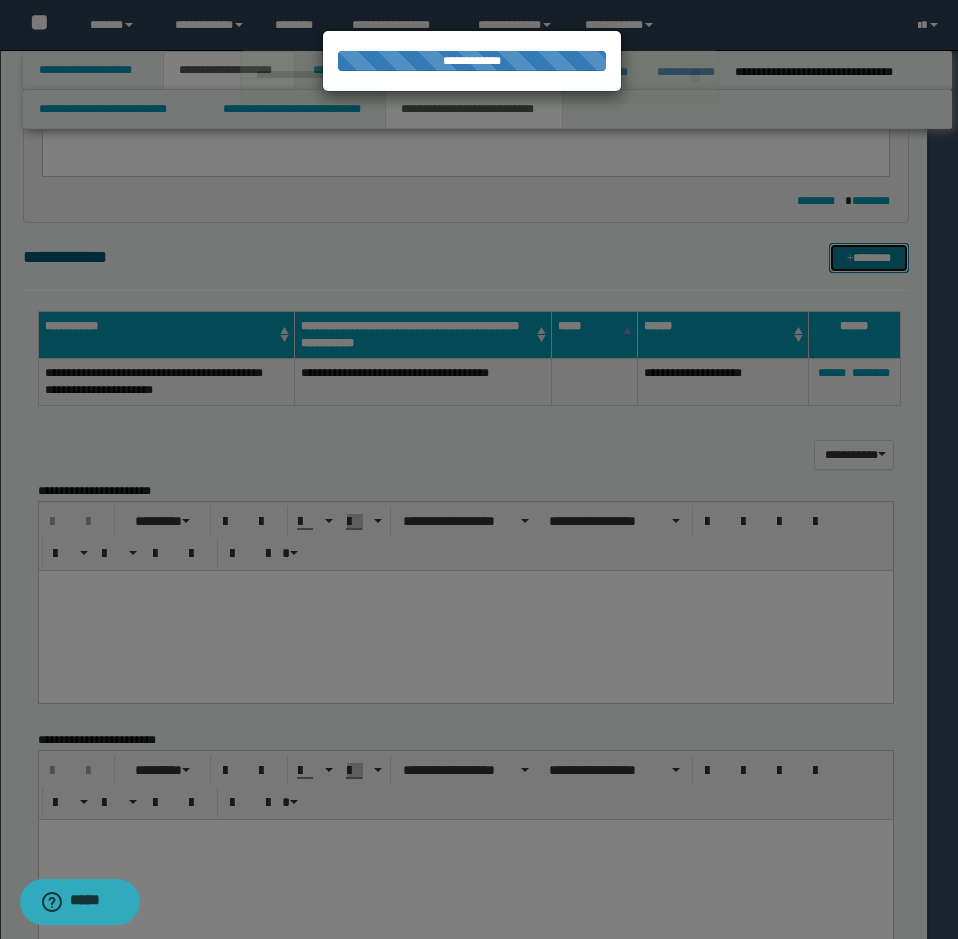 type 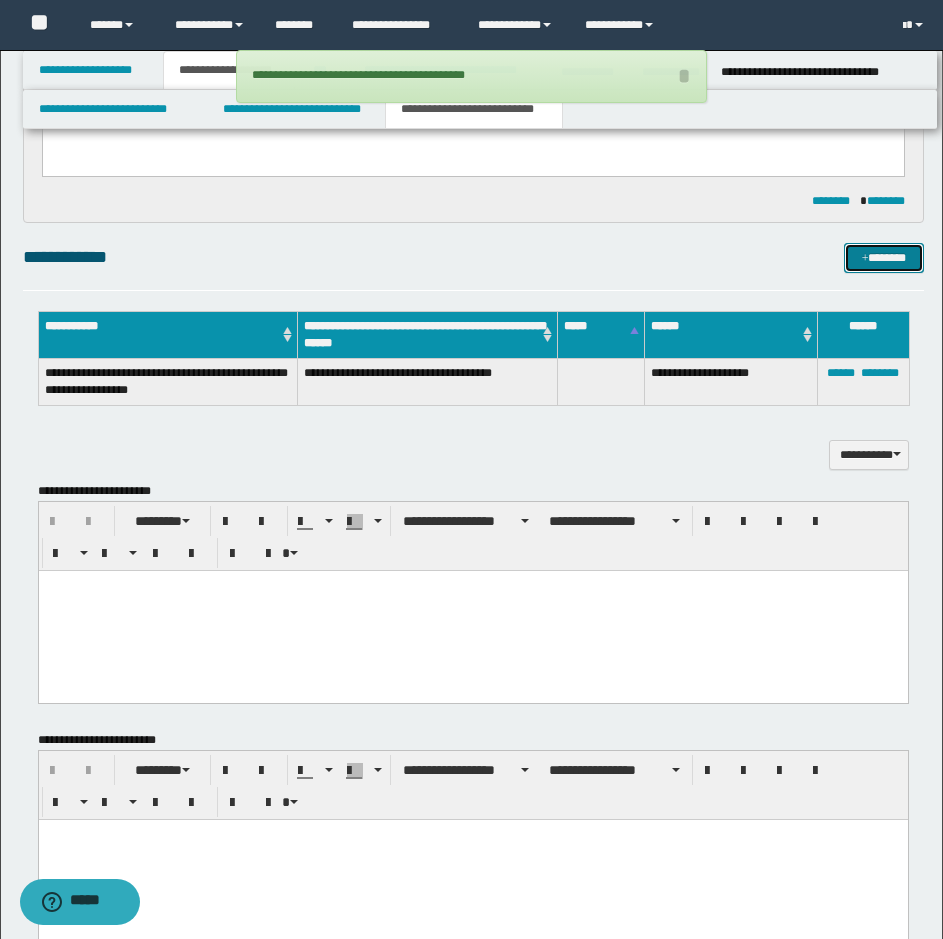 click on "*******" at bounding box center (884, 258) 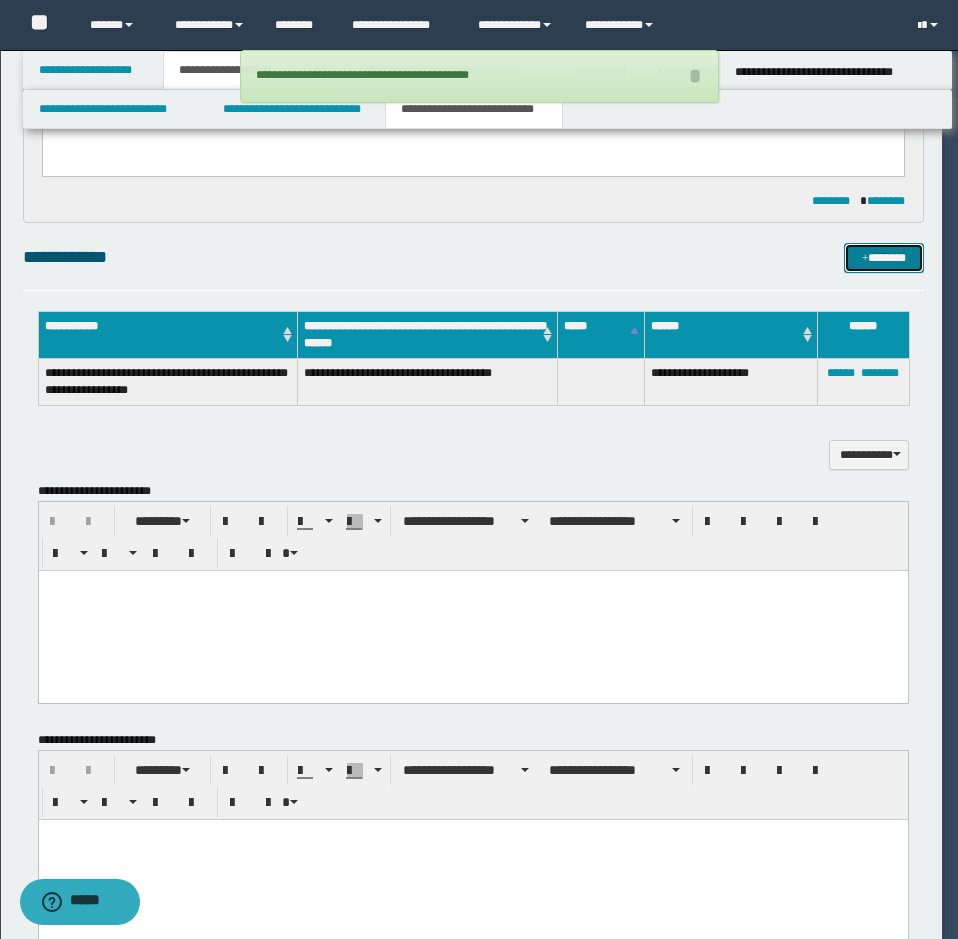 type 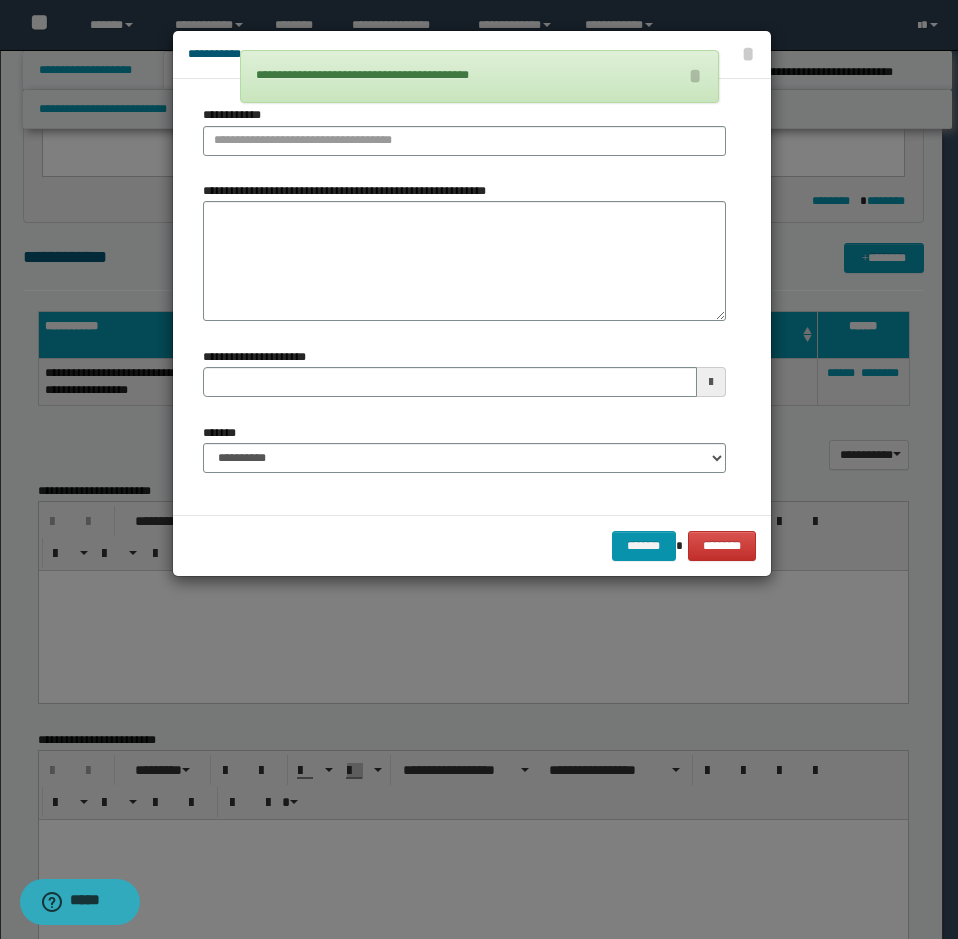 drag, startPoint x: 323, startPoint y: 191, endPoint x: 315, endPoint y: 205, distance: 16.124516 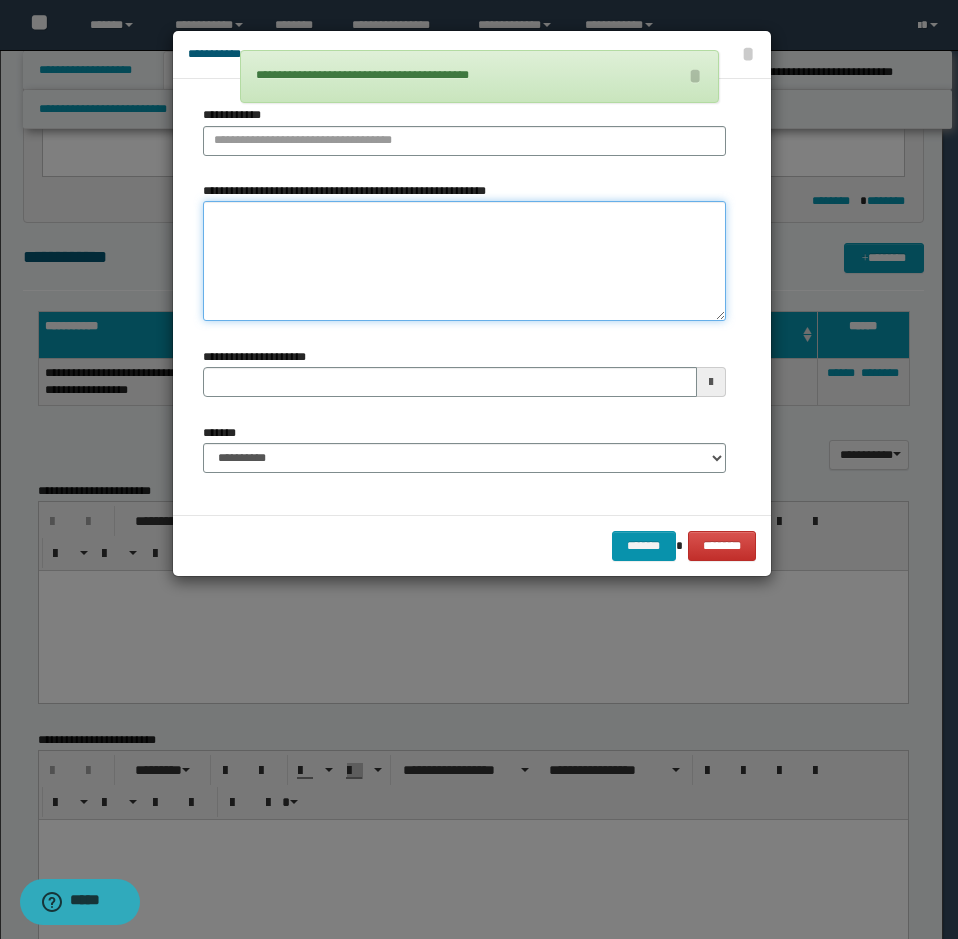 click on "**********" at bounding box center [464, 261] 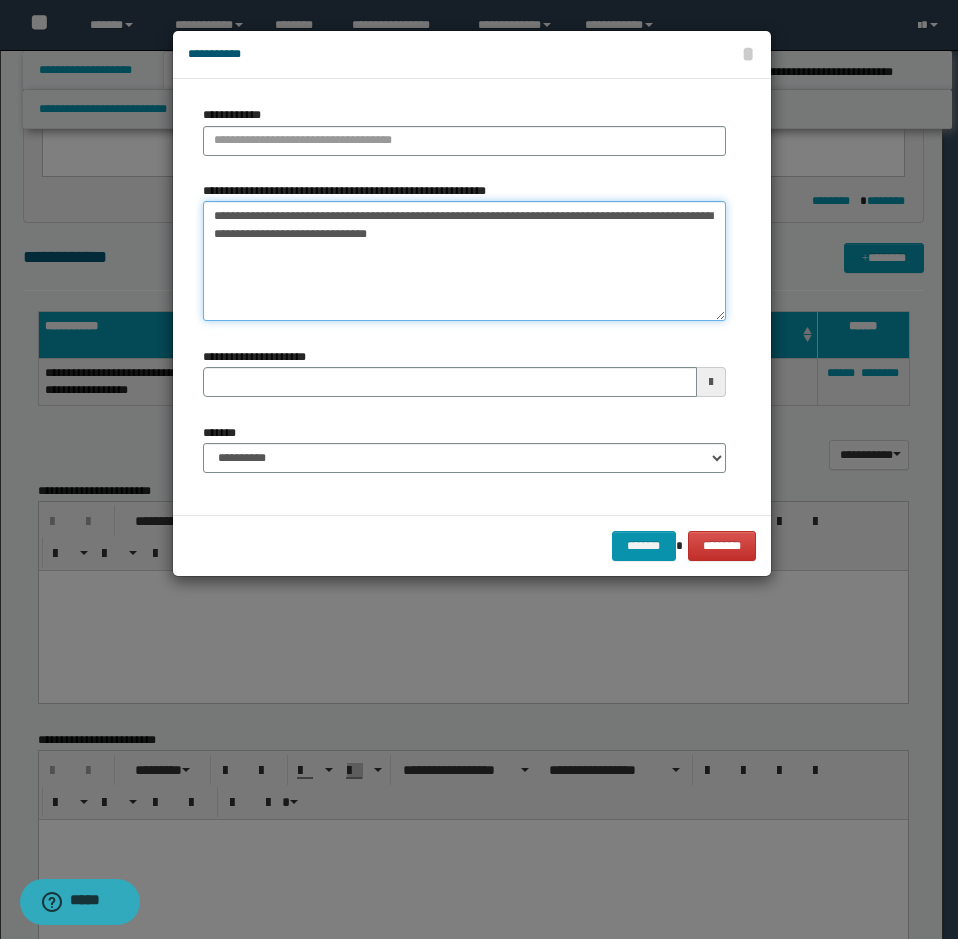 drag, startPoint x: 241, startPoint y: 214, endPoint x: 526, endPoint y: 220, distance: 285.06314 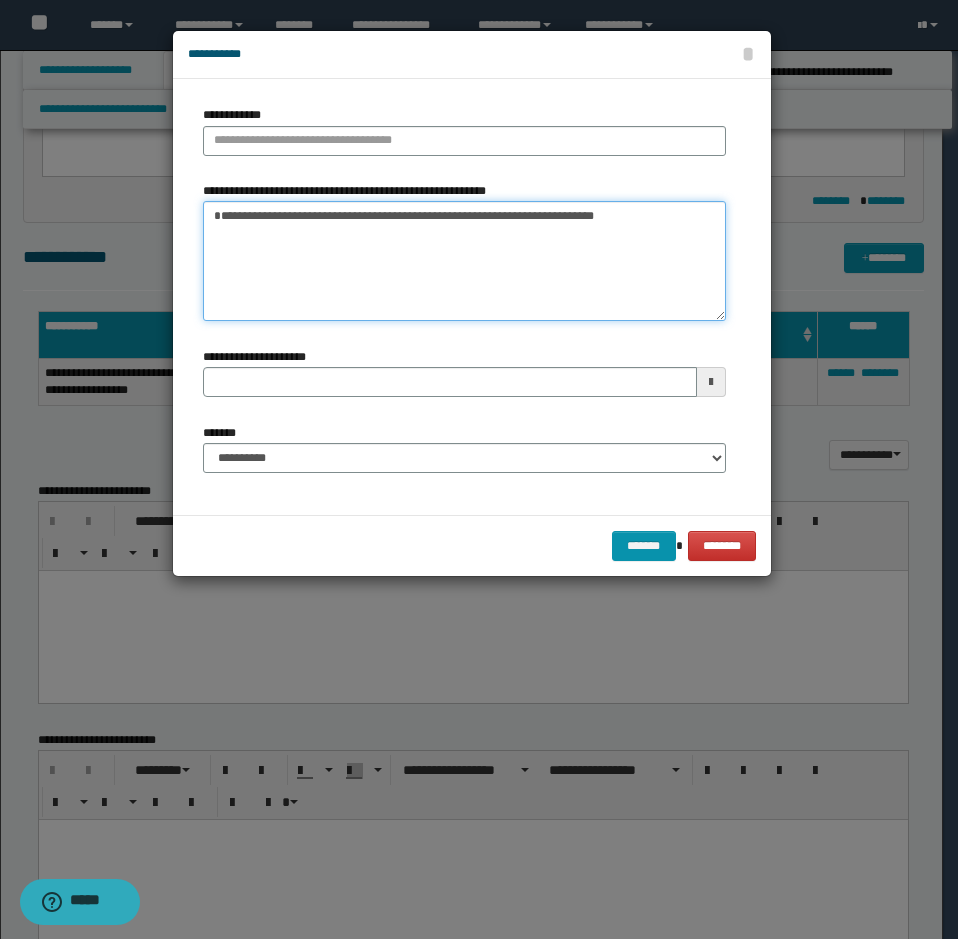 type on "**********" 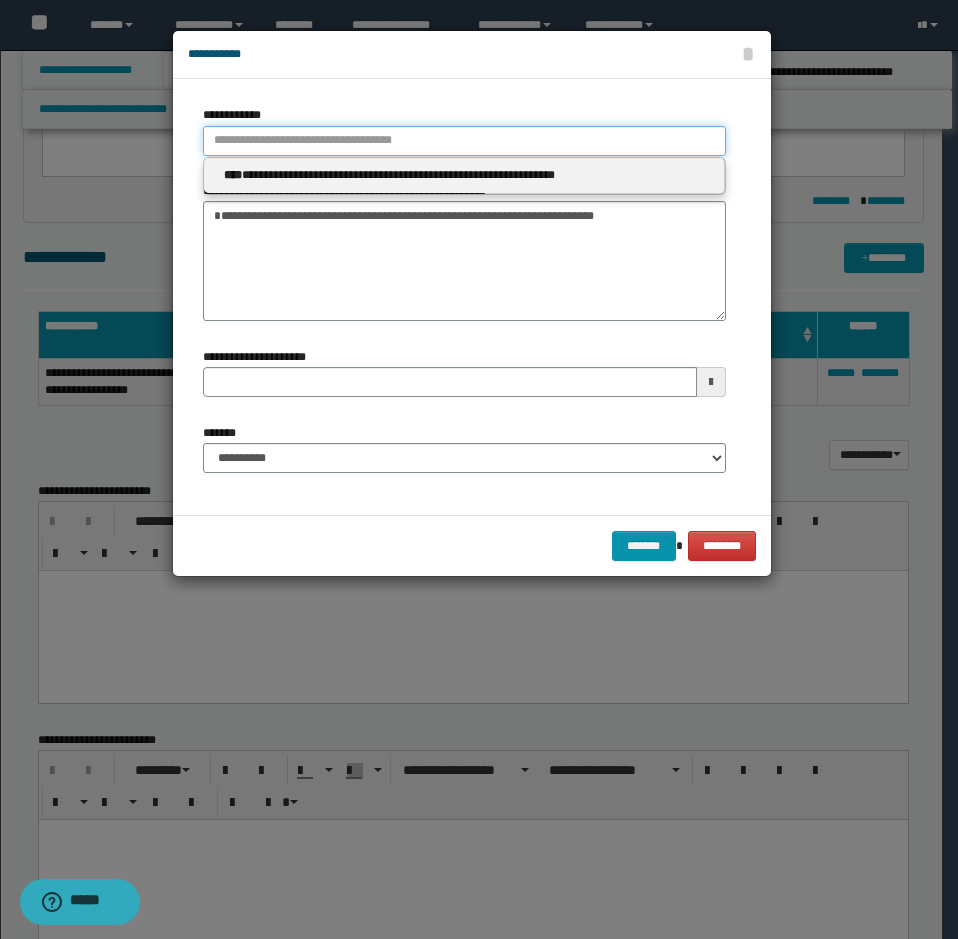 type on "**********" 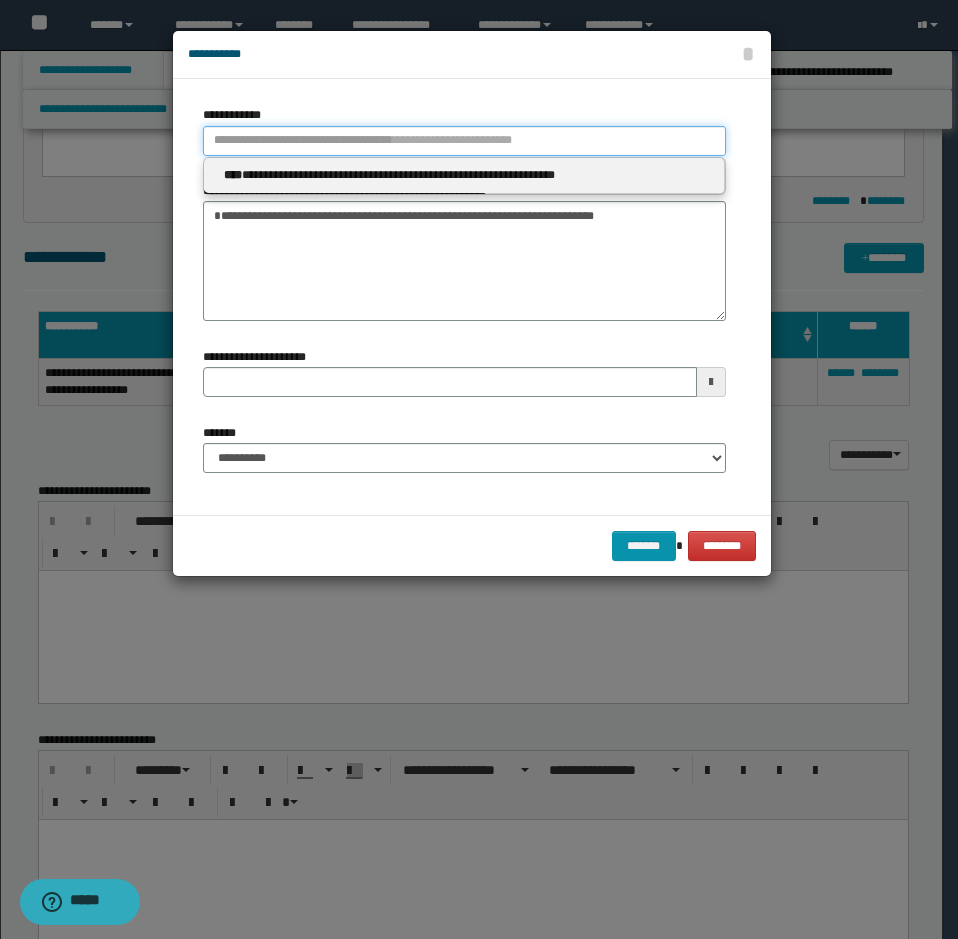 click on "**********" at bounding box center (464, 141) 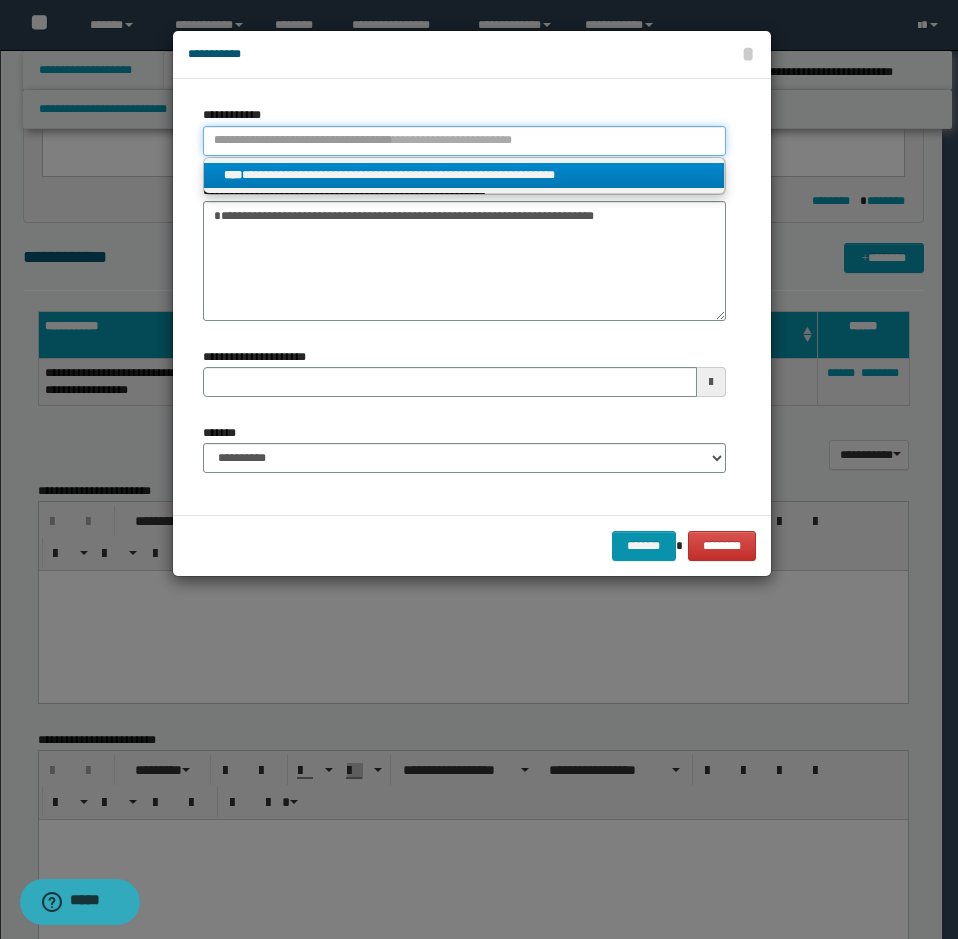 paste on "**********" 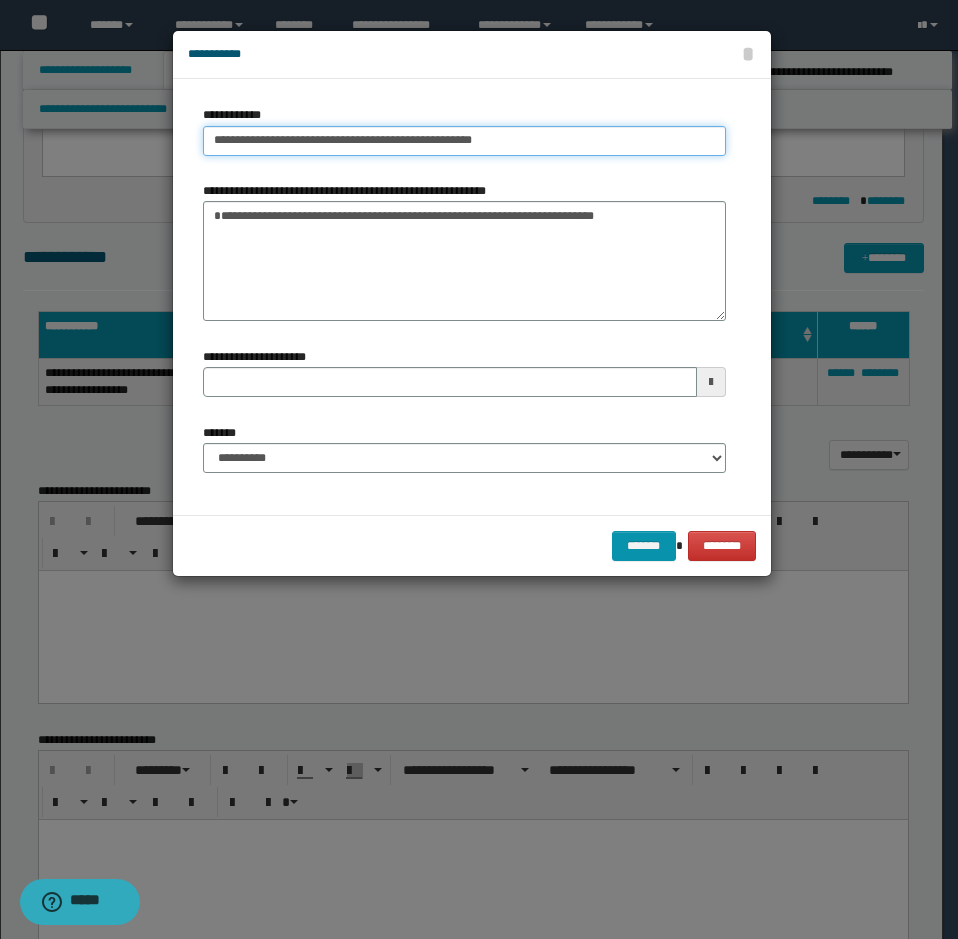 type on "**********" 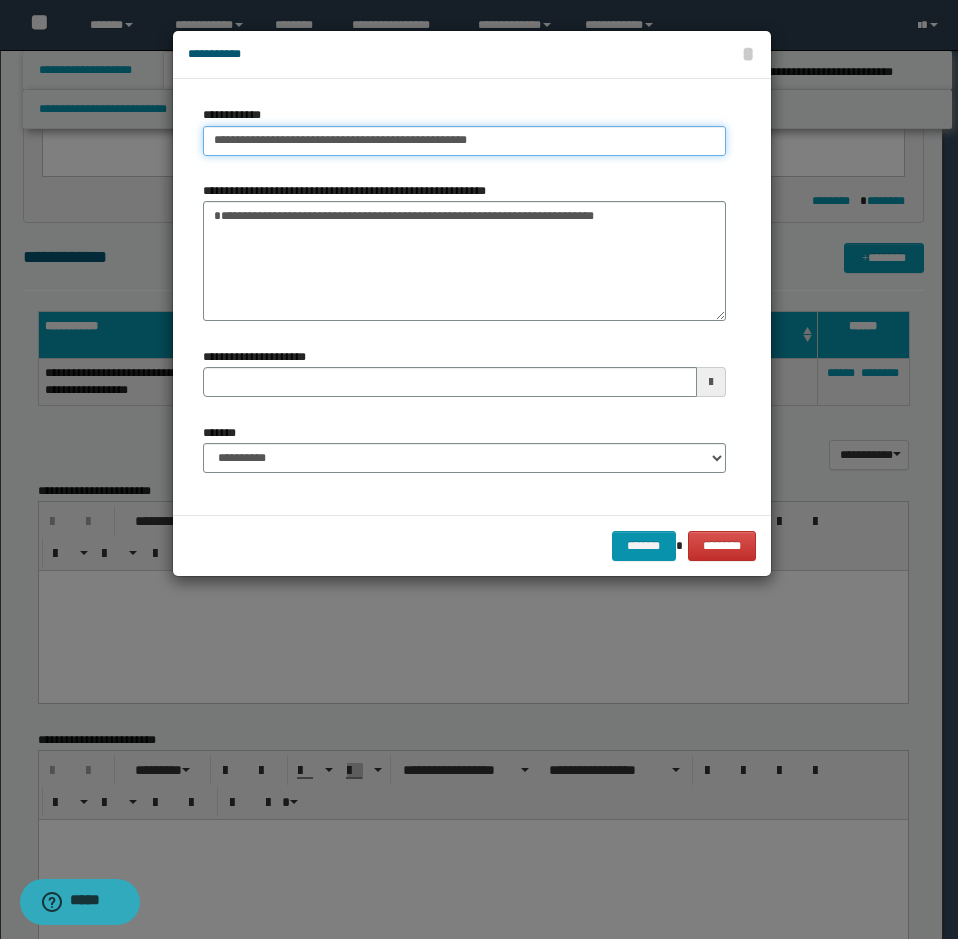 type on "**********" 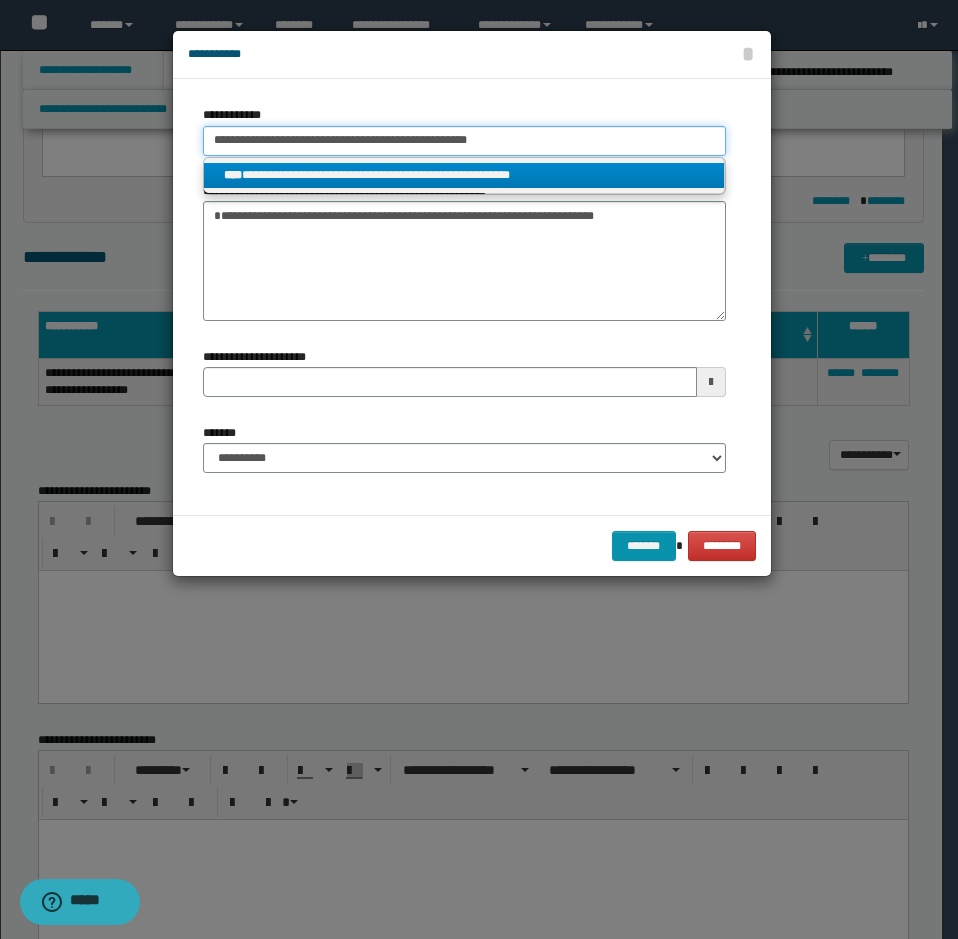type on "**********" 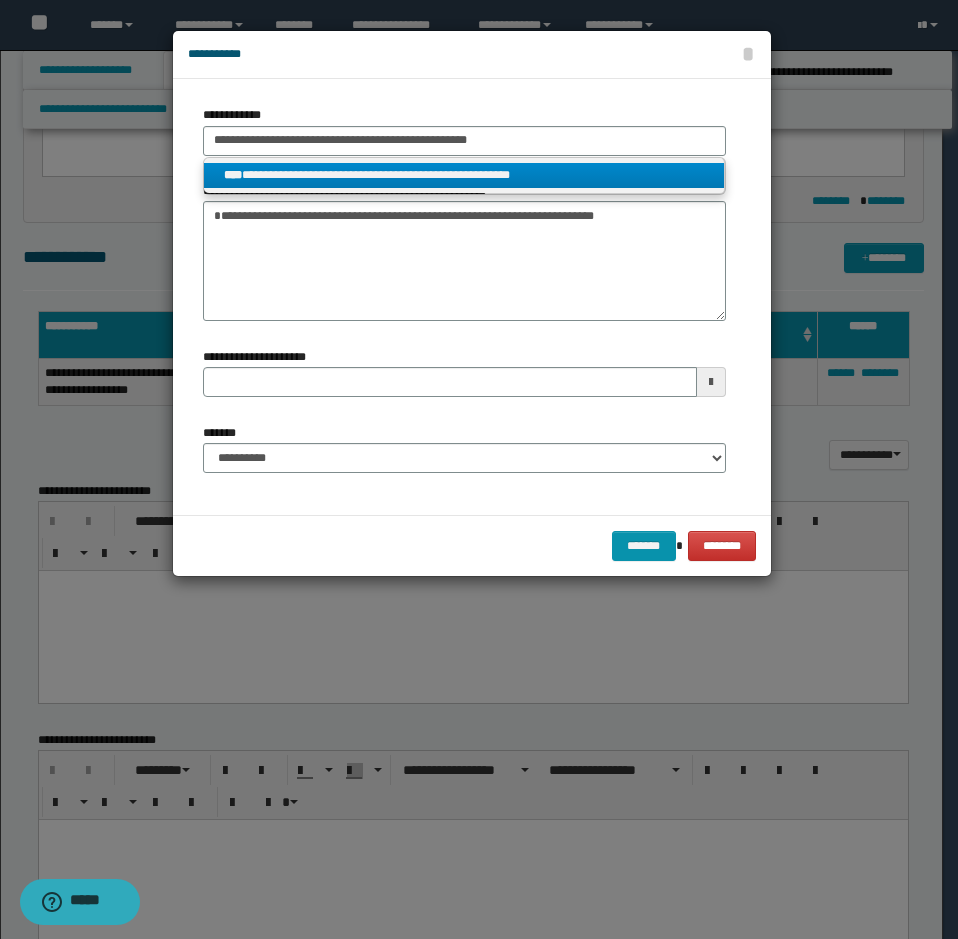 click on "**********" at bounding box center (464, 175) 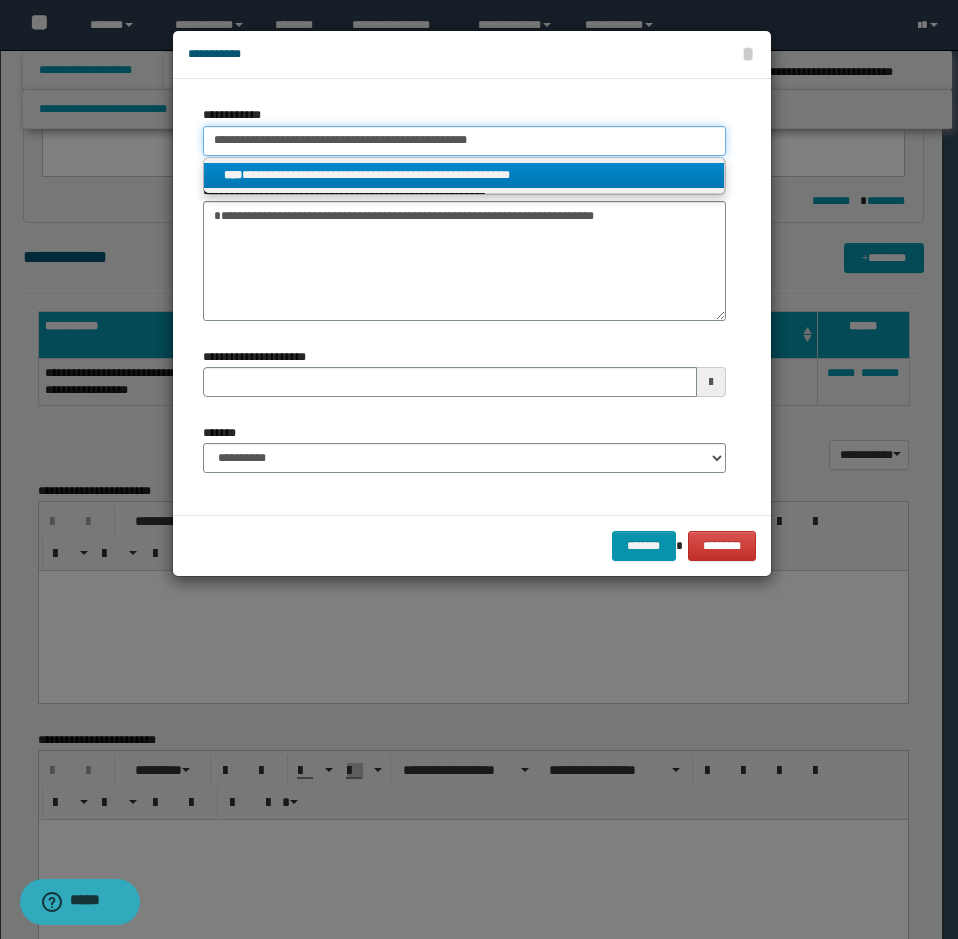 type 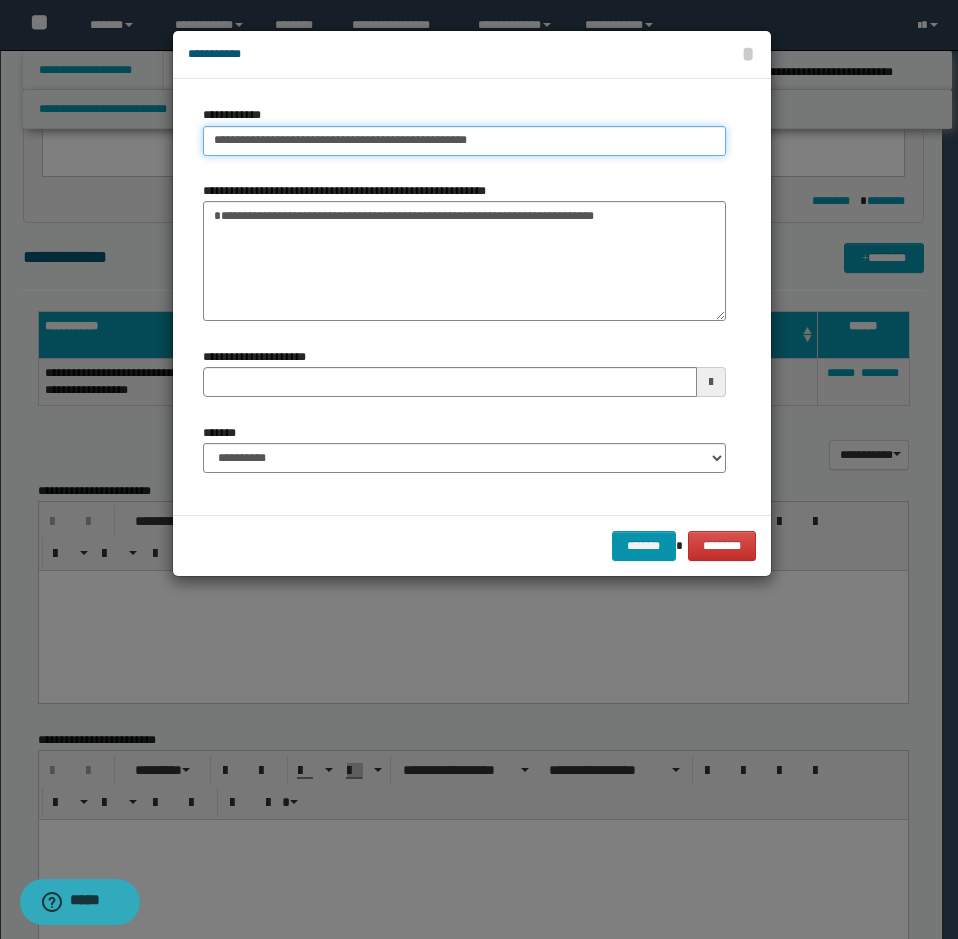 type 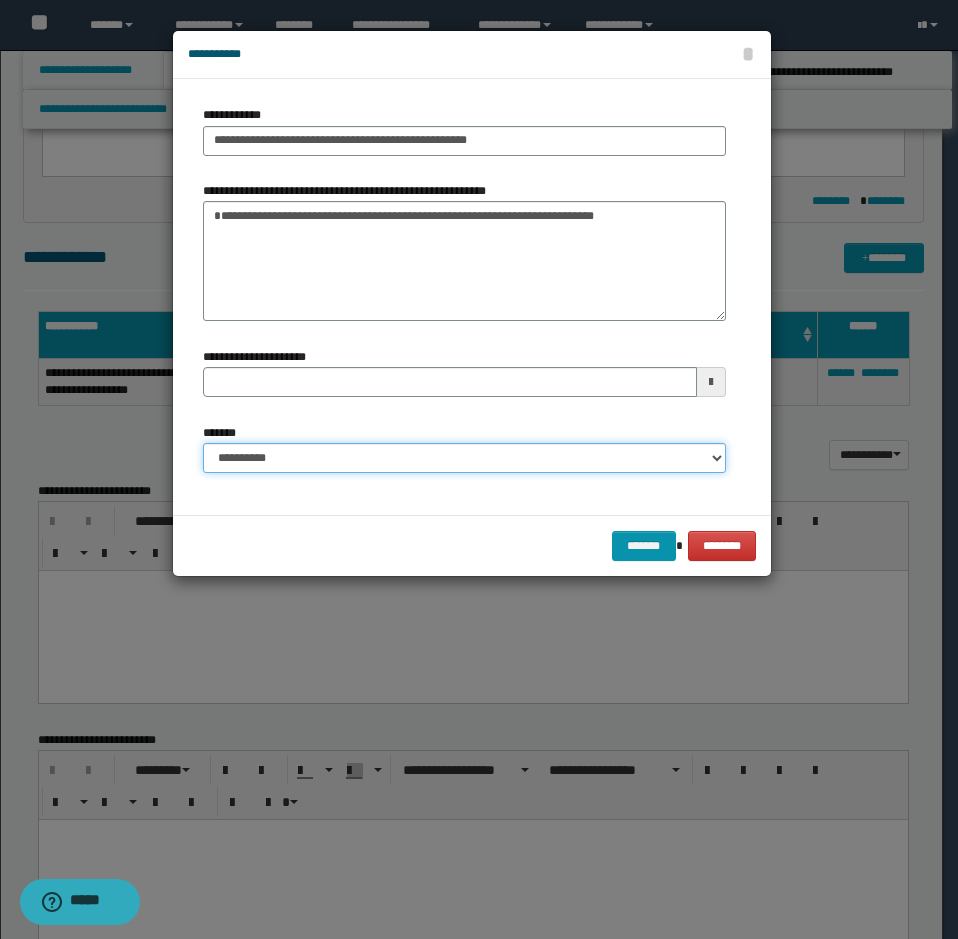 drag, startPoint x: 264, startPoint y: 445, endPoint x: 268, endPoint y: 464, distance: 19.416489 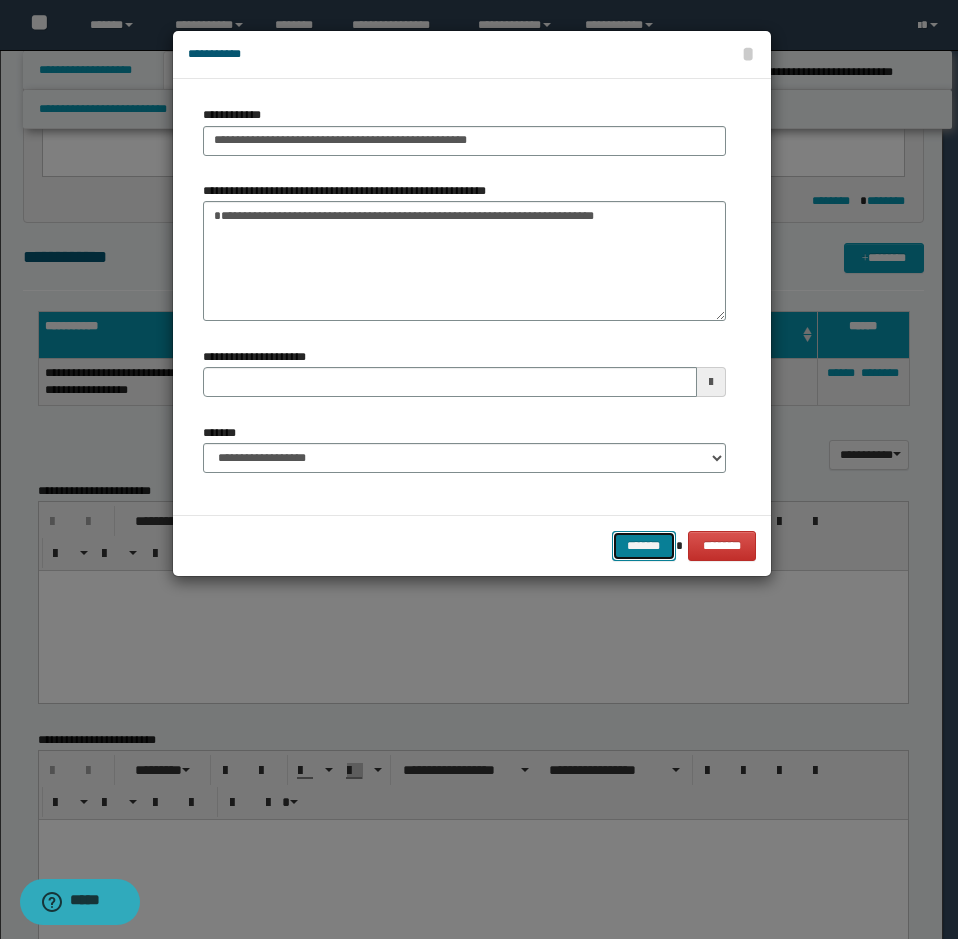 click on "*******" at bounding box center (644, 546) 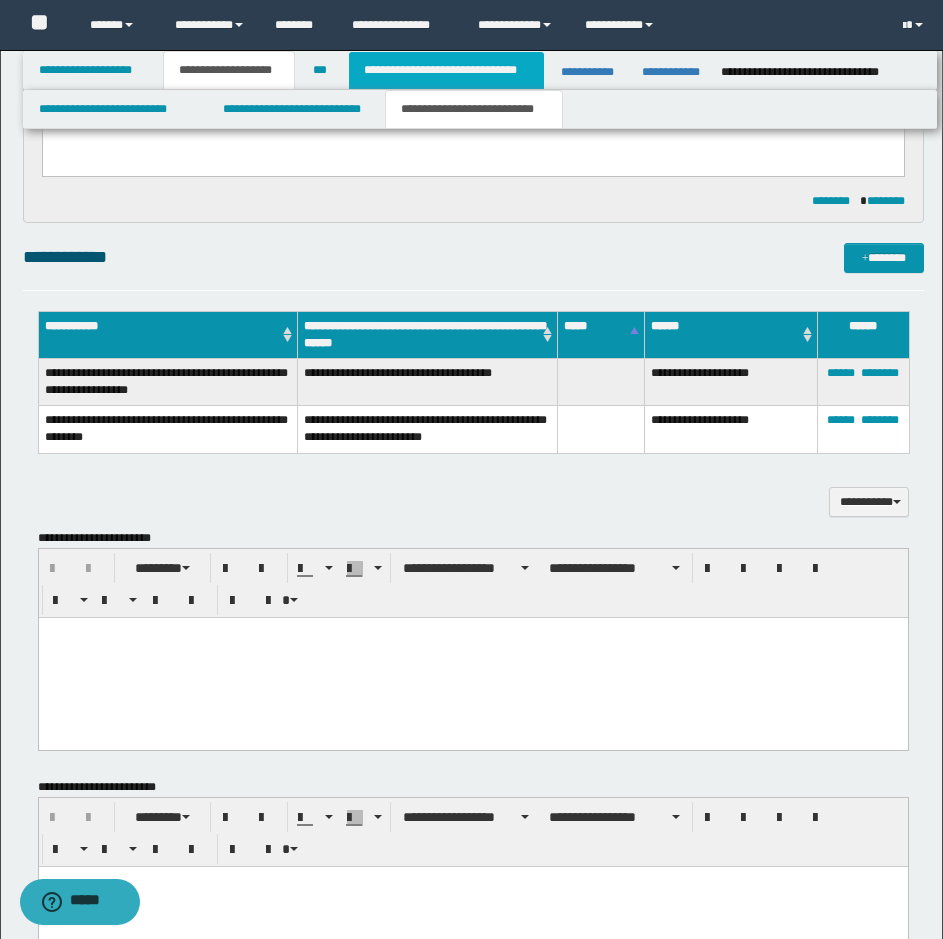 click on "**********" at bounding box center [446, 70] 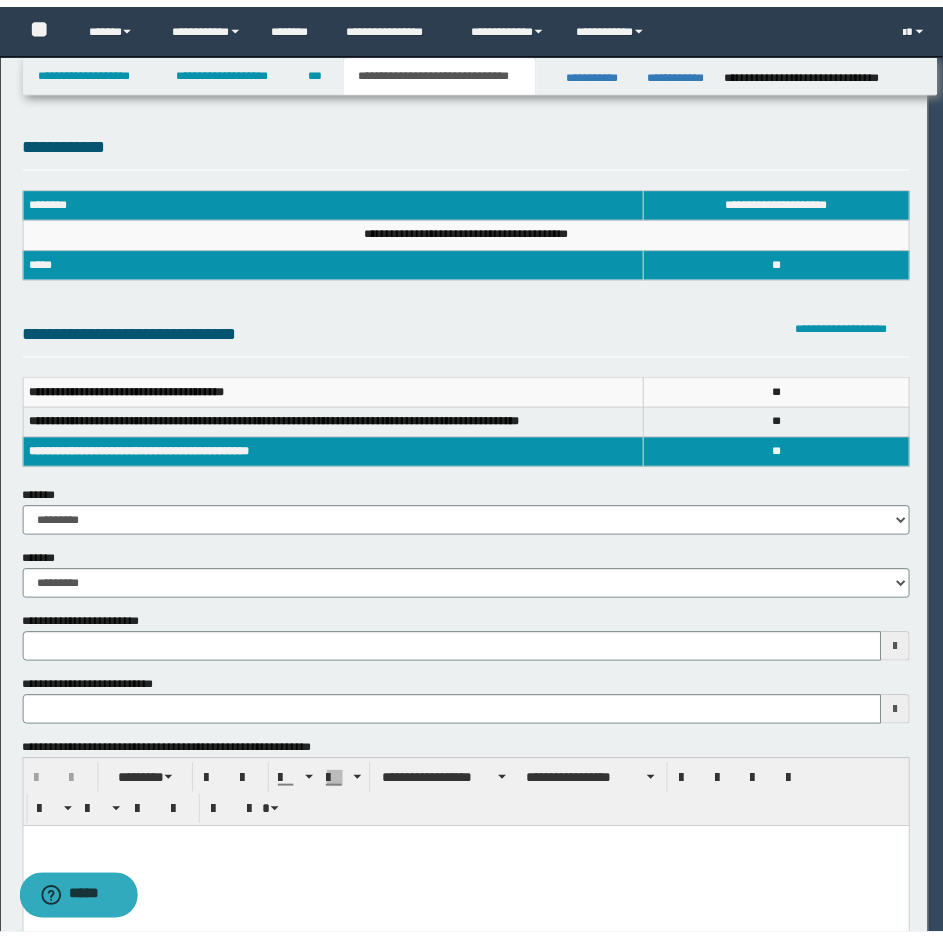 scroll, scrollTop: 0, scrollLeft: 0, axis: both 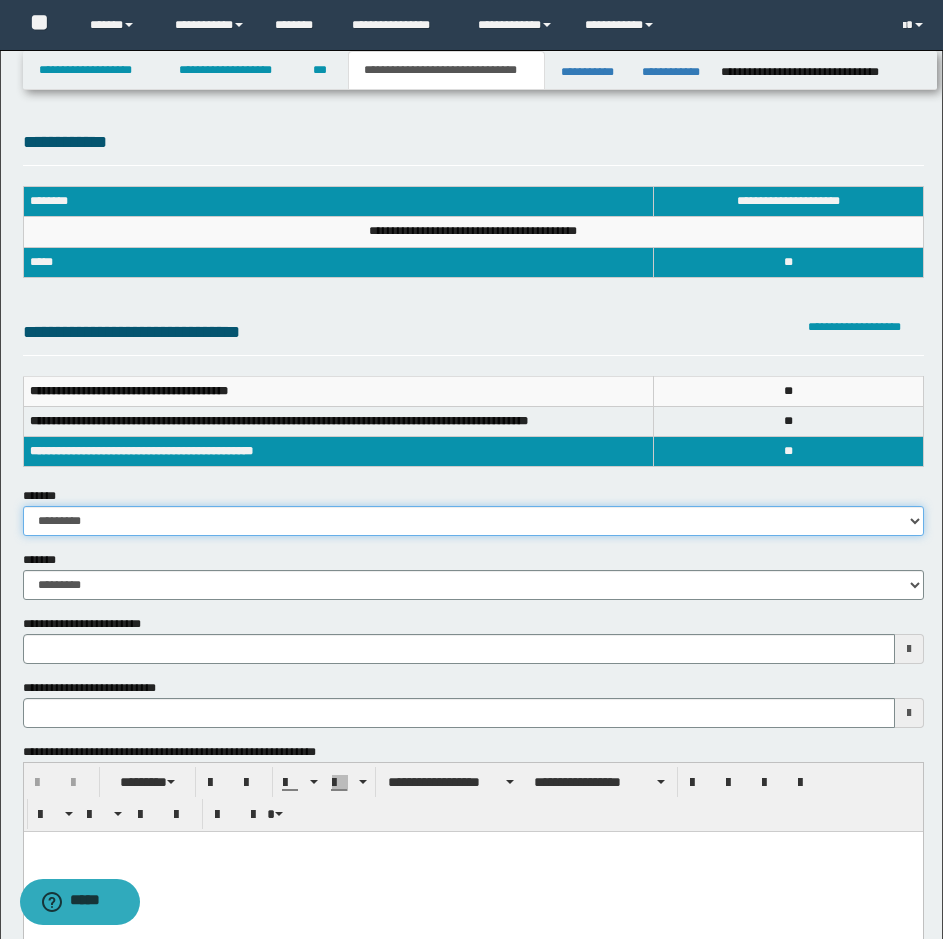 drag, startPoint x: 86, startPoint y: 521, endPoint x: 84, endPoint y: 534, distance: 13.152946 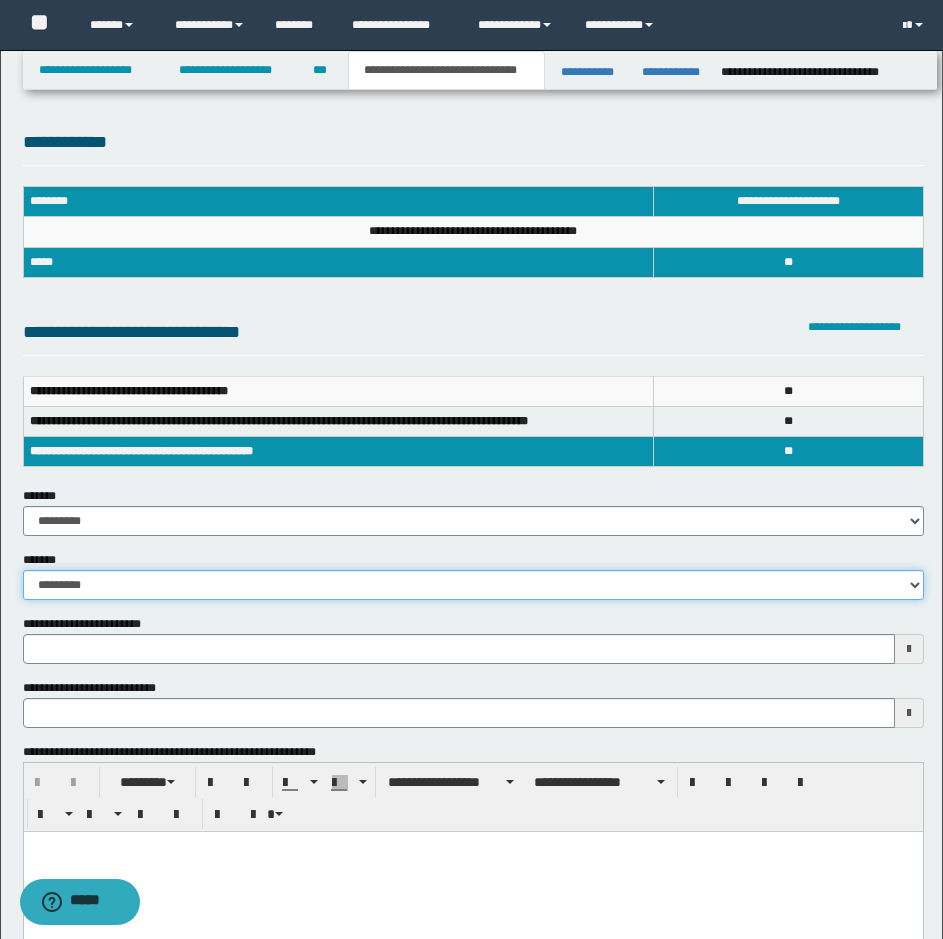 click on "**********" at bounding box center [473, 585] 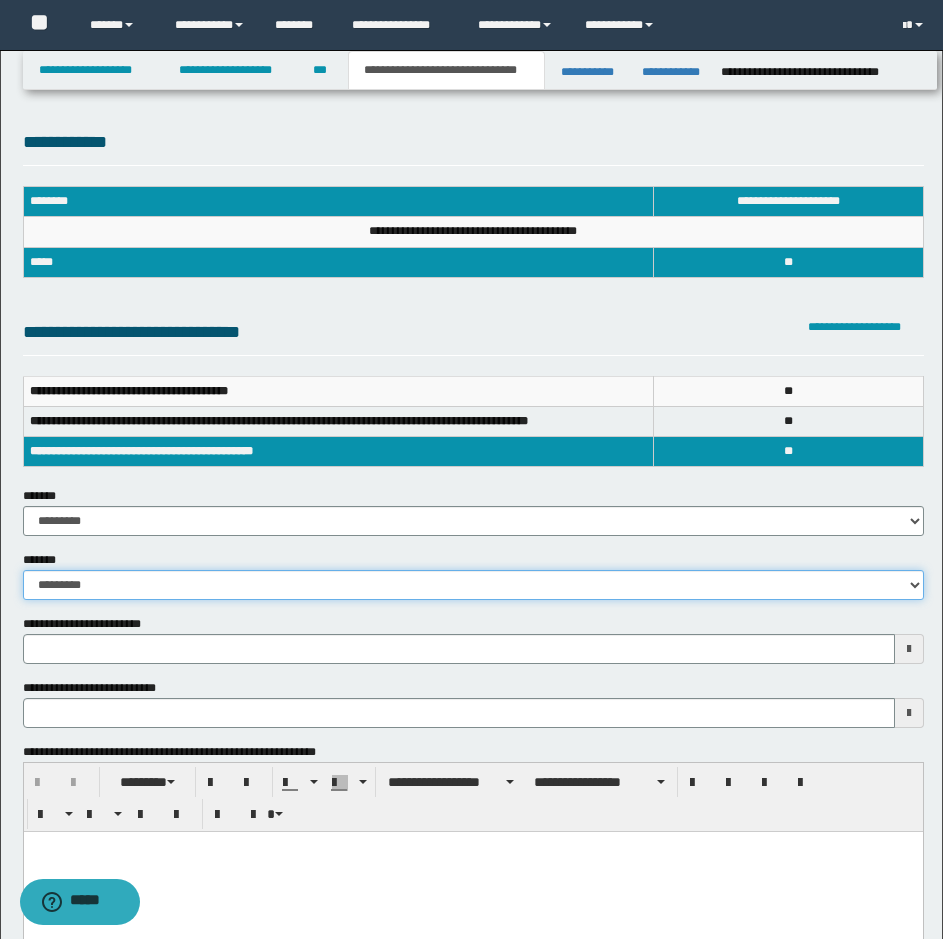 select on "*" 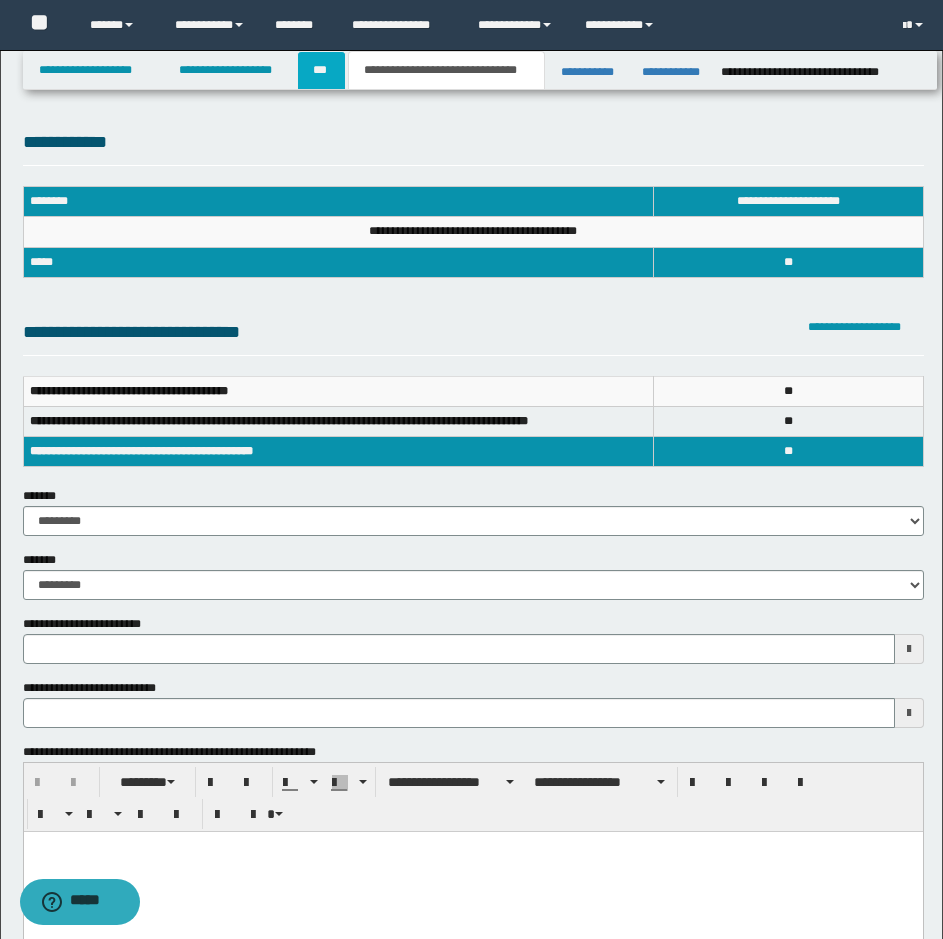 click on "***" at bounding box center (321, 70) 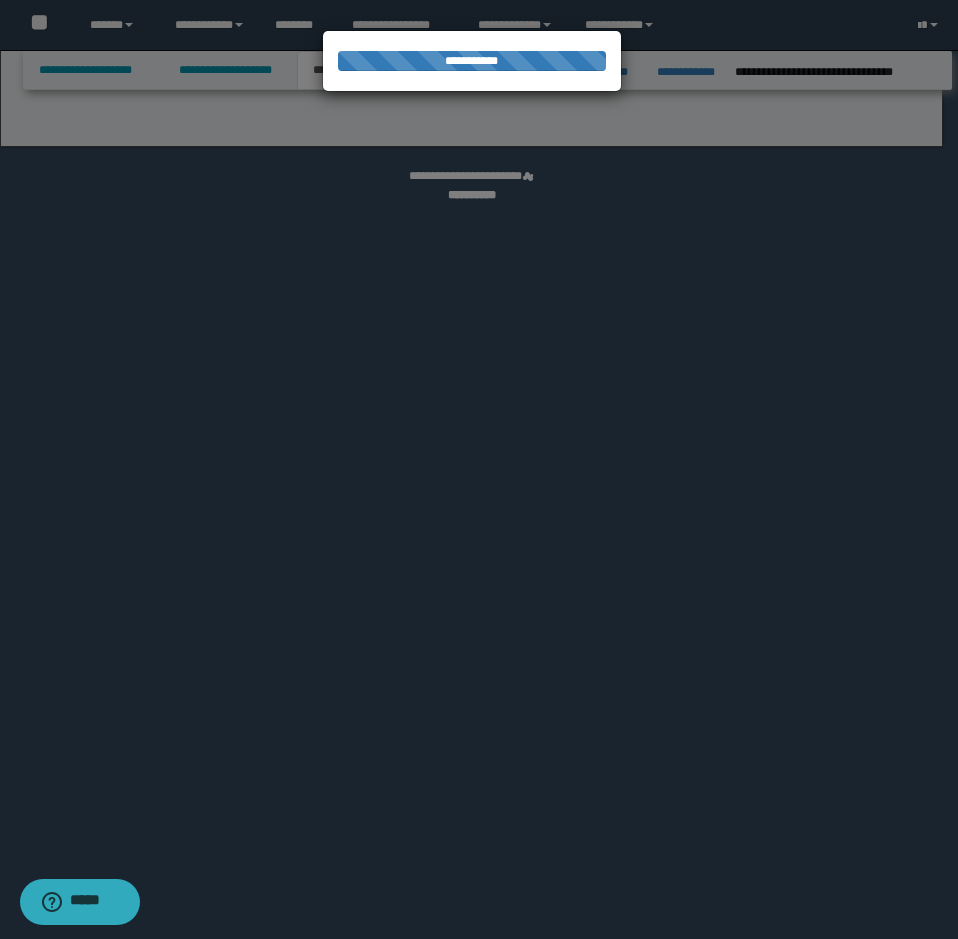 select on "*" 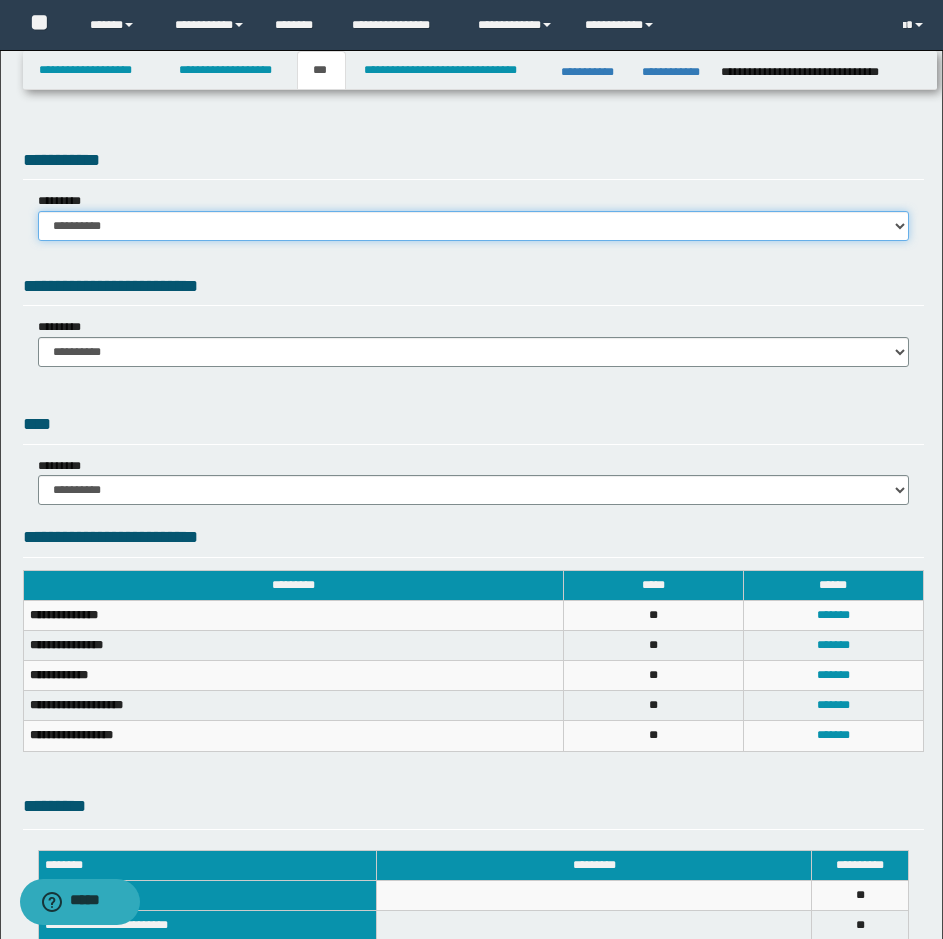 click on "**********" at bounding box center [473, 226] 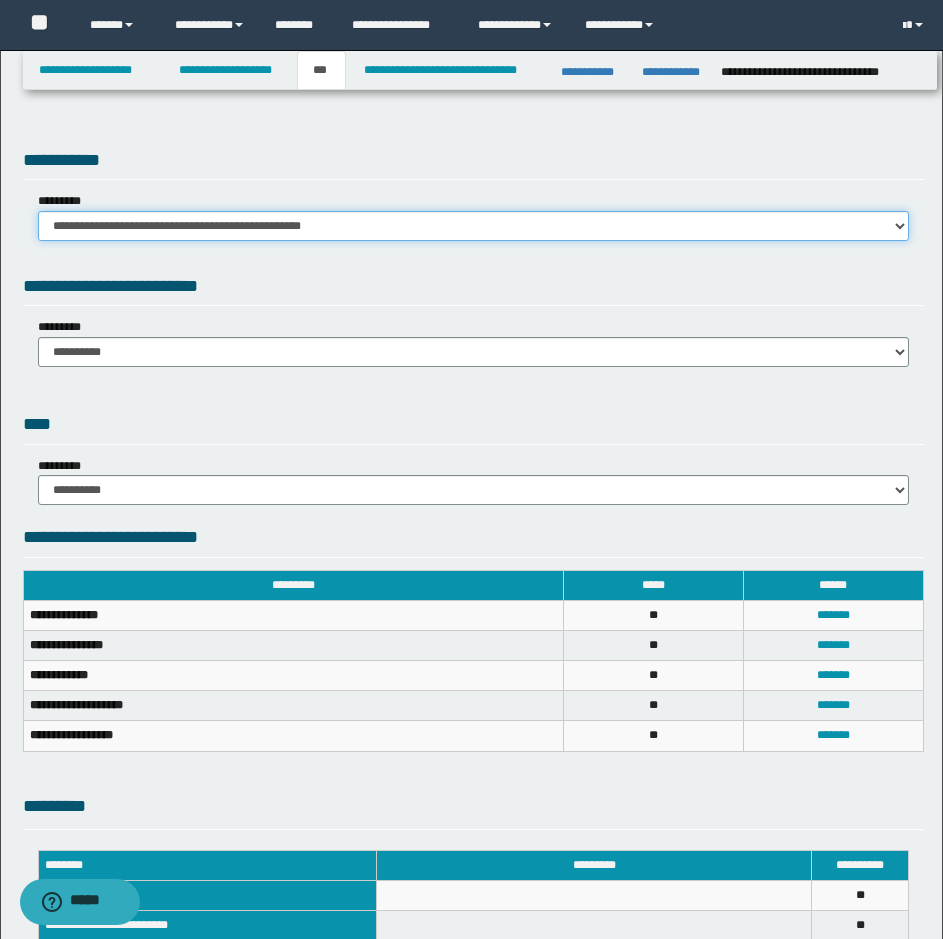 click on "**********" at bounding box center (473, 226) 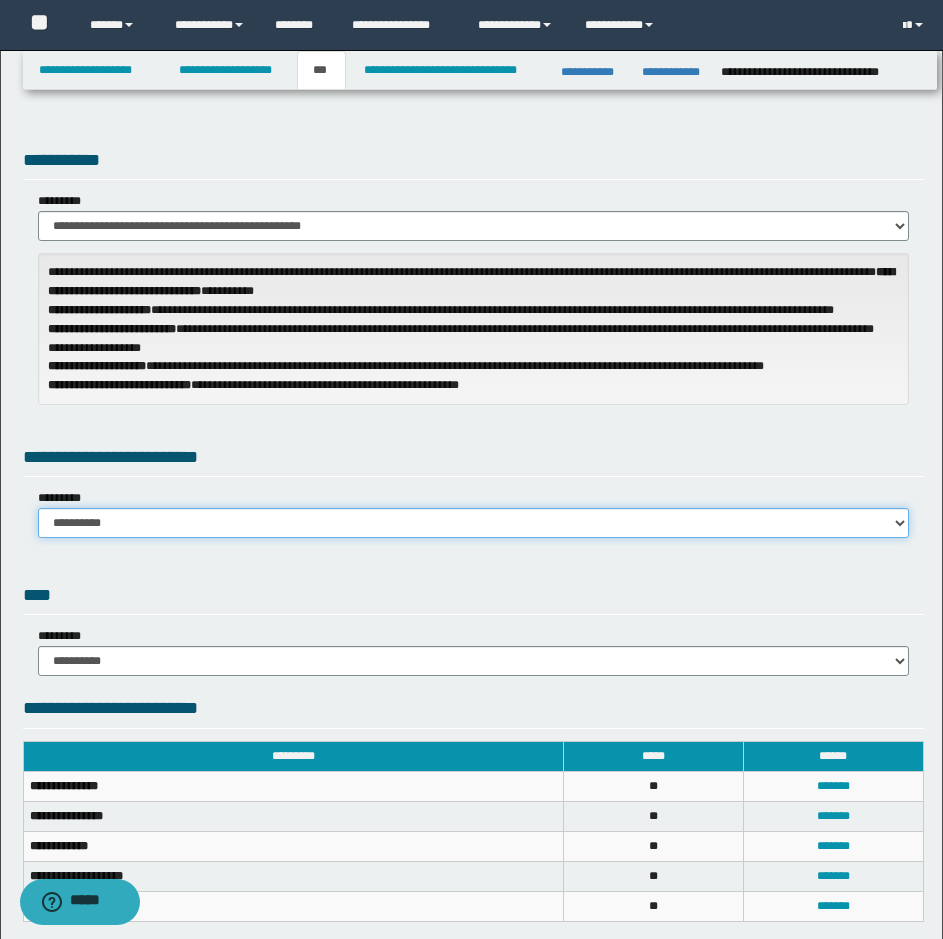 click on "**********" at bounding box center (473, 523) 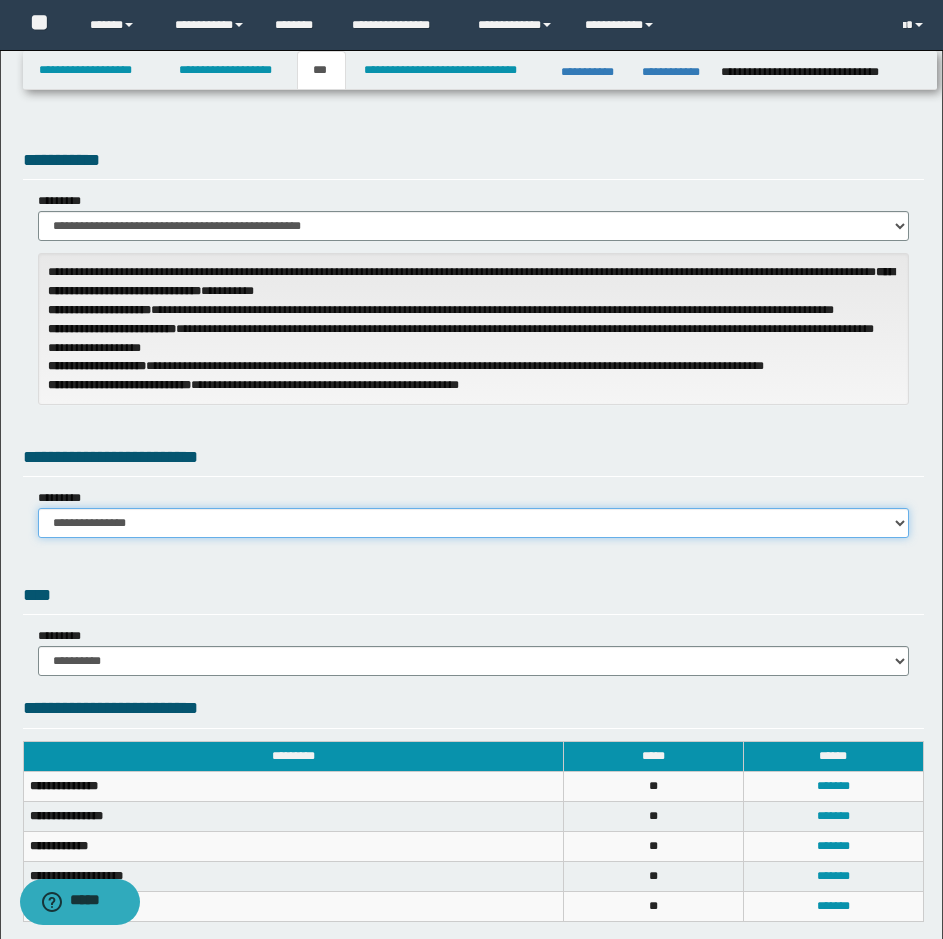 click on "**********" at bounding box center [473, 523] 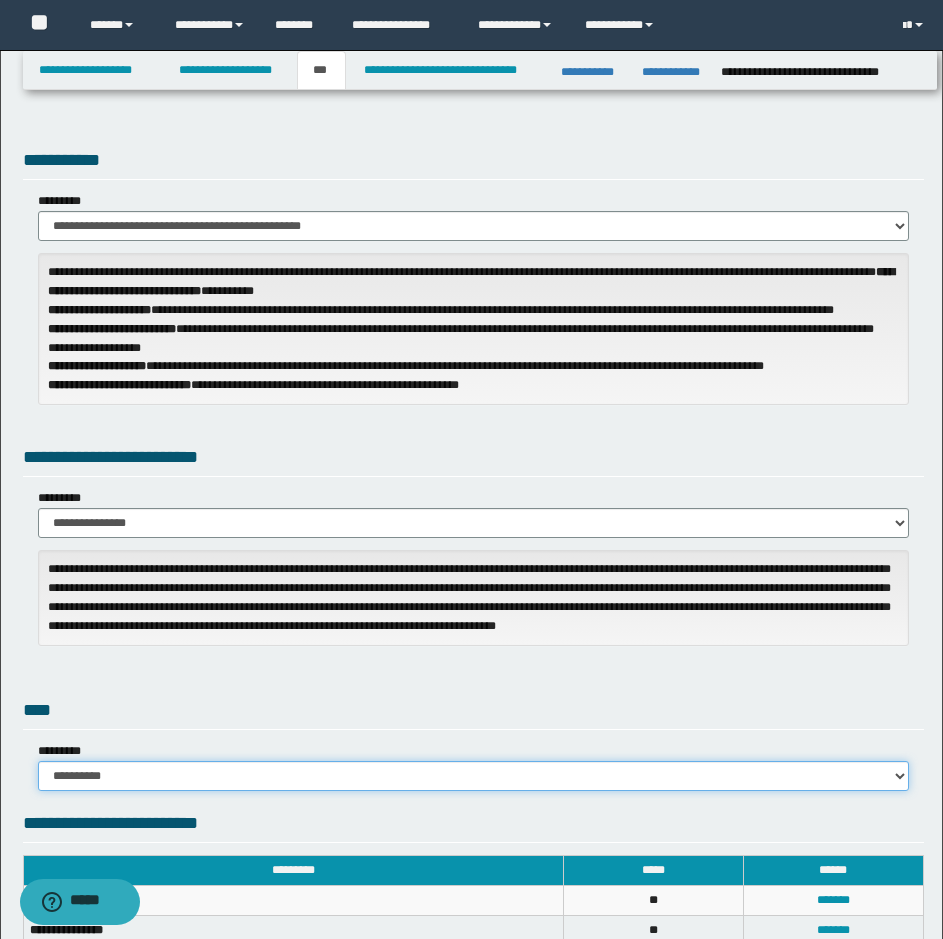 click on "**********" at bounding box center (473, 776) 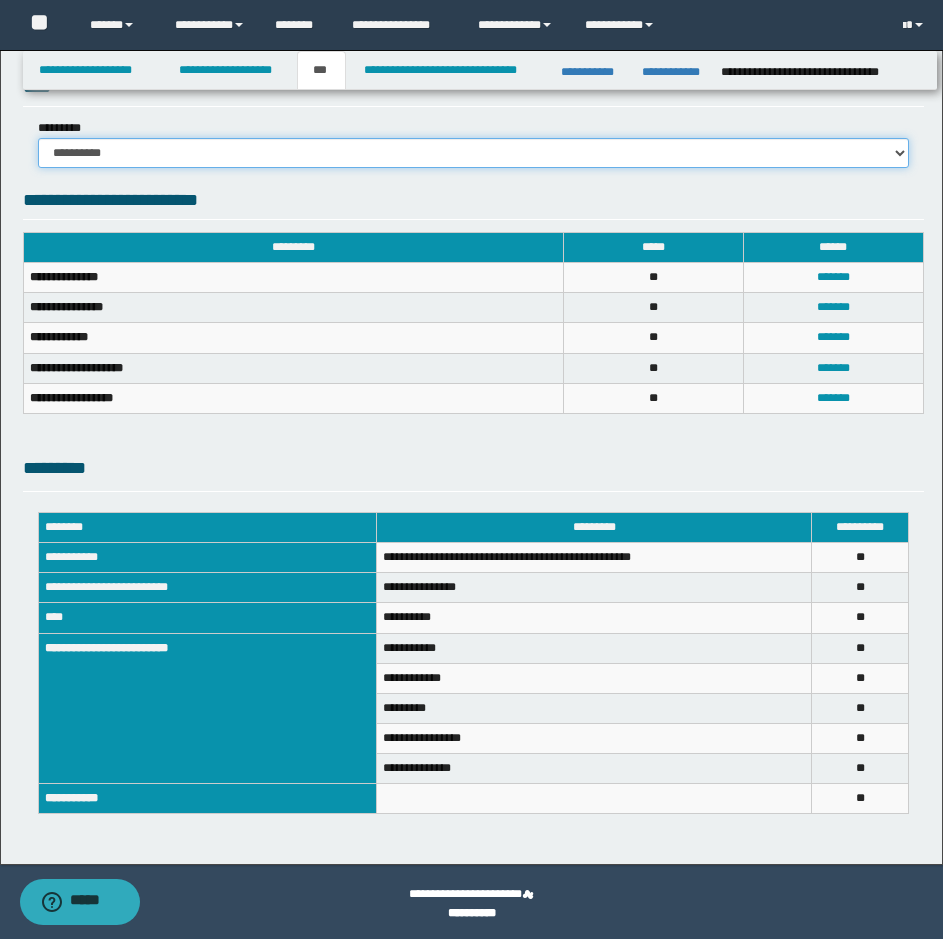 scroll, scrollTop: 627, scrollLeft: 0, axis: vertical 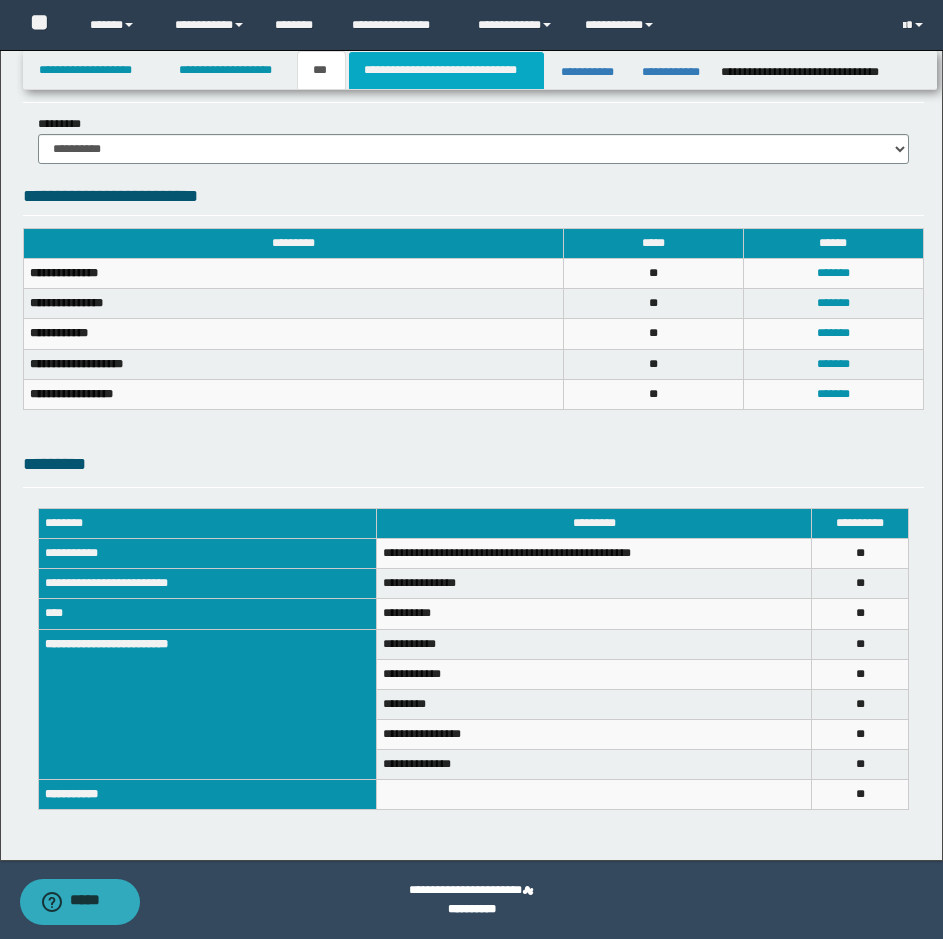 click on "**********" at bounding box center [446, 70] 